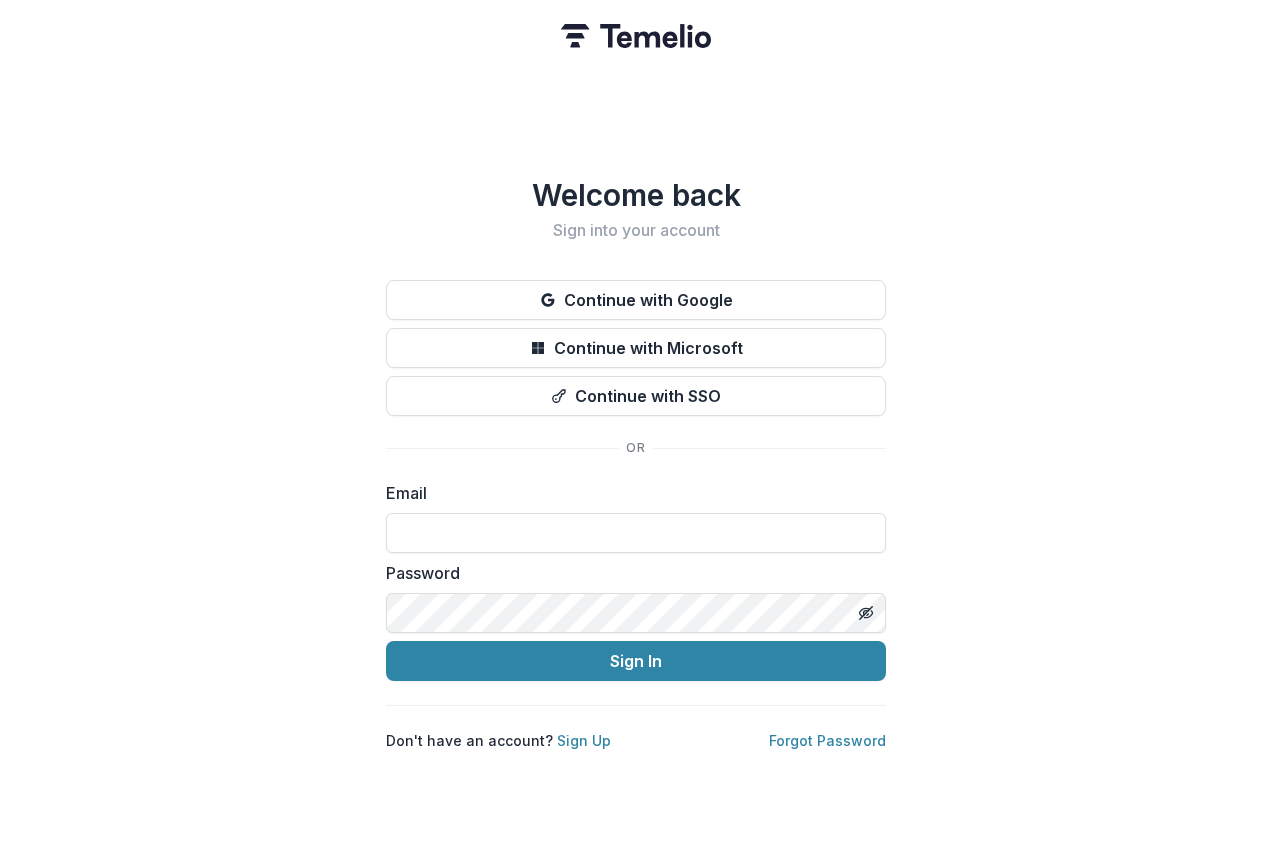 scroll, scrollTop: 0, scrollLeft: 0, axis: both 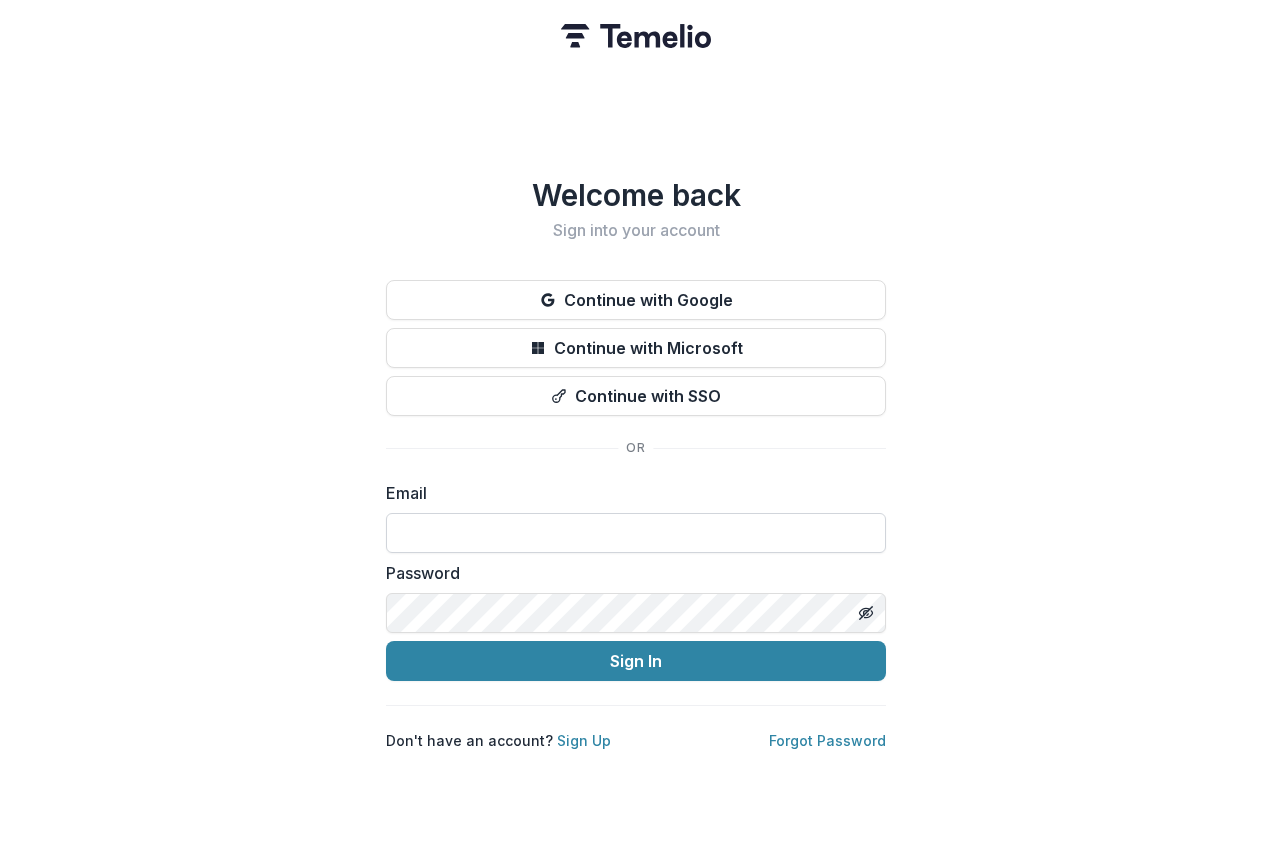 click at bounding box center [636, 533] 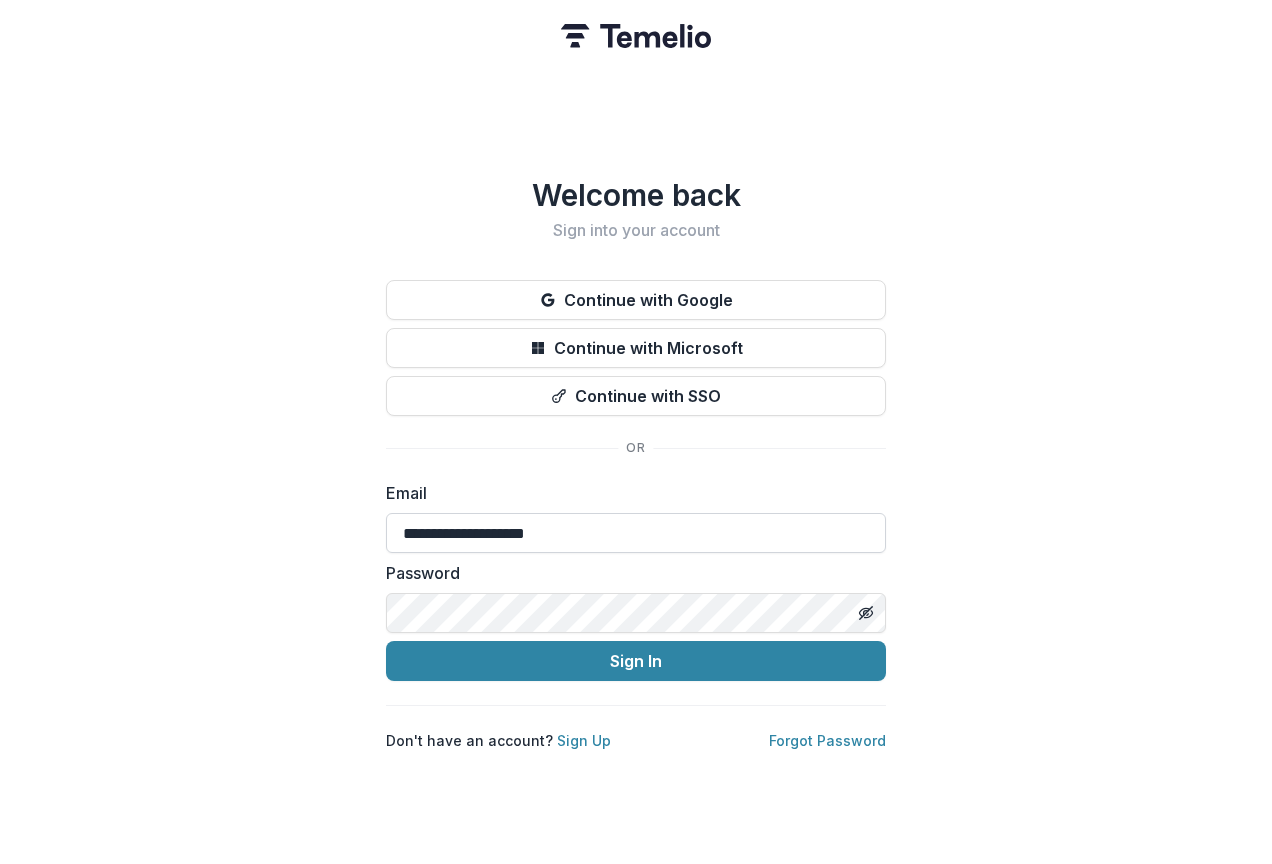 click on "Sign In" at bounding box center [636, 661] 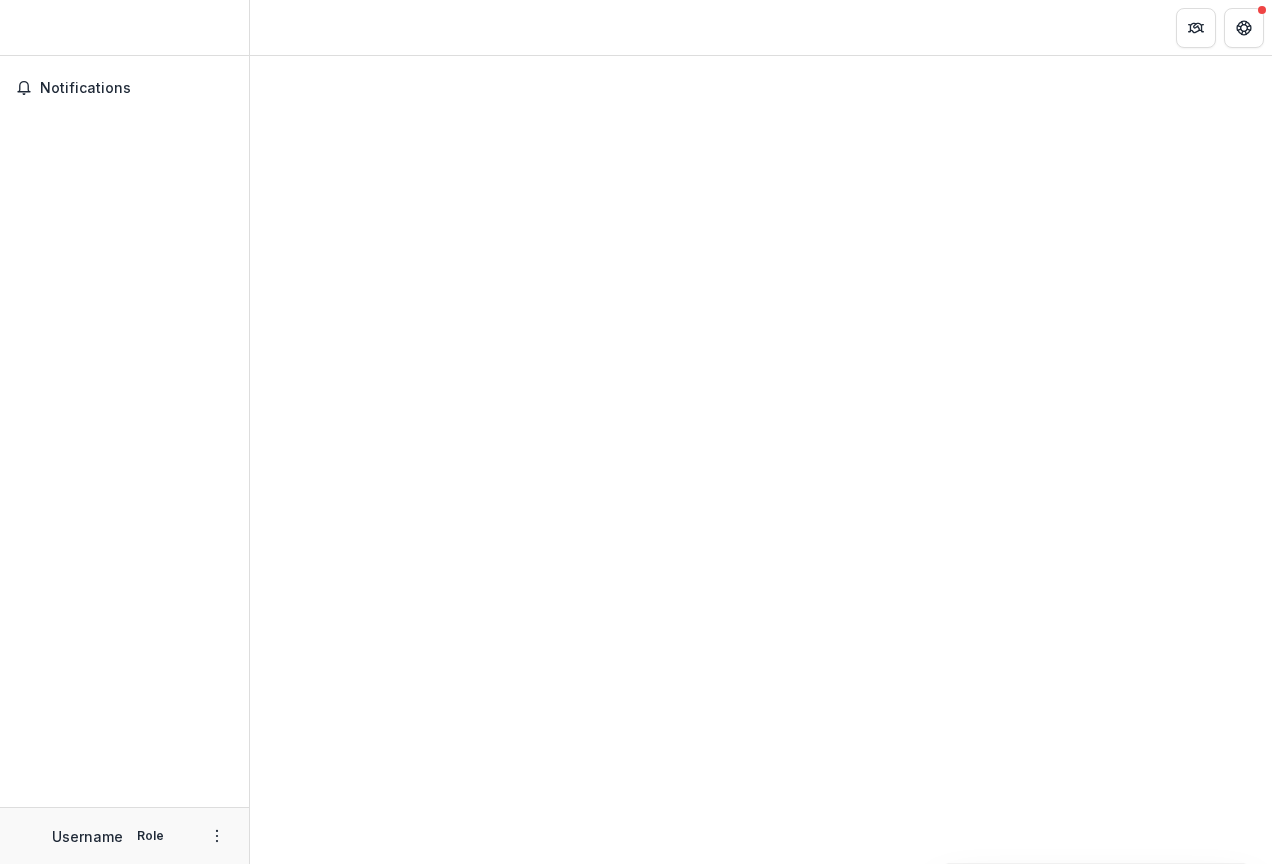 scroll, scrollTop: 0, scrollLeft: 0, axis: both 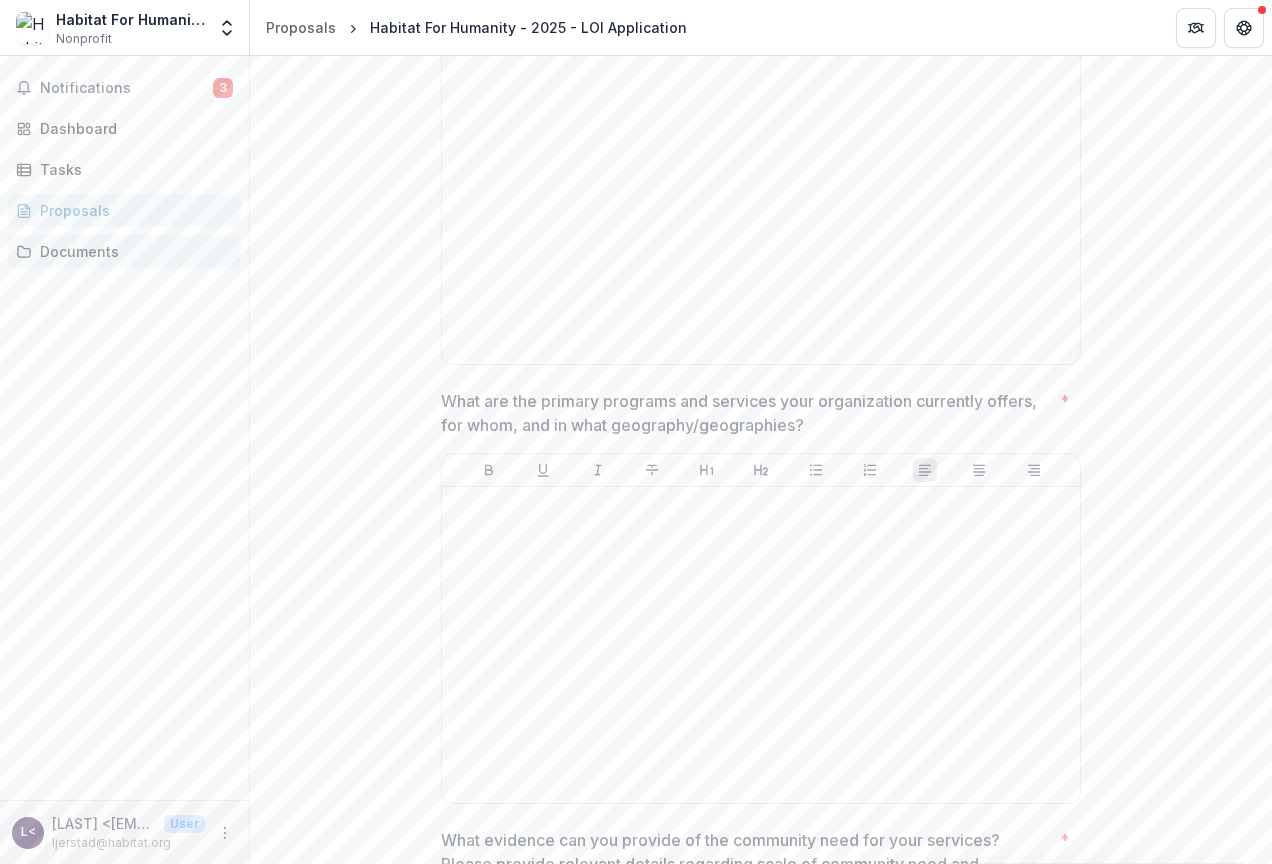 click on "Documents" at bounding box center (132, 251) 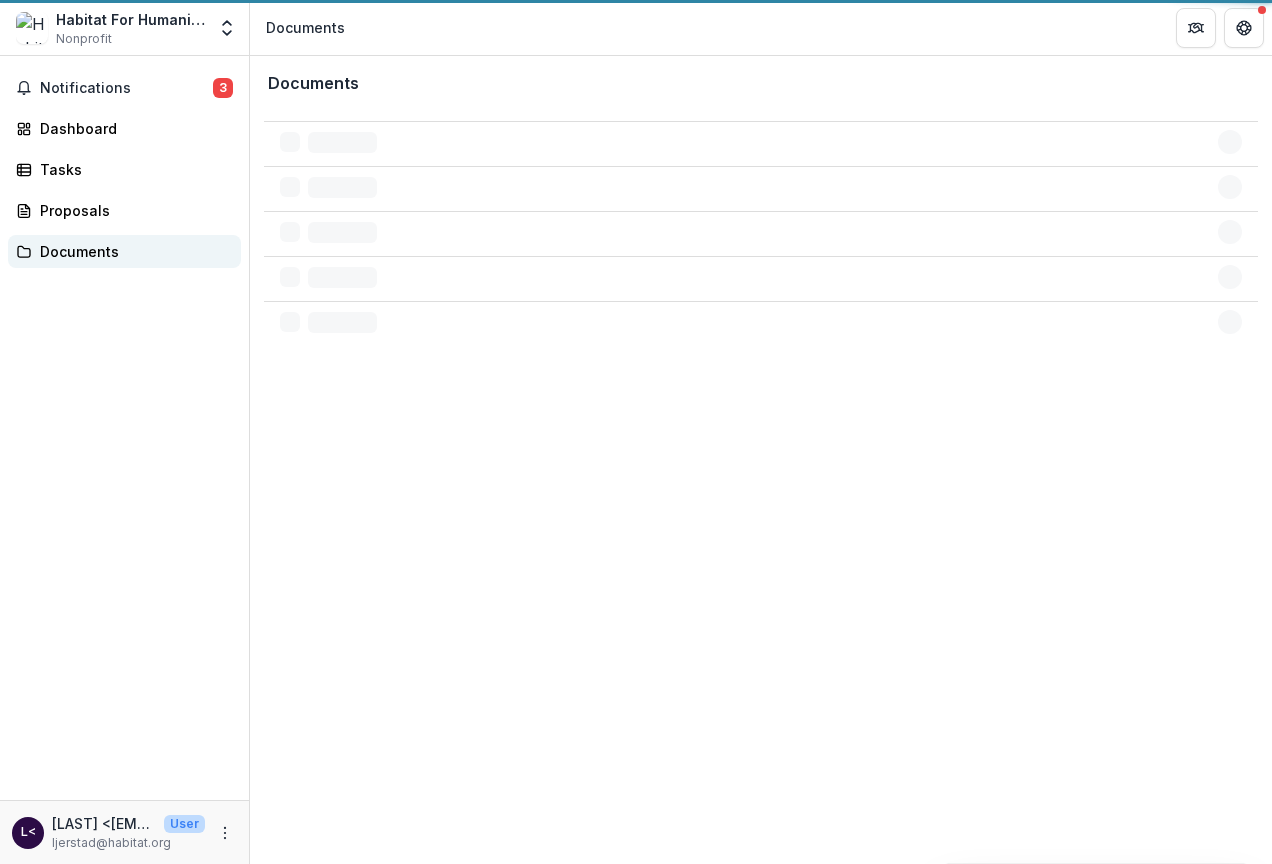 scroll, scrollTop: 0, scrollLeft: 0, axis: both 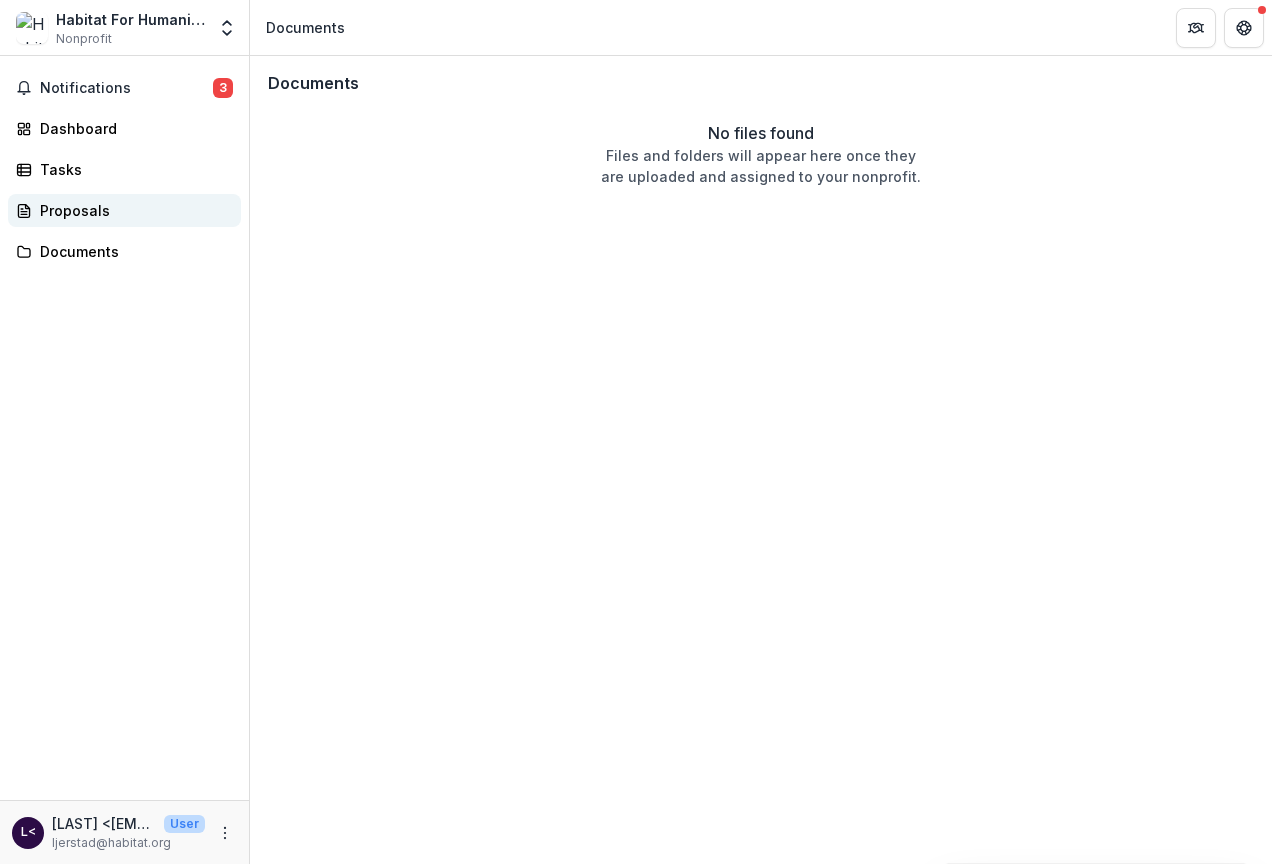 click on "Proposals" at bounding box center [132, 210] 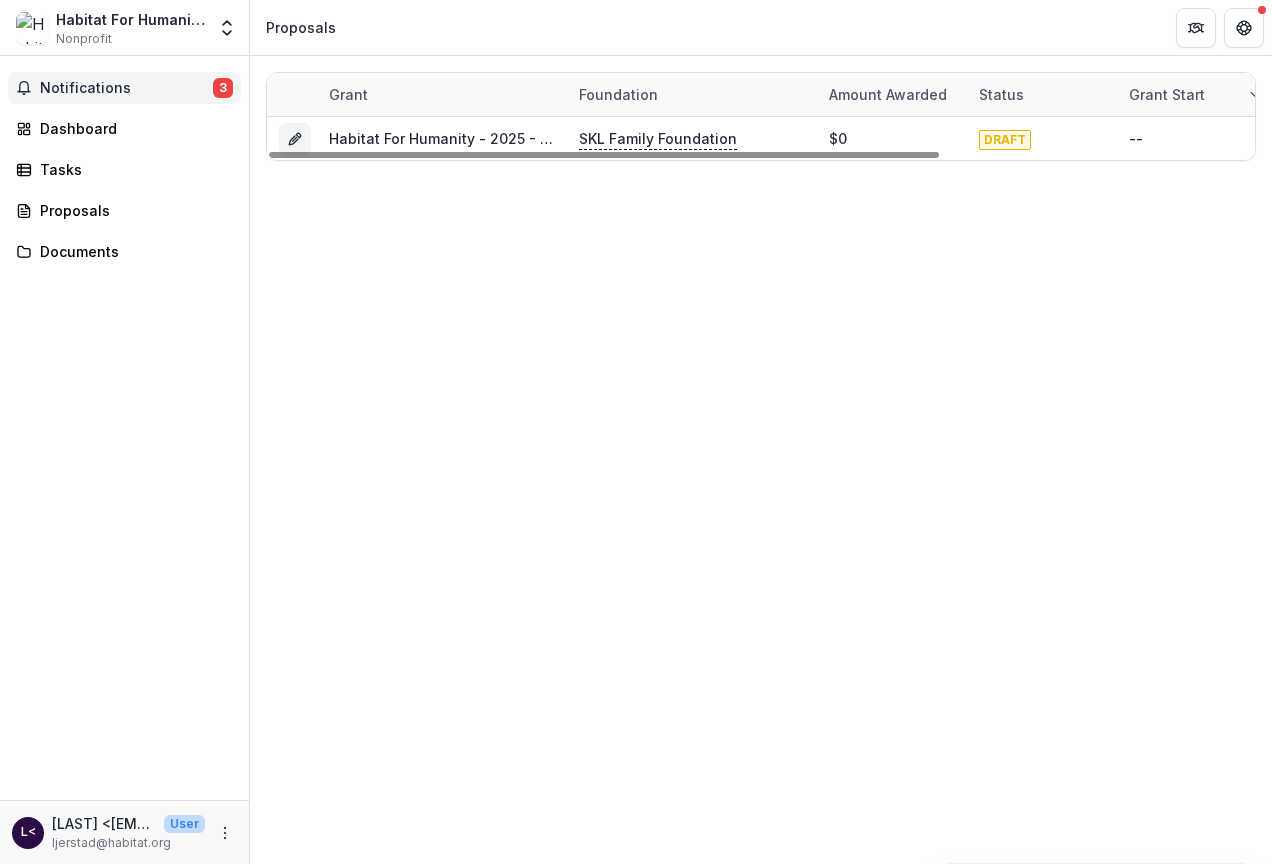 click on "Notifications 3" at bounding box center [124, 88] 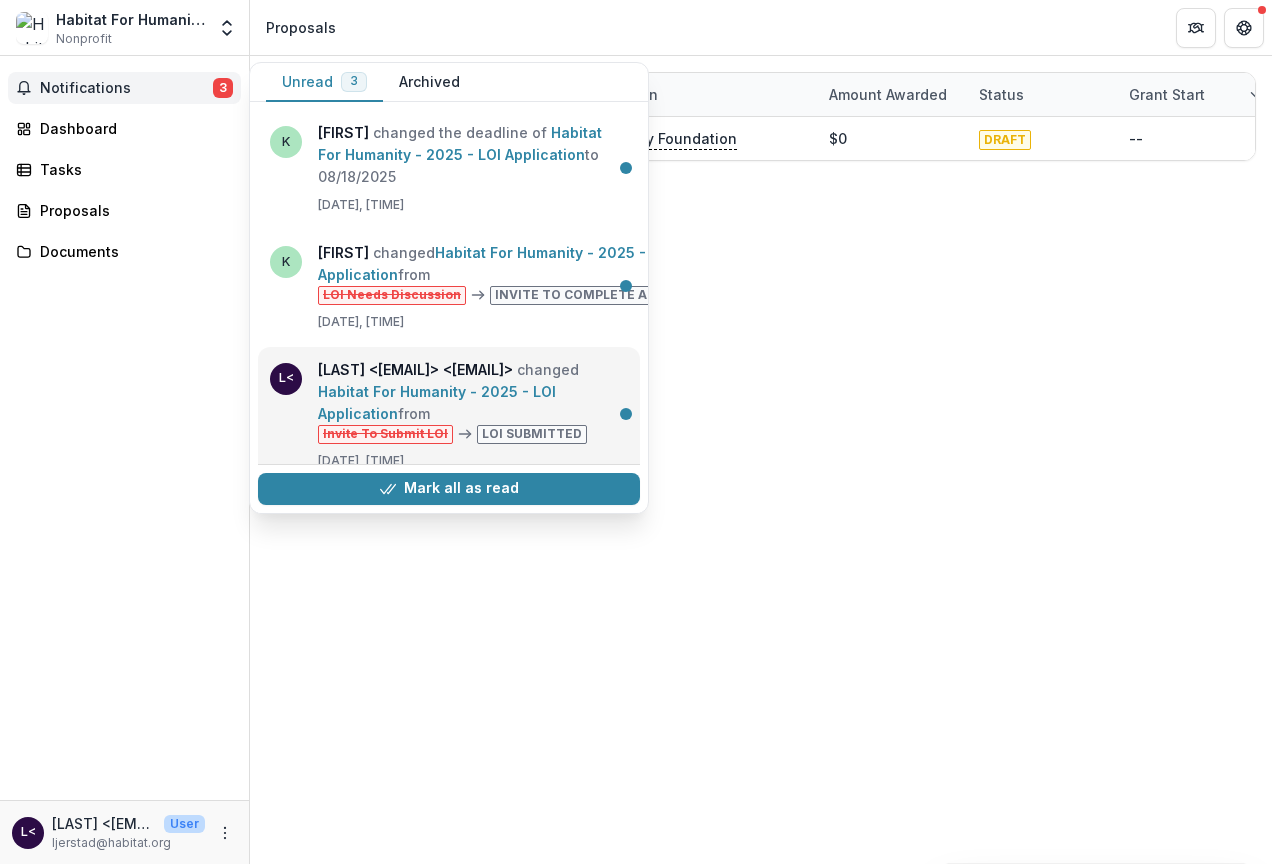 click on "Habitat For Humanity - 2025 - LOI Application" at bounding box center [437, 402] 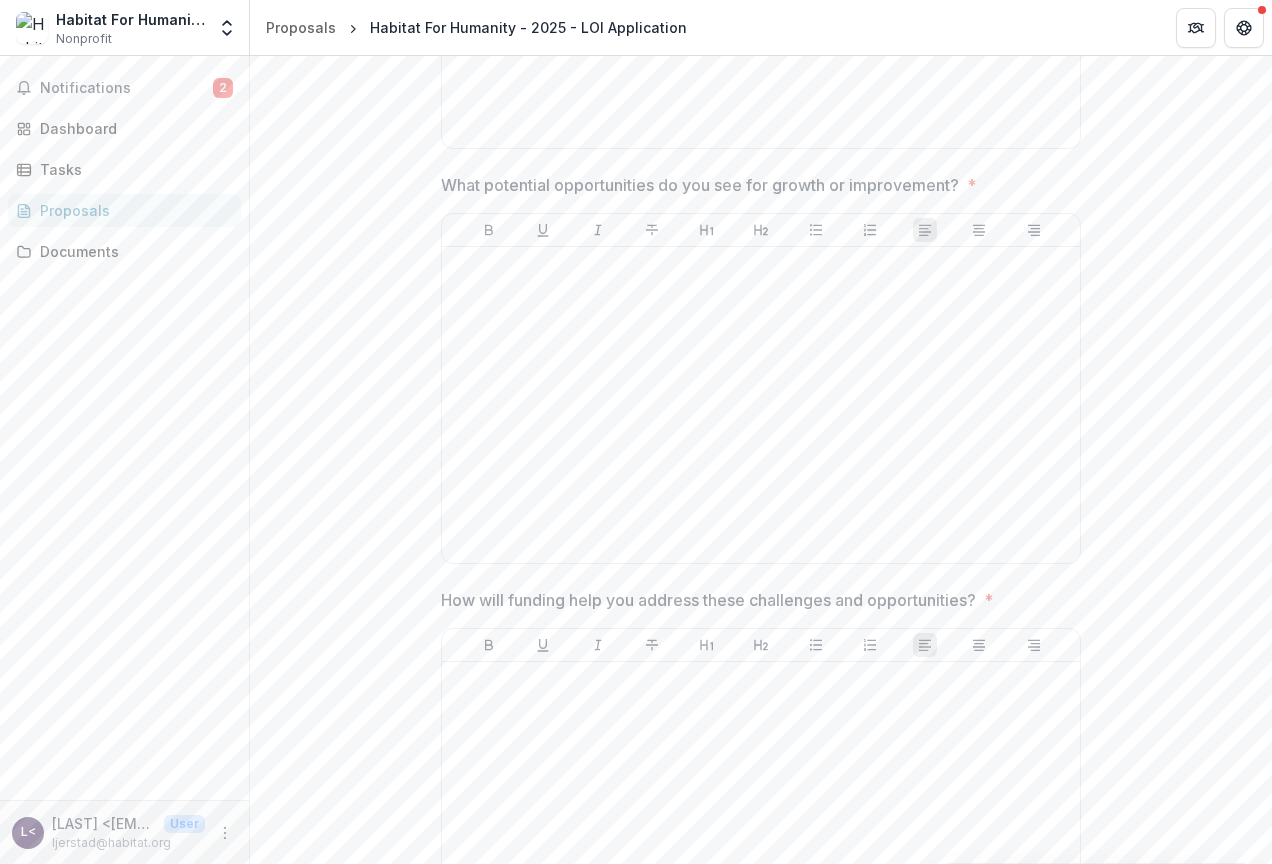 scroll, scrollTop: 9469, scrollLeft: 0, axis: vertical 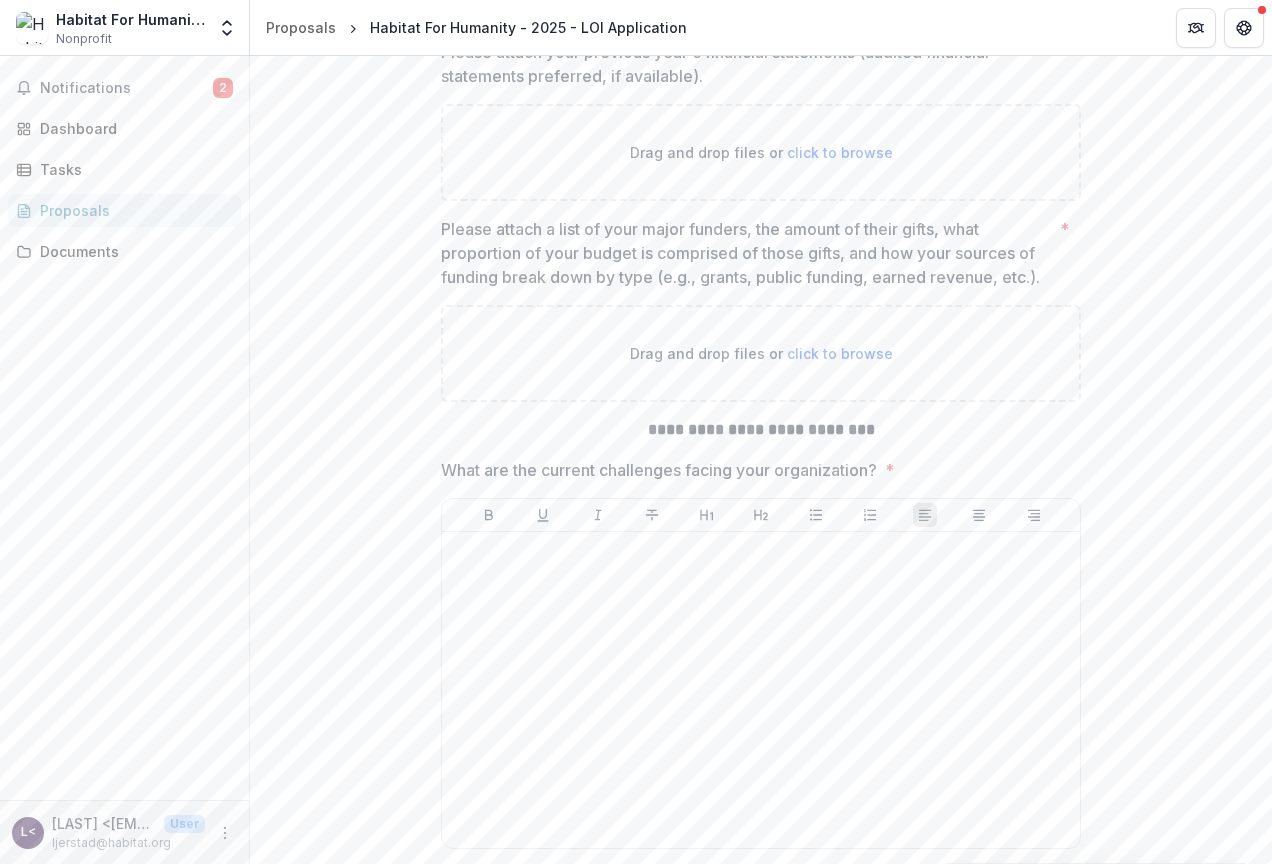 click on "Proposals" at bounding box center [132, 210] 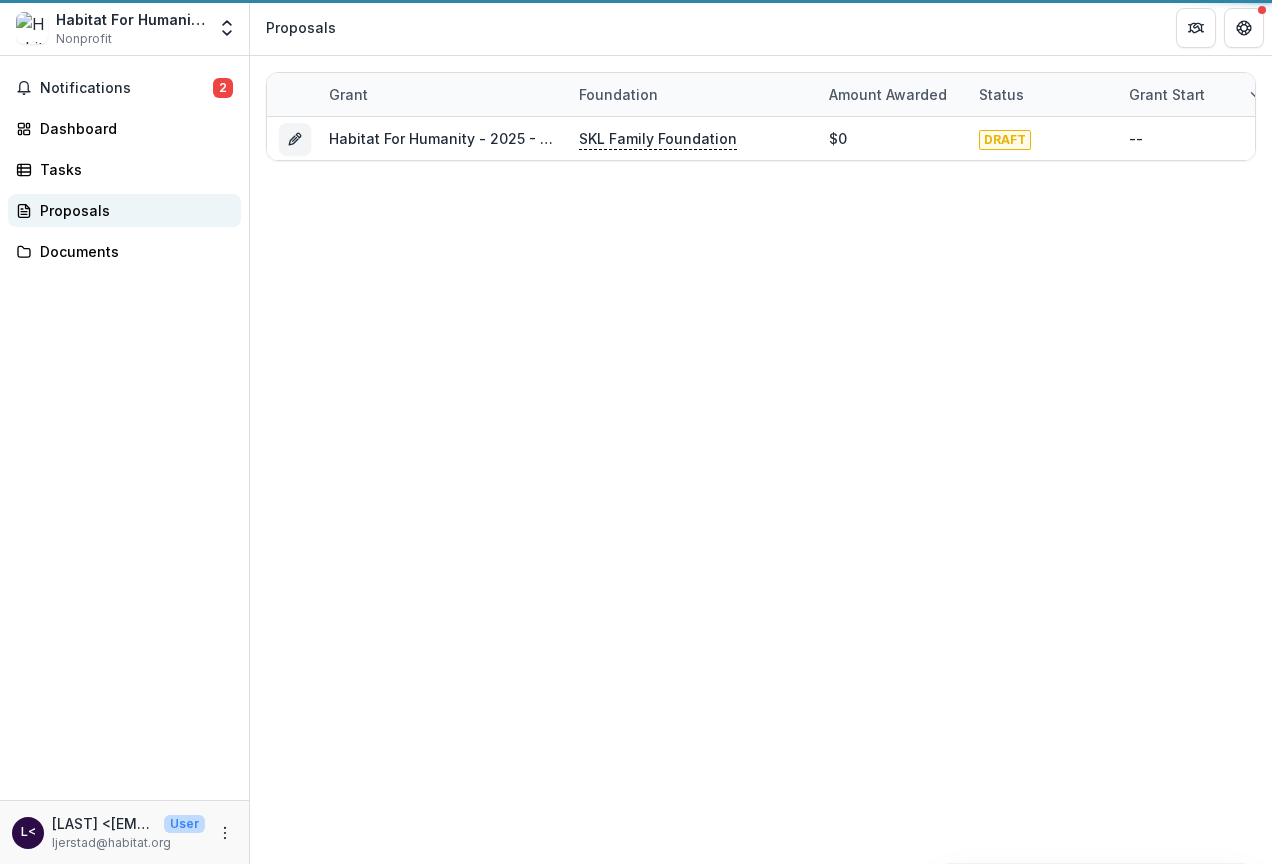 scroll, scrollTop: 0, scrollLeft: 0, axis: both 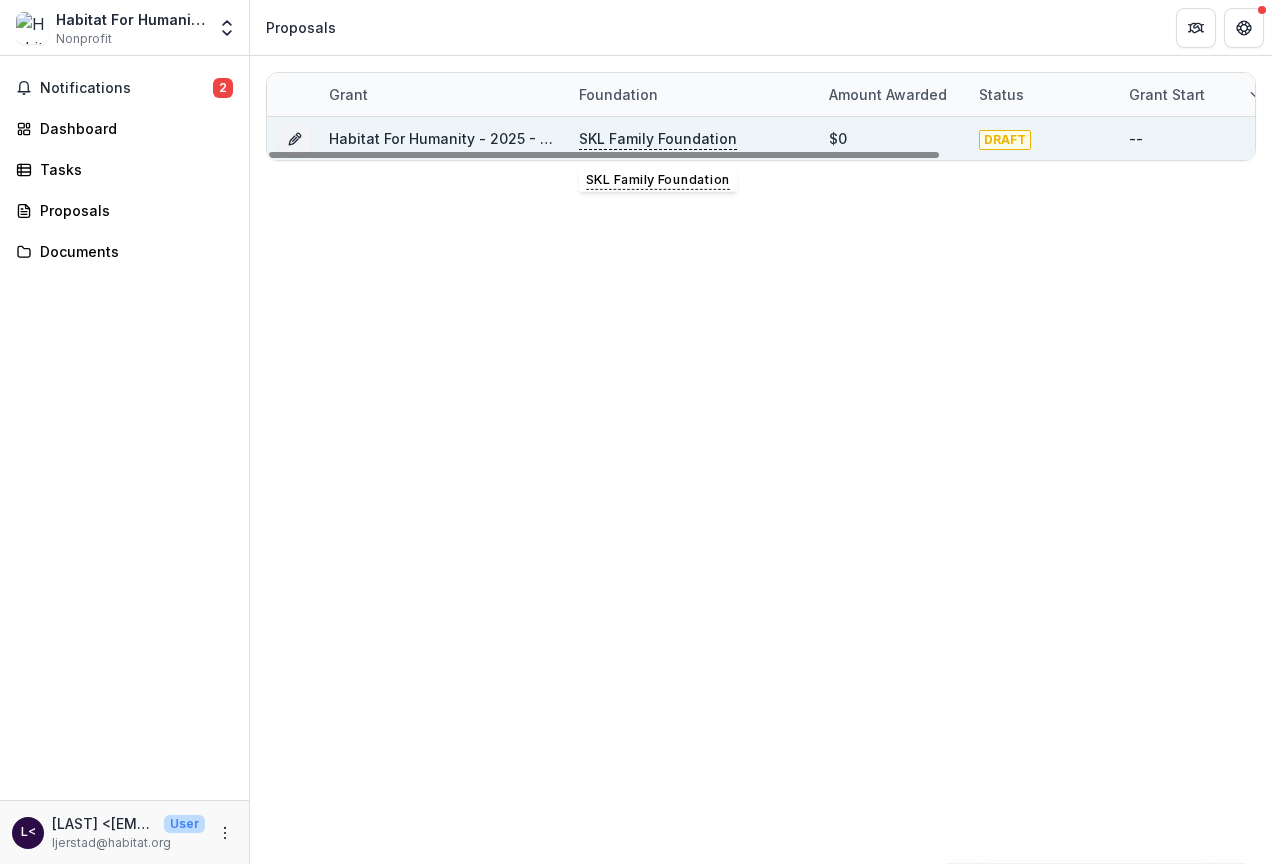 click on "SKL Family Foundation" at bounding box center (658, 139) 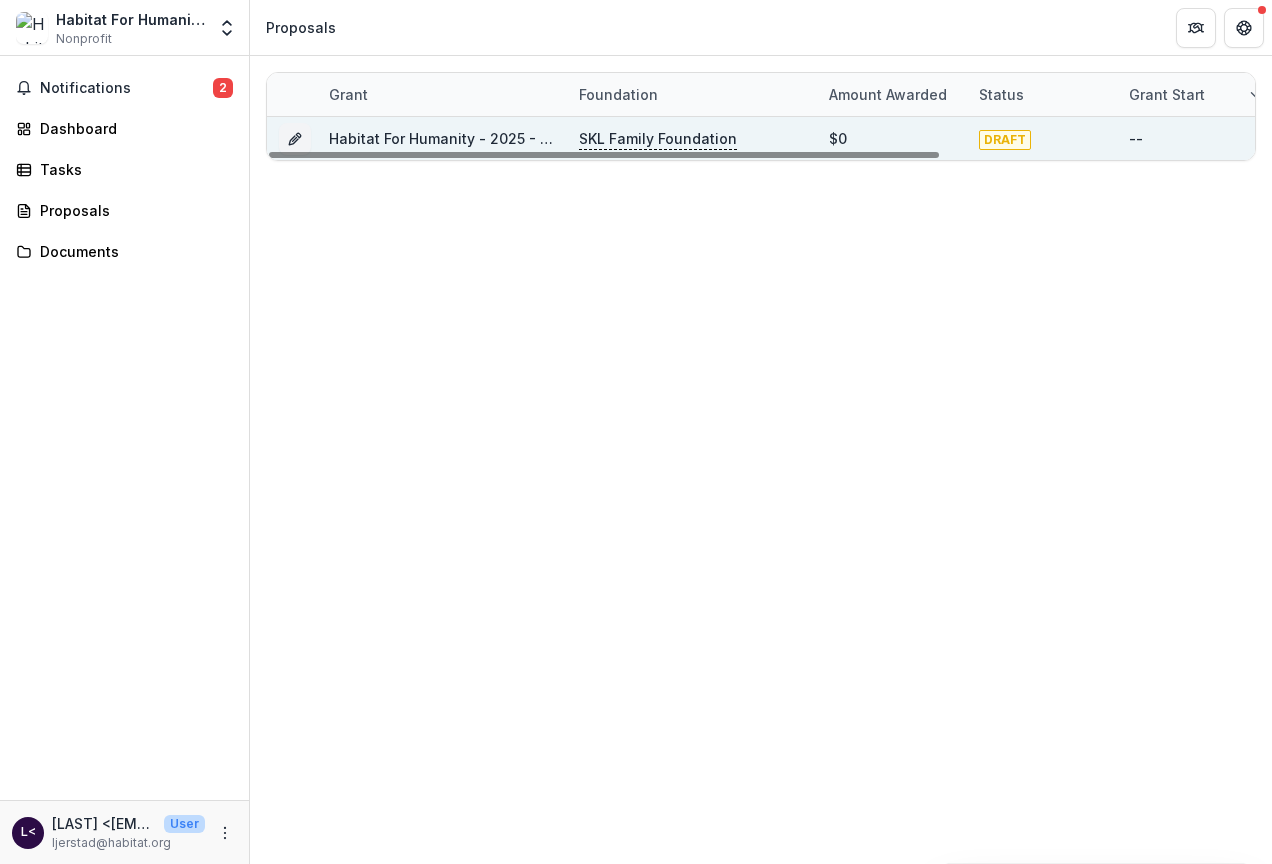 click on "Habitat For Humanity - 2025 - LOI Application" at bounding box center (487, 138) 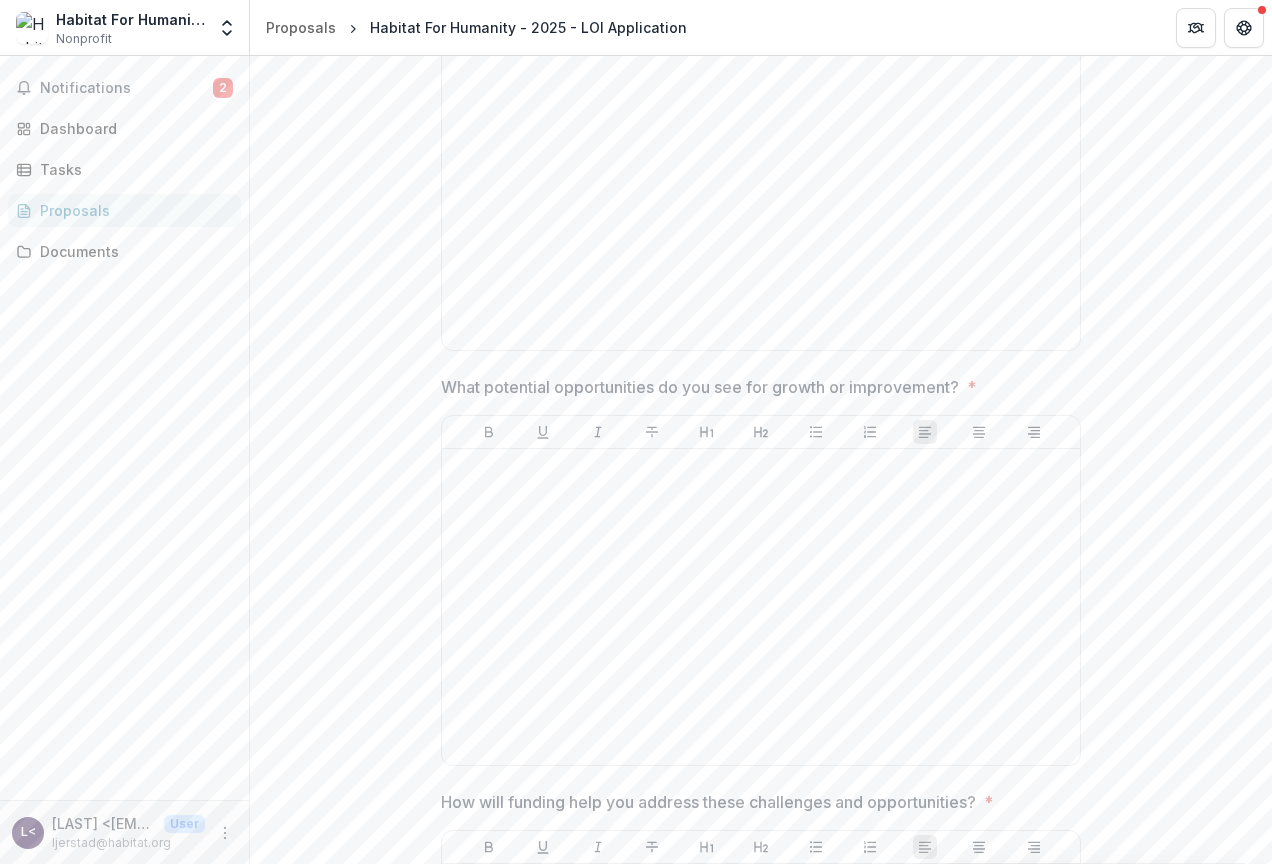 scroll, scrollTop: 9569, scrollLeft: 0, axis: vertical 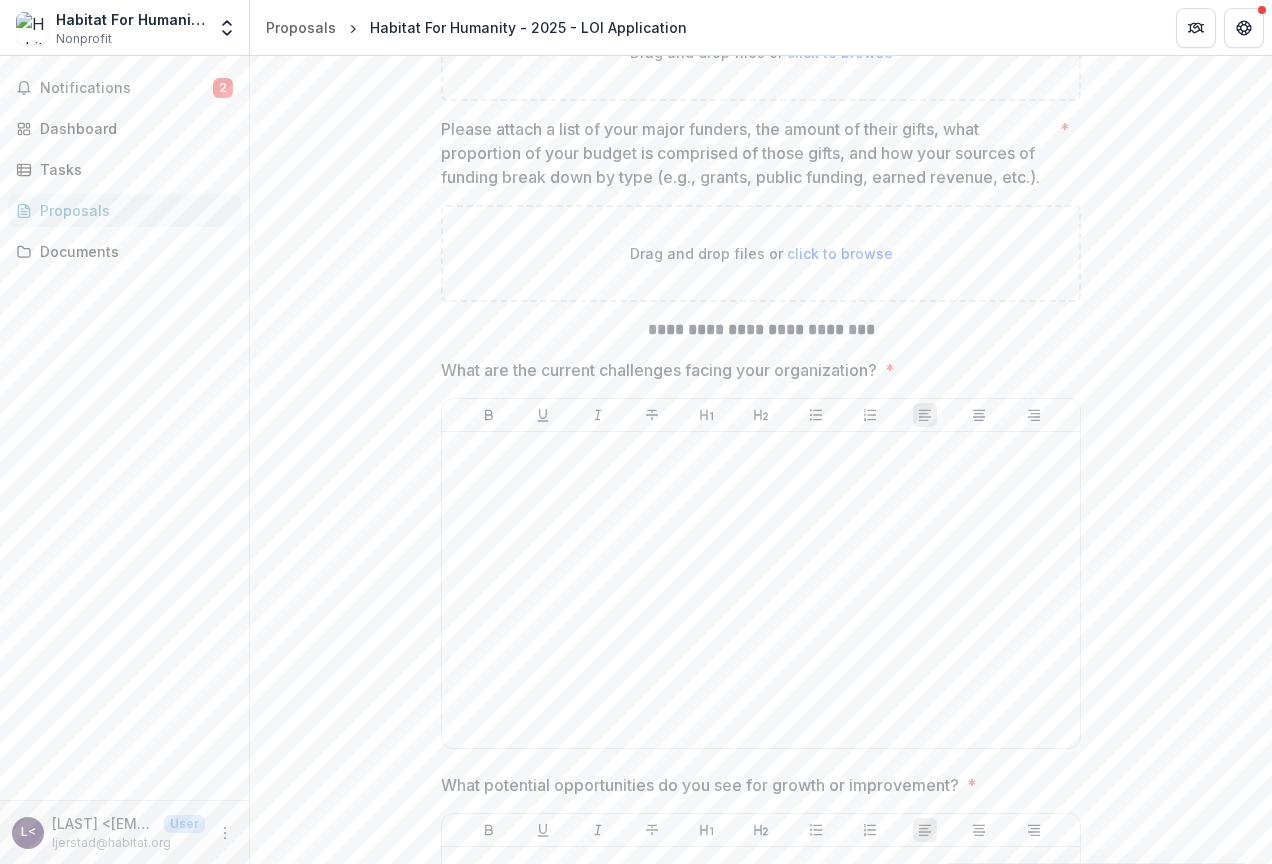 drag, startPoint x: 1265, startPoint y: 681, endPoint x: 1266, endPoint y: 656, distance: 25.019993 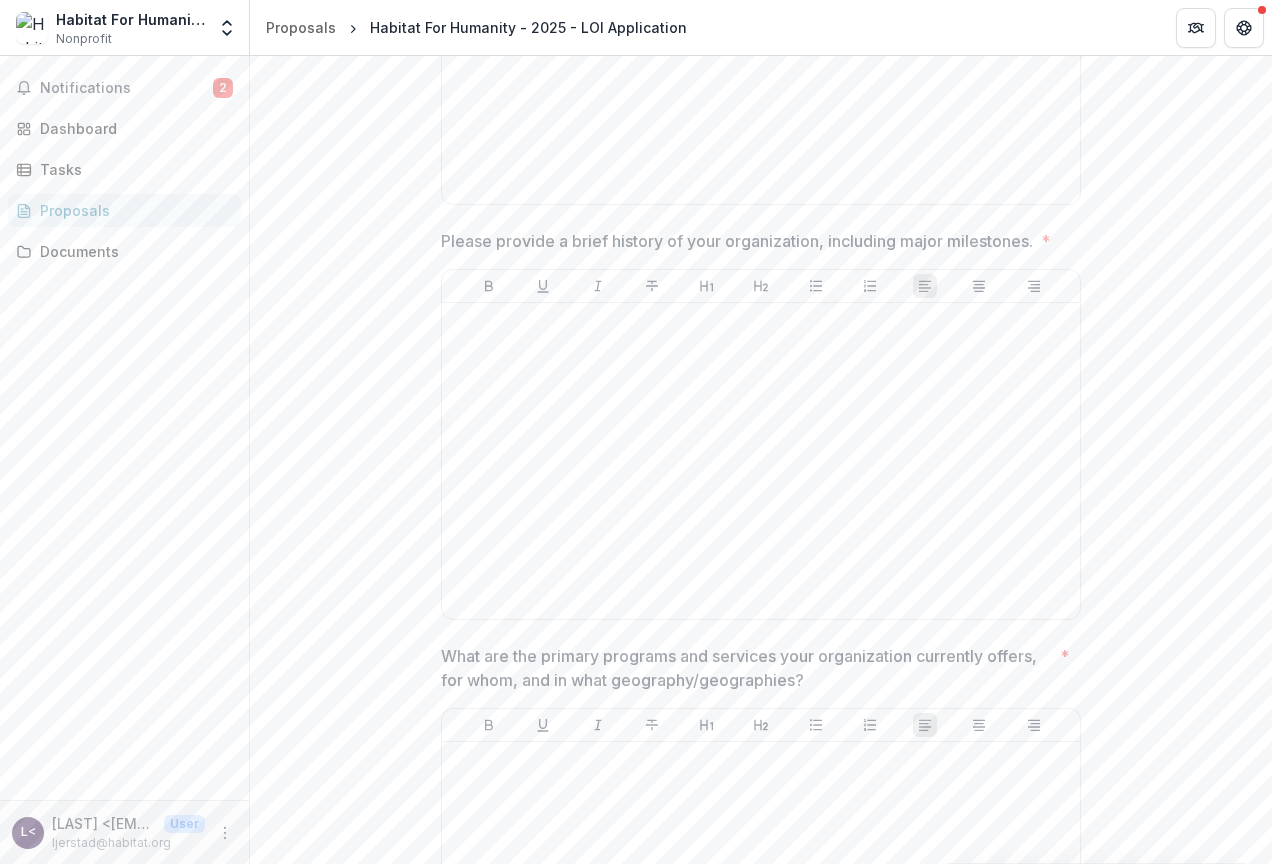 scroll, scrollTop: 1640, scrollLeft: 0, axis: vertical 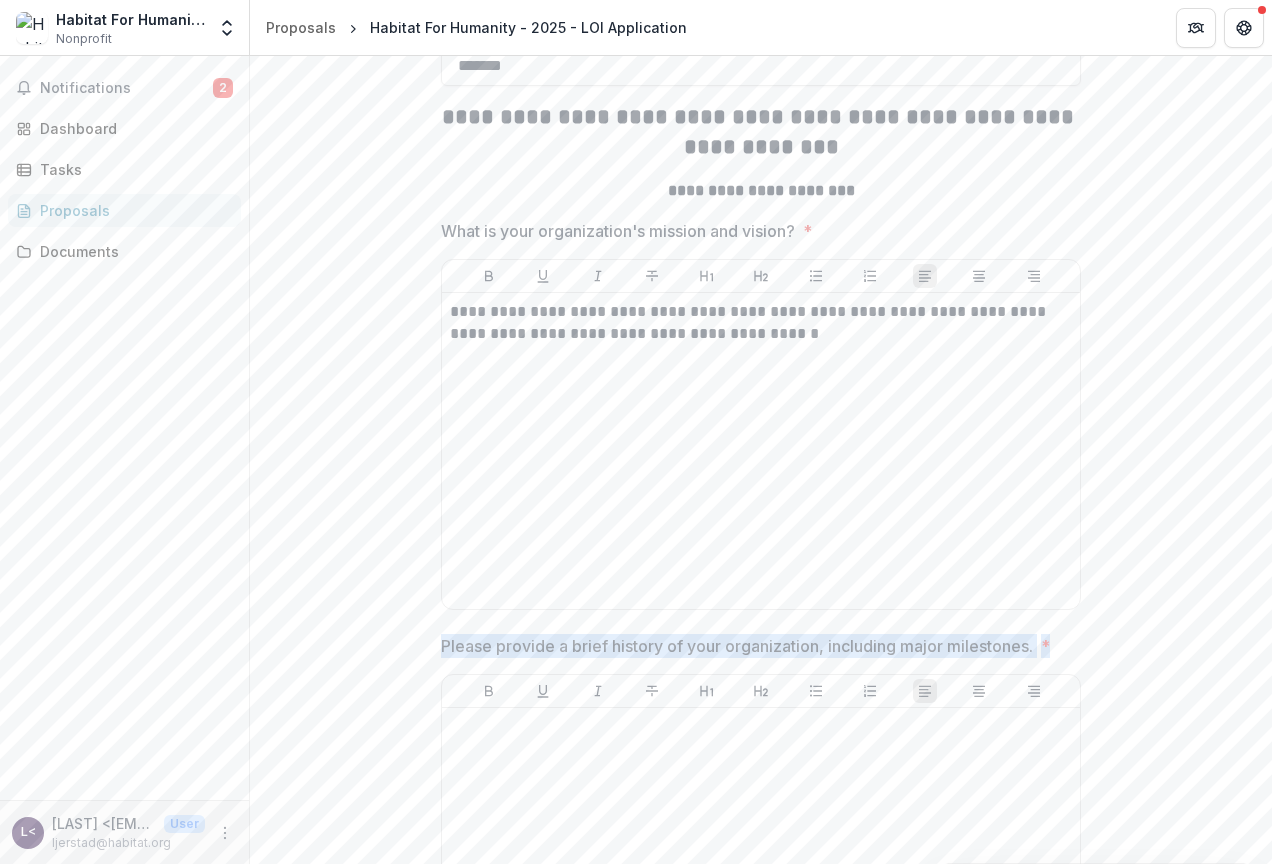 drag, startPoint x: 448, startPoint y: 645, endPoint x: 1084, endPoint y: 644, distance: 636.0008 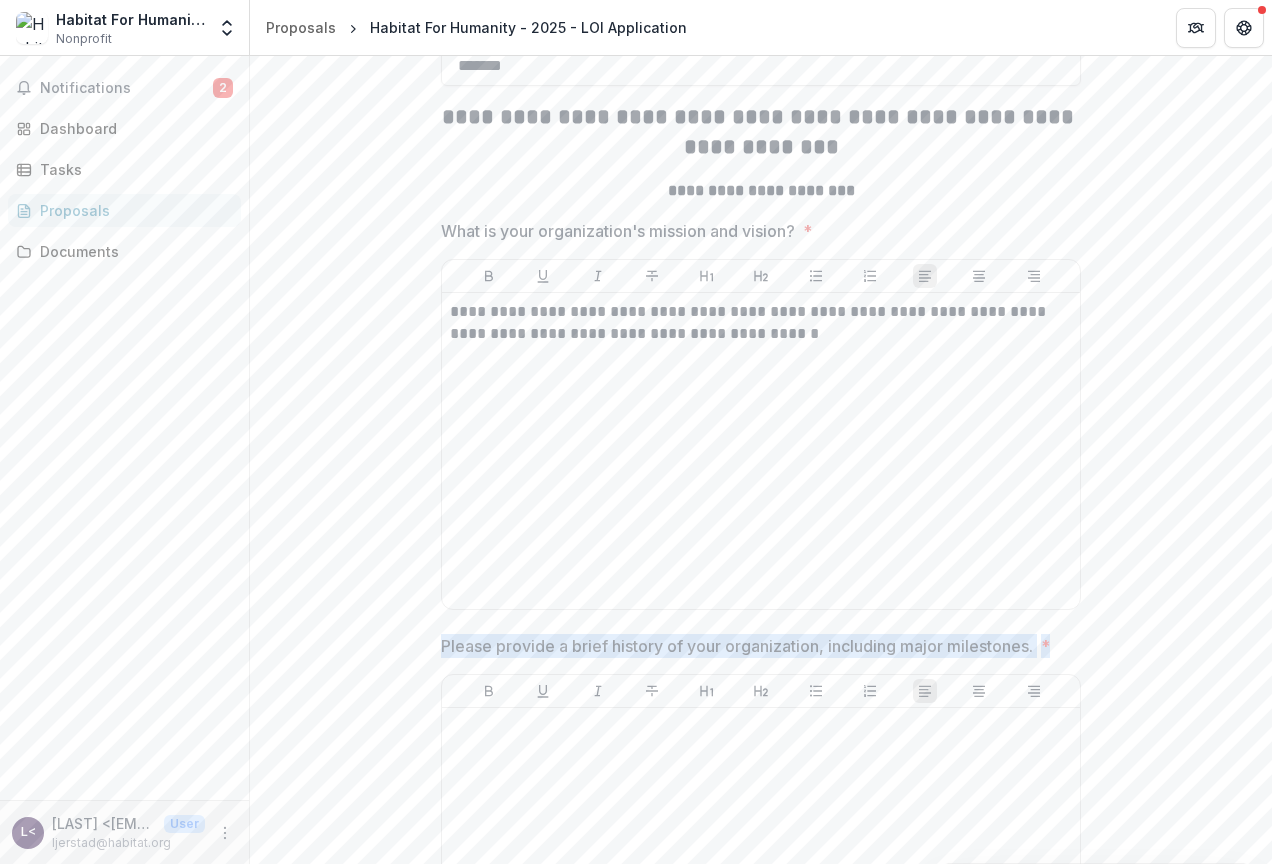 click on "**********" at bounding box center [761, 5276] 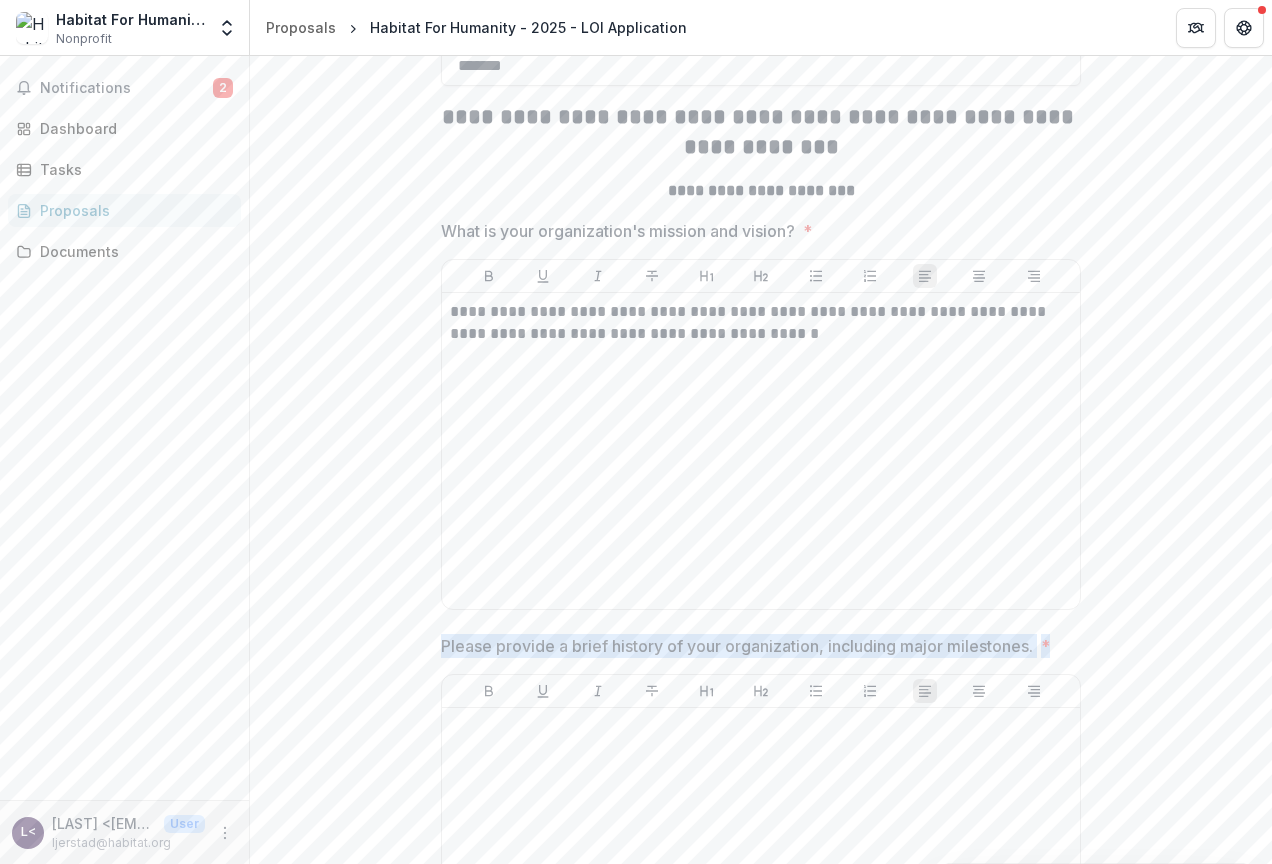 copy on "Please provide a brief history of your organization, including major milestones. *" 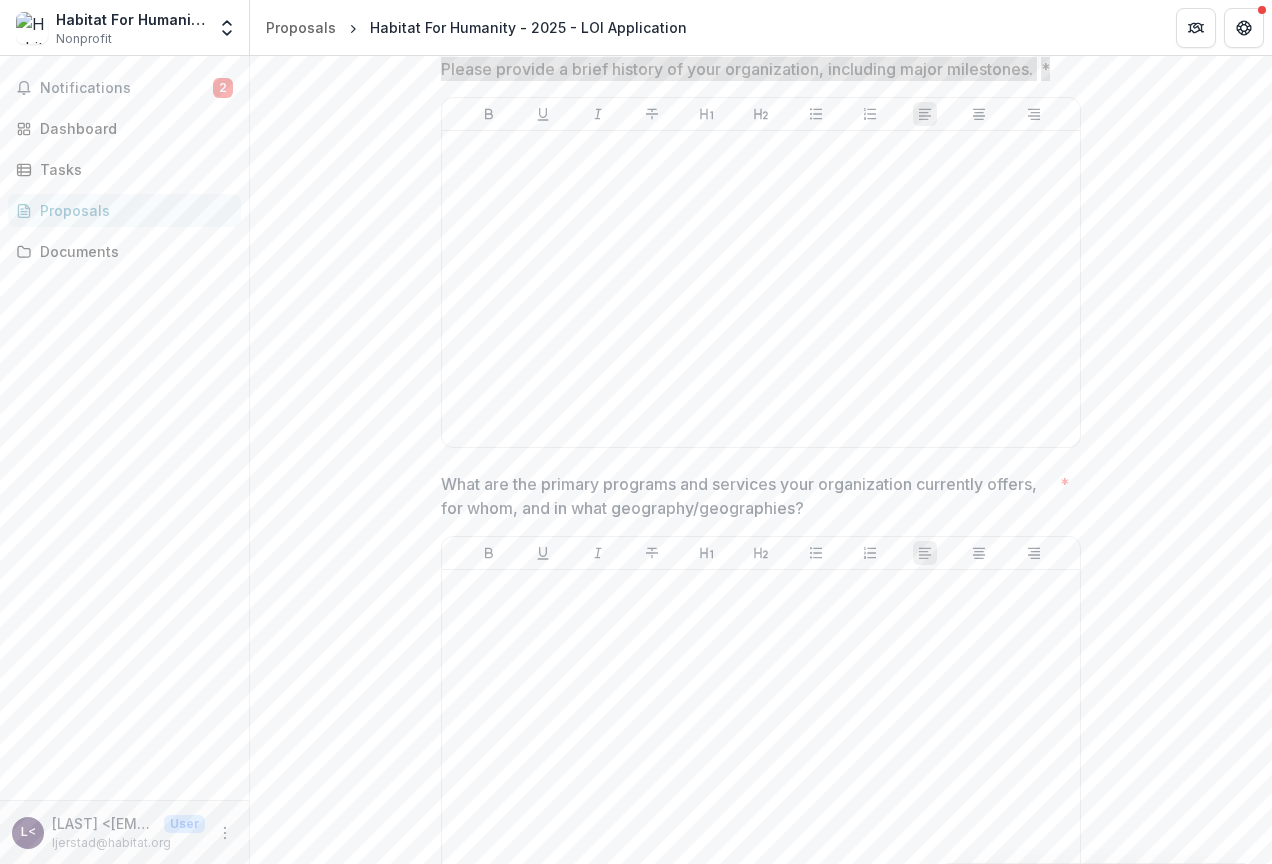 scroll, scrollTop: 1840, scrollLeft: 0, axis: vertical 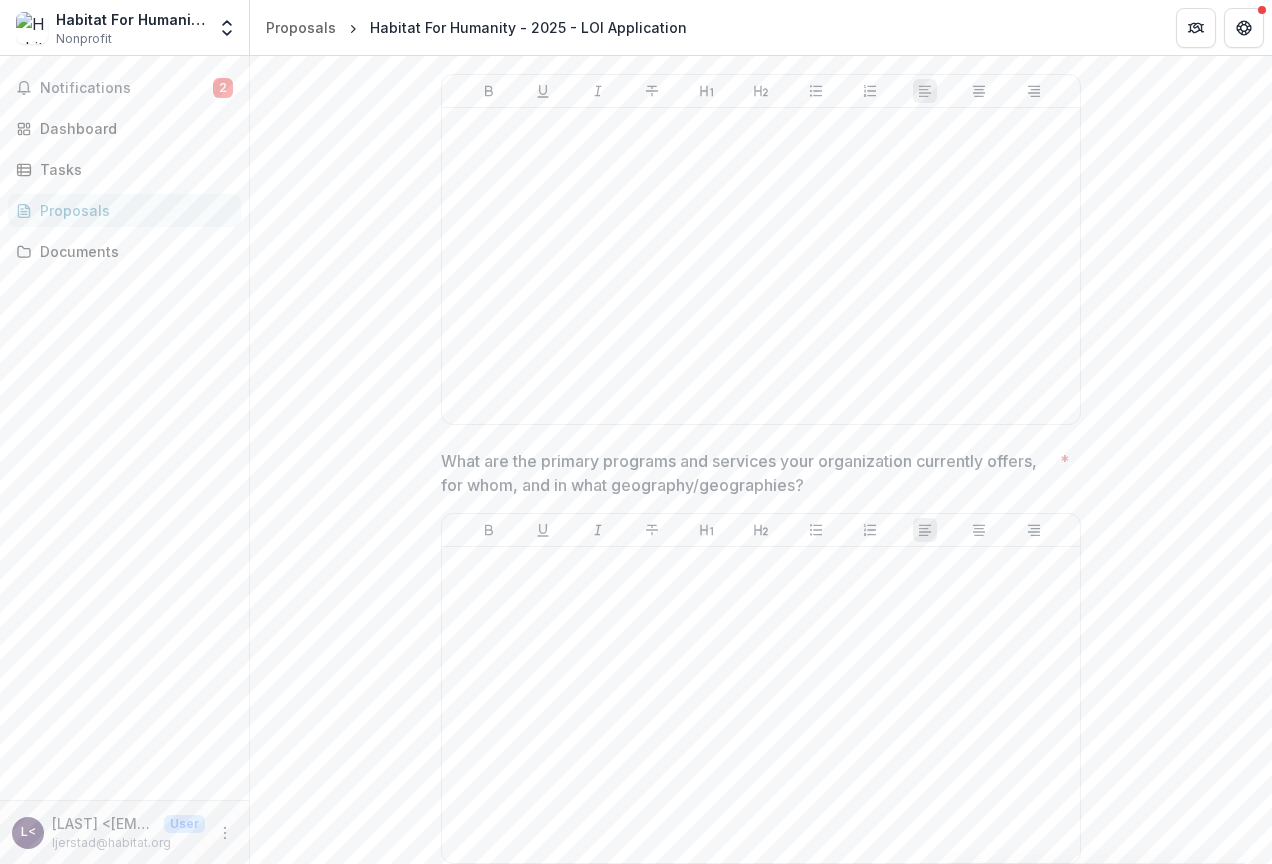 click on "What are the primary programs and services your organization currently offers, for whom, and in what geography/geographies?" at bounding box center (746, 473) 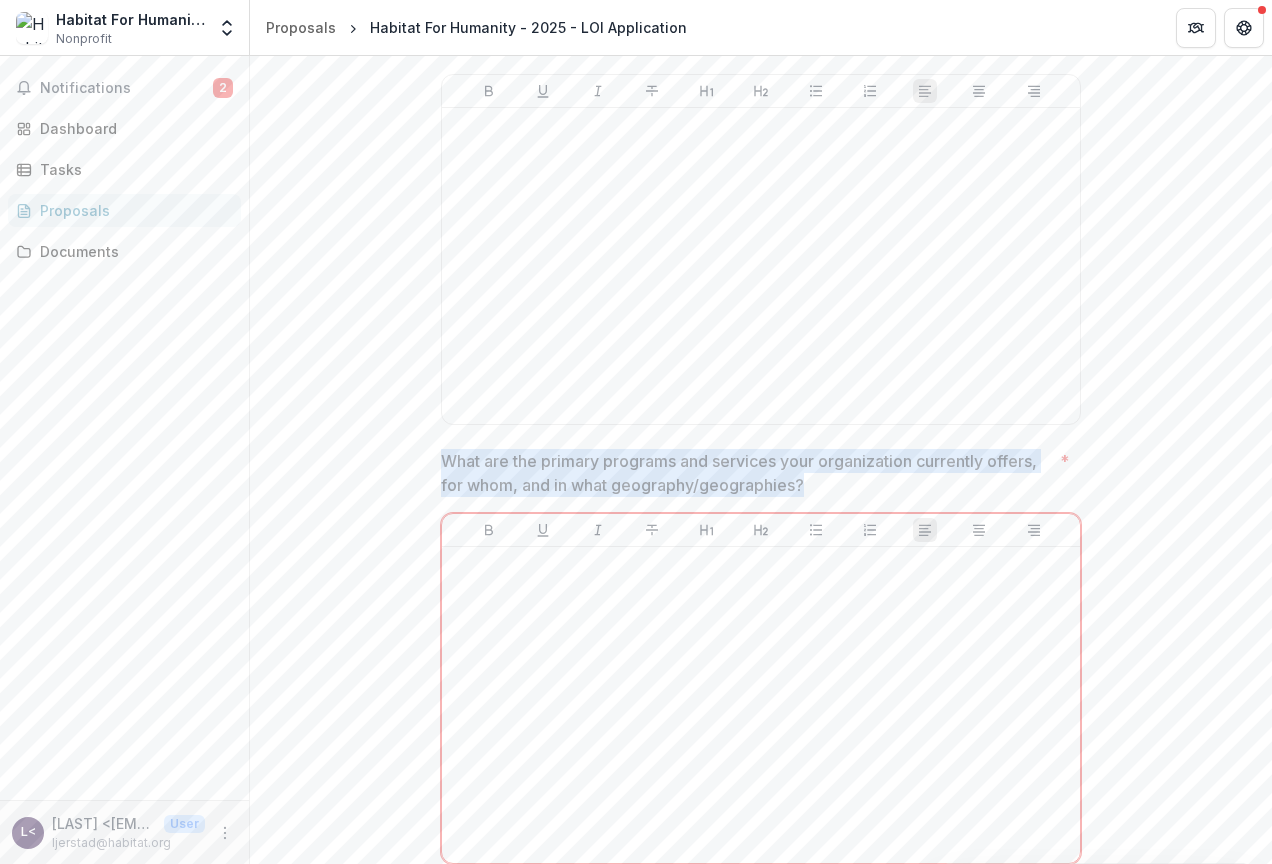 drag, startPoint x: 765, startPoint y: 487, endPoint x: 419, endPoint y: 465, distance: 346.69873 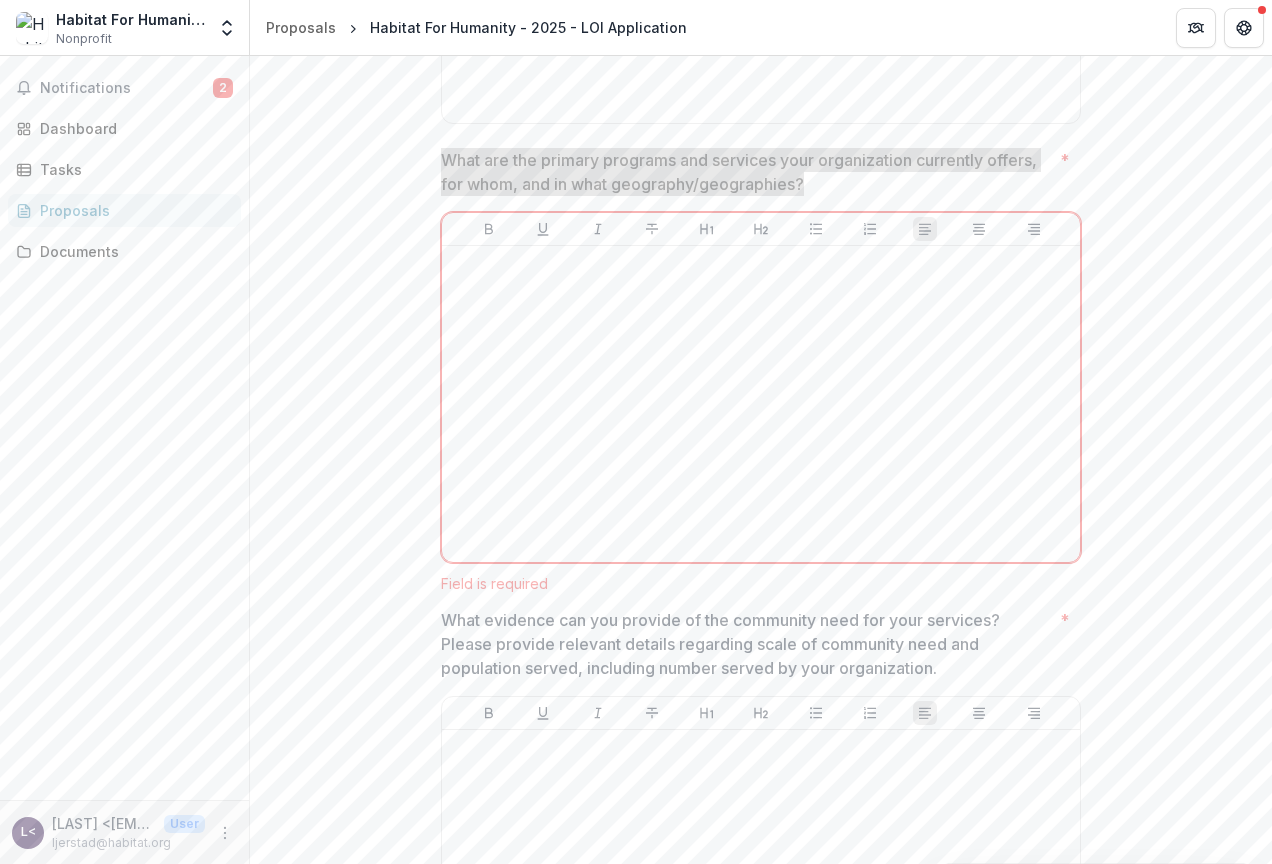 scroll, scrollTop: 2140, scrollLeft: 0, axis: vertical 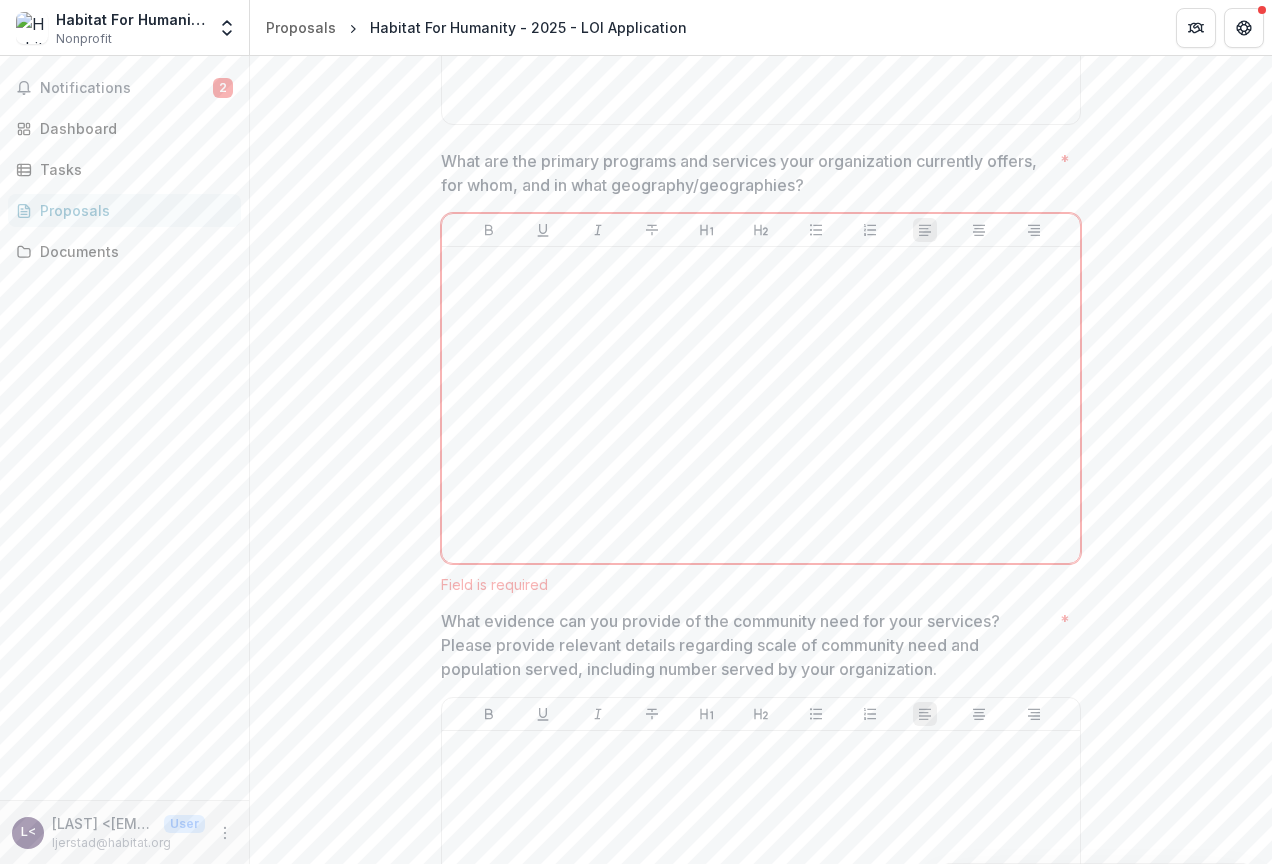 click on "What evidence can you provide of the community need for your services? Please provide relevant details regarding scale of community need and population served, including number served by your organization." at bounding box center (746, 645) 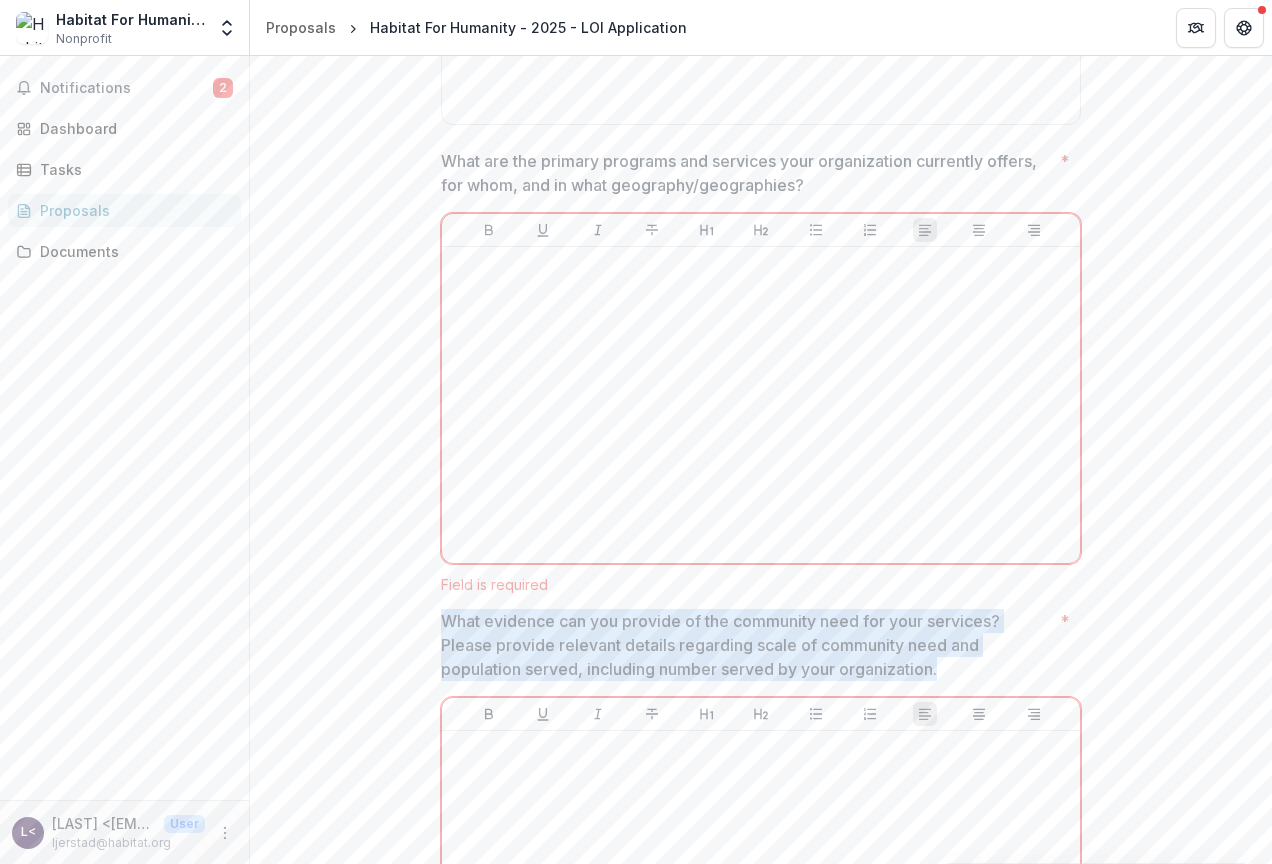 drag, startPoint x: 935, startPoint y: 667, endPoint x: 431, endPoint y: 622, distance: 506.00494 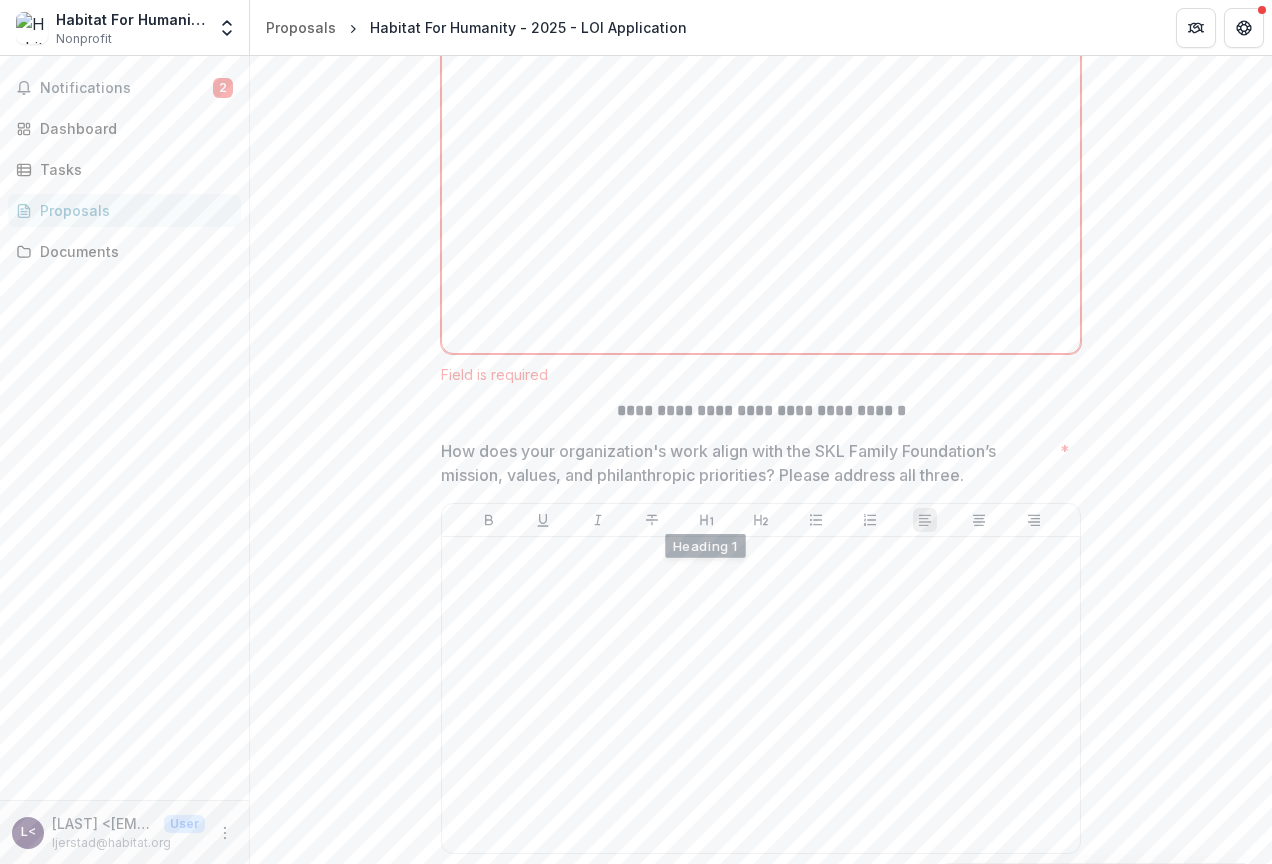 scroll, scrollTop: 2840, scrollLeft: 0, axis: vertical 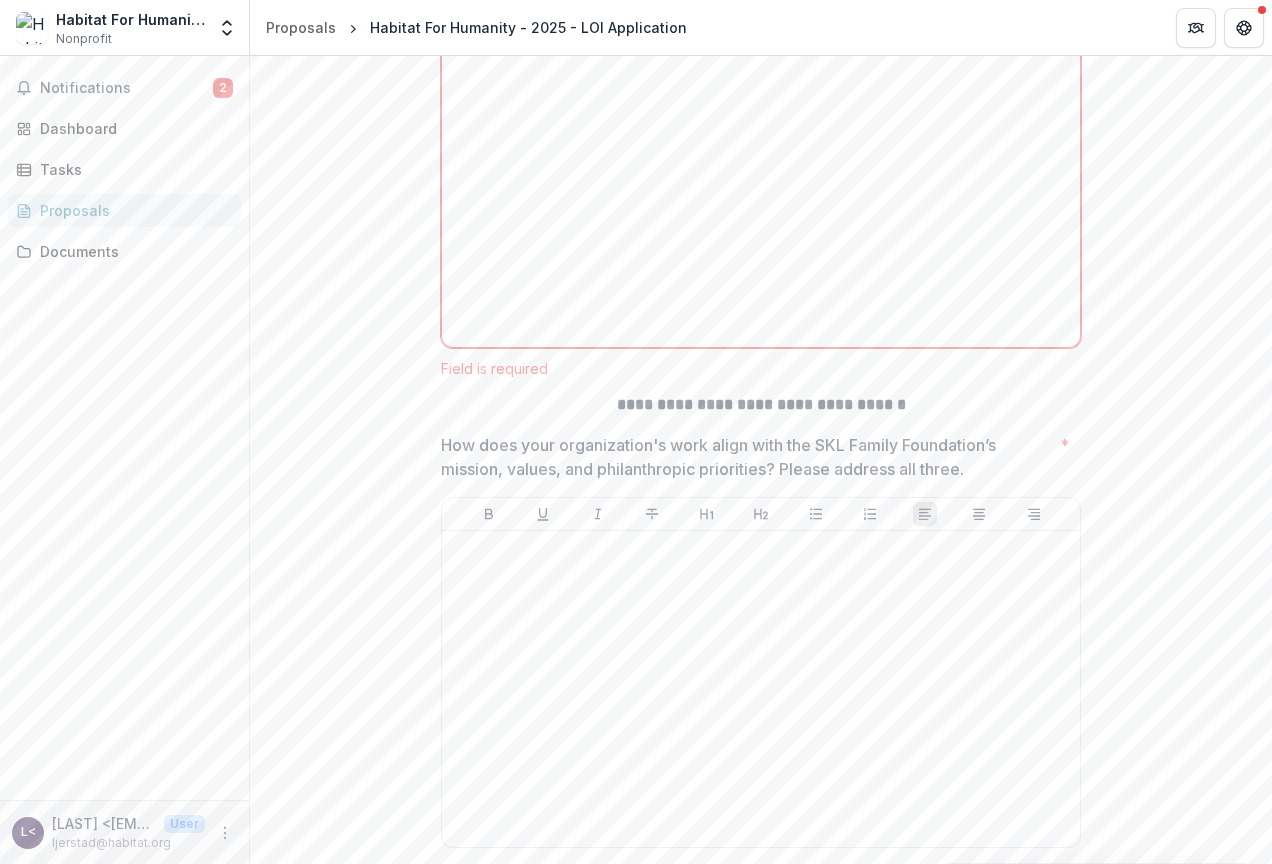 click on "How does your organization's work align with the SKL Family Foundation’s mission, values, and philanthropic priorities? Please address all three." at bounding box center (746, 457) 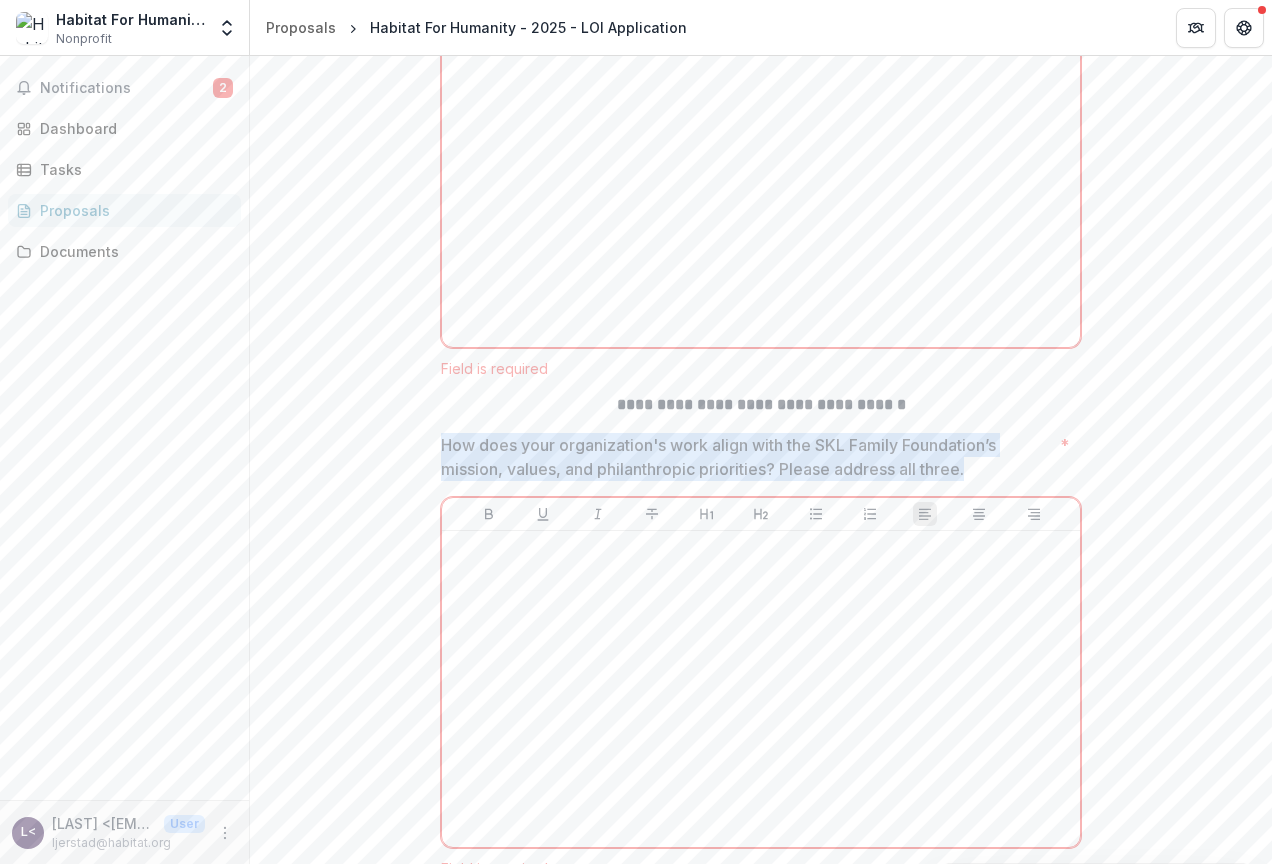 drag, startPoint x: 968, startPoint y: 469, endPoint x: 417, endPoint y: 437, distance: 551.92847 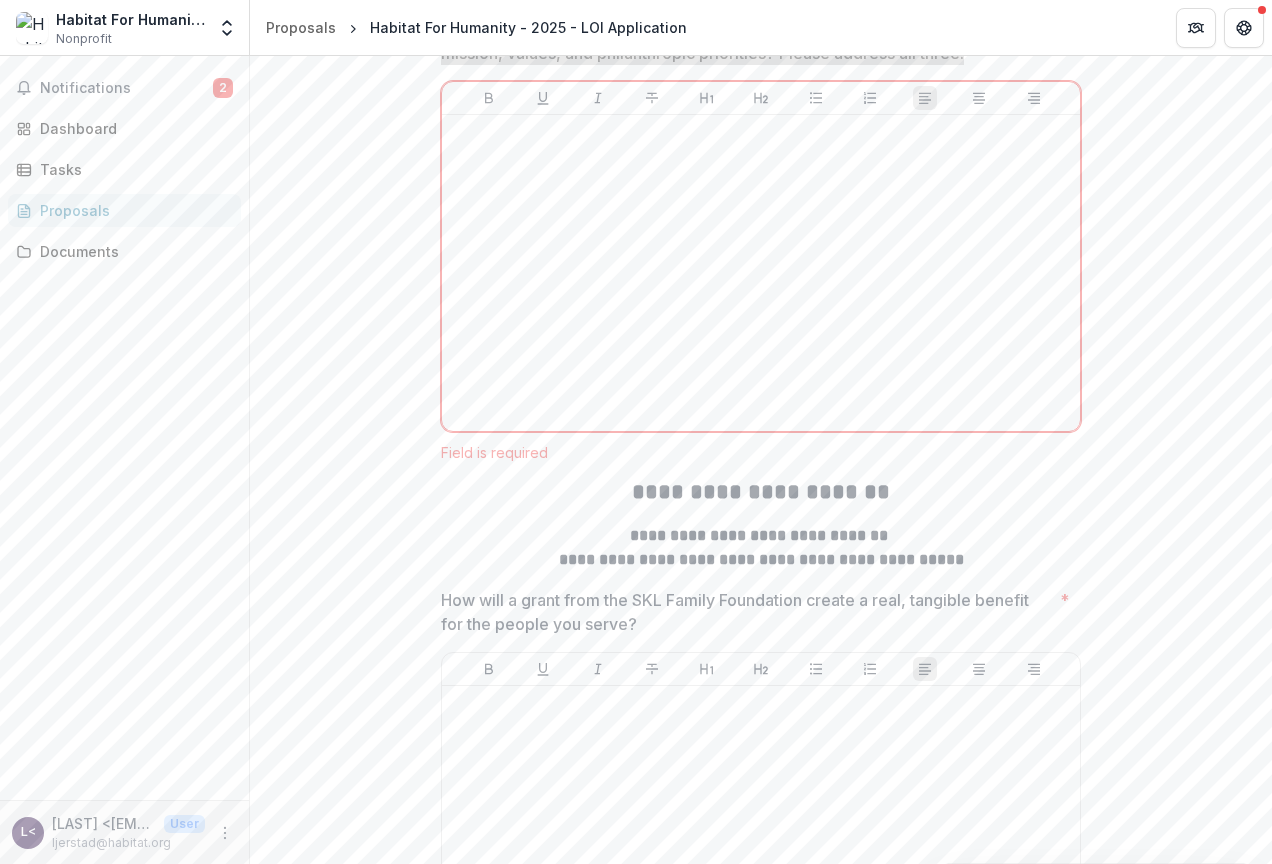 scroll, scrollTop: 3340, scrollLeft: 0, axis: vertical 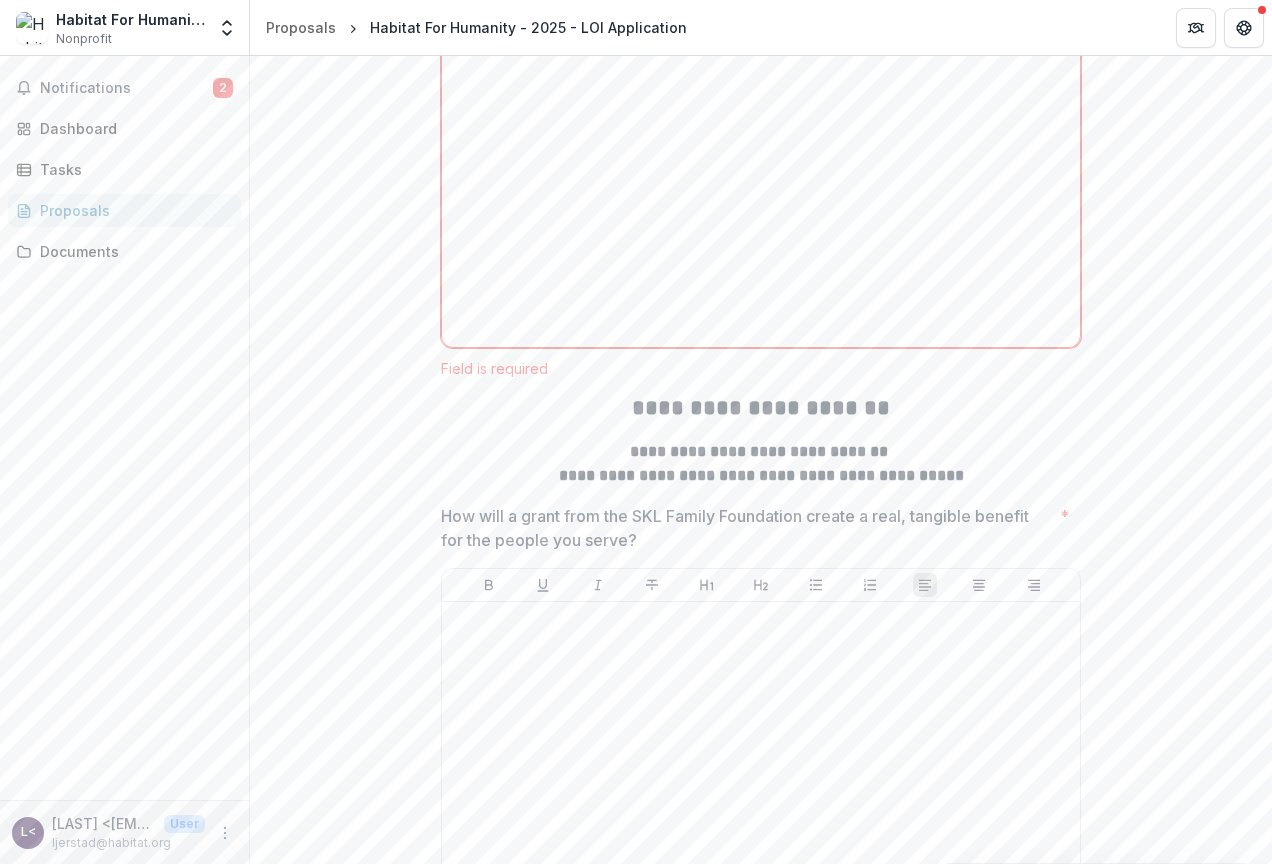 click on "**********" at bounding box center (761, 476) 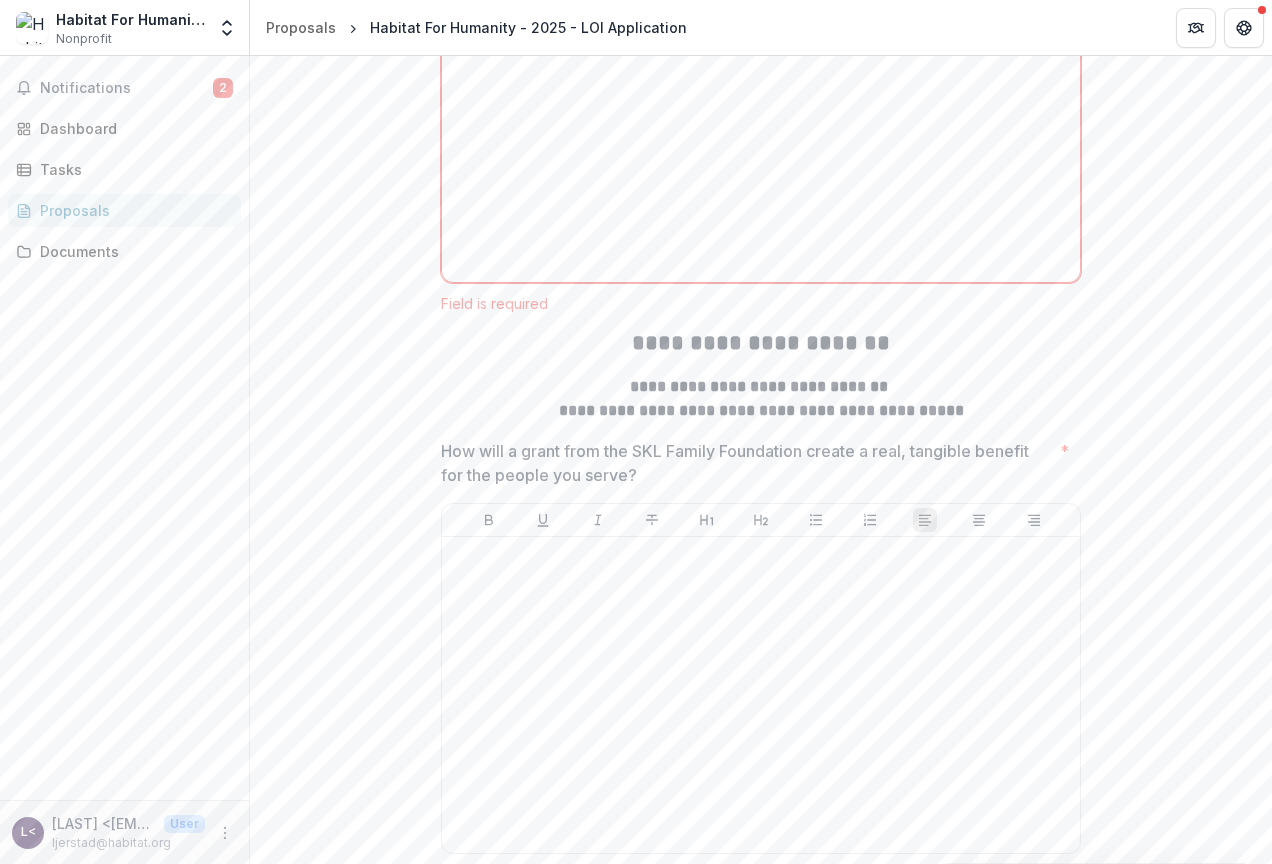 scroll, scrollTop: 3440, scrollLeft: 0, axis: vertical 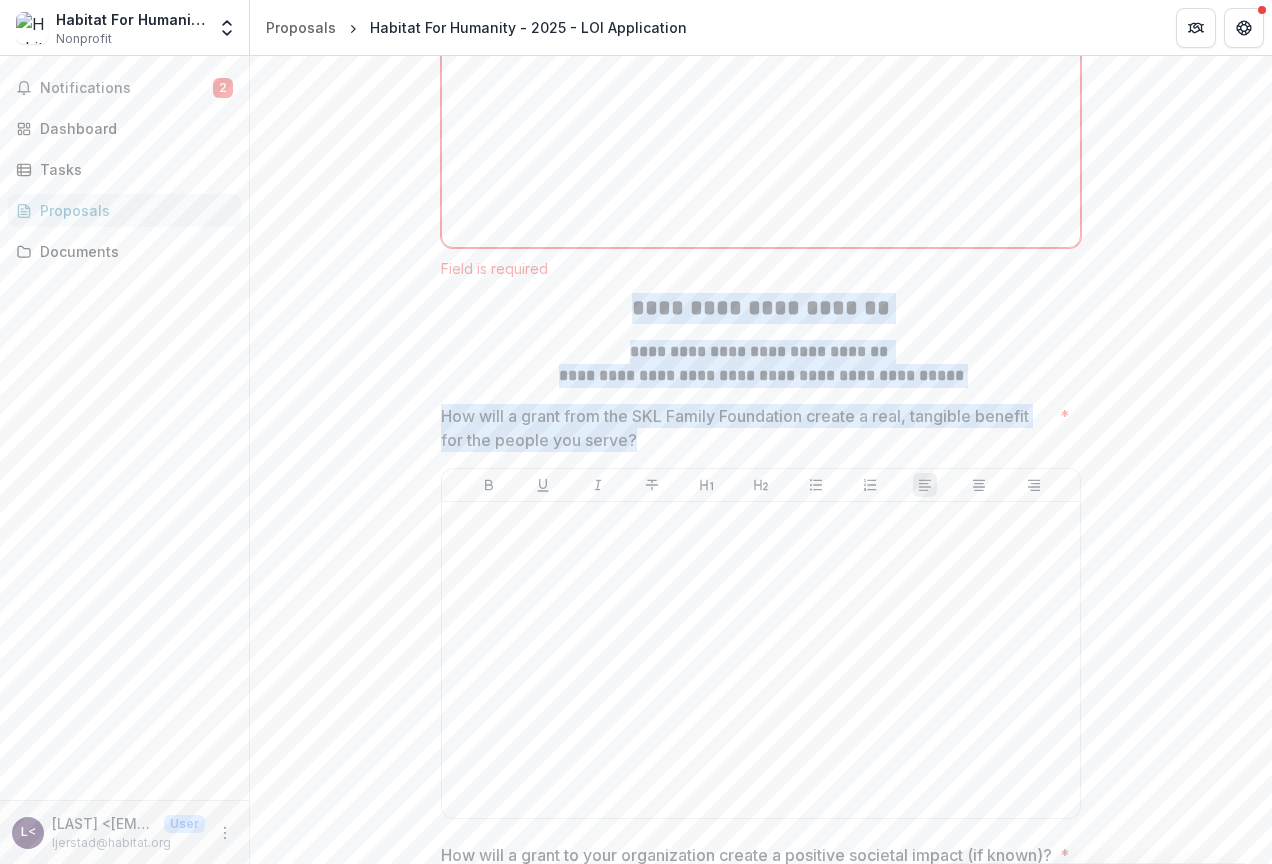 drag, startPoint x: 637, startPoint y: 432, endPoint x: 567, endPoint y: 302, distance: 147.64822 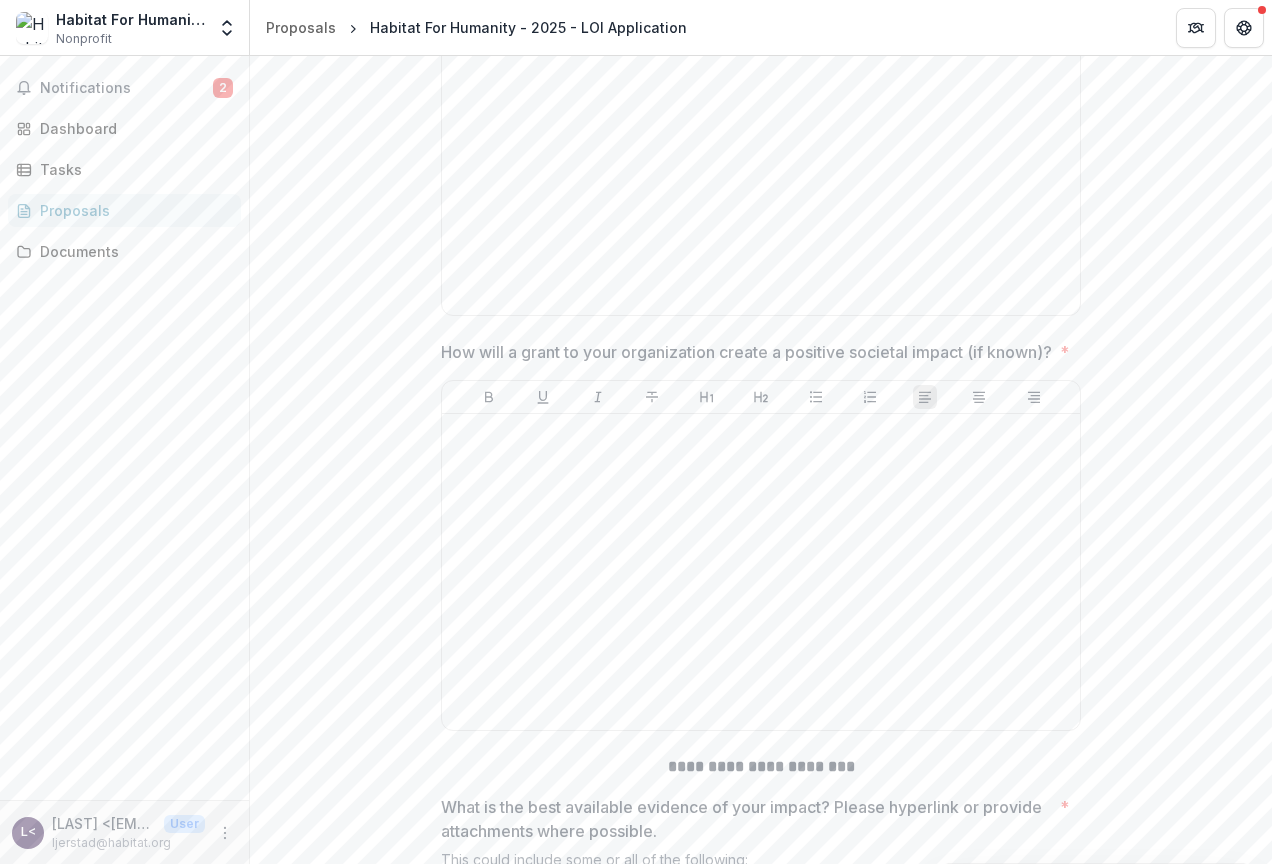 scroll, scrollTop: 4140, scrollLeft: 0, axis: vertical 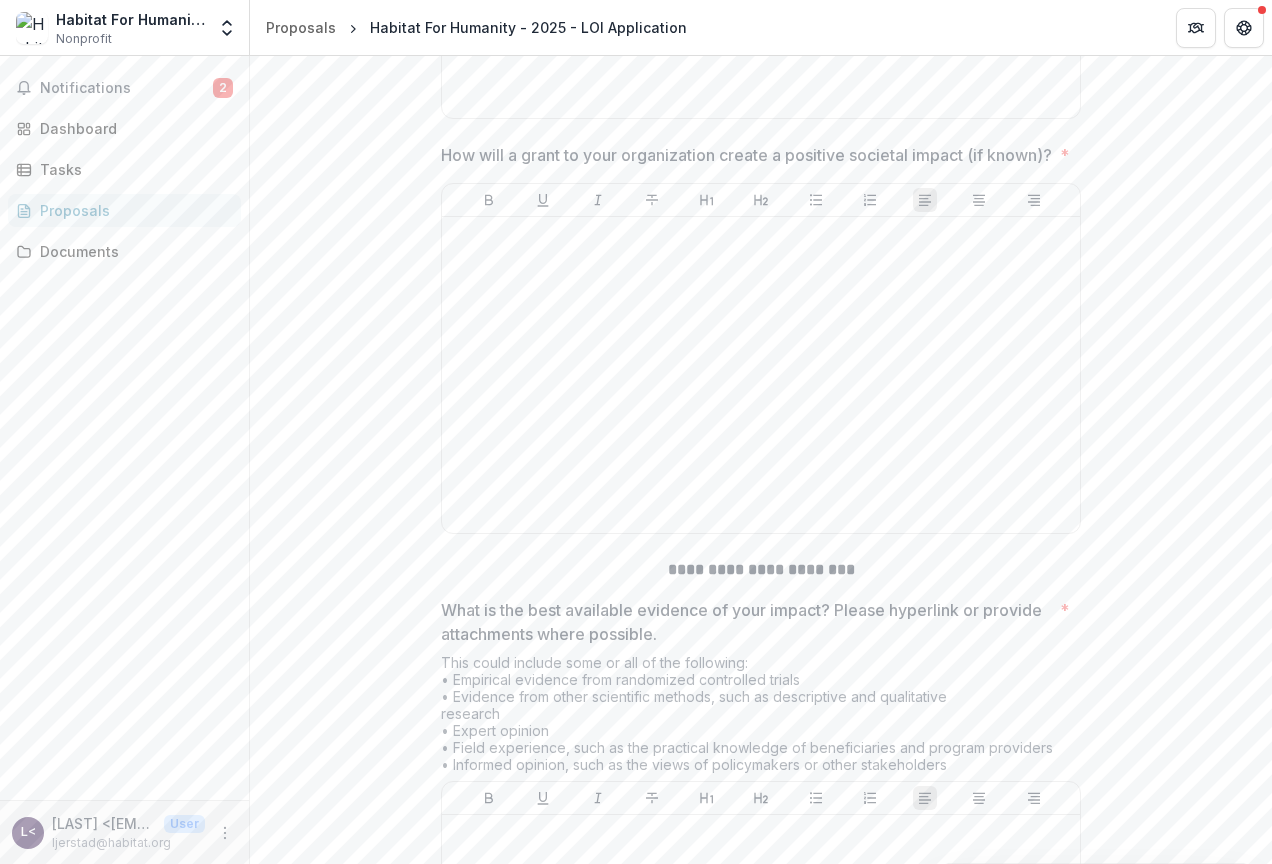click on "How will a grant to your organization create a positive societal impact (if known)?" at bounding box center [746, 155] 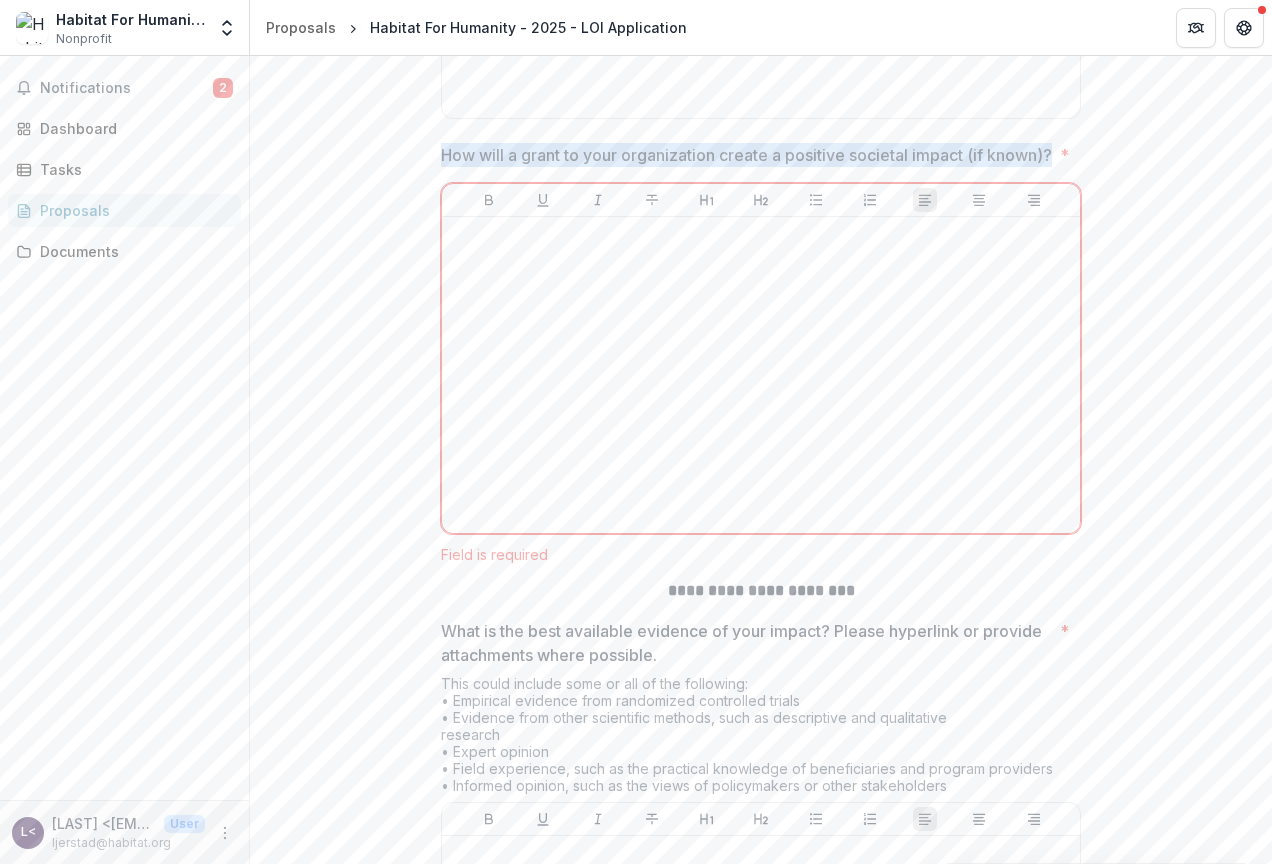 drag, startPoint x: 515, startPoint y: 172, endPoint x: 428, endPoint y: 149, distance: 89.98889 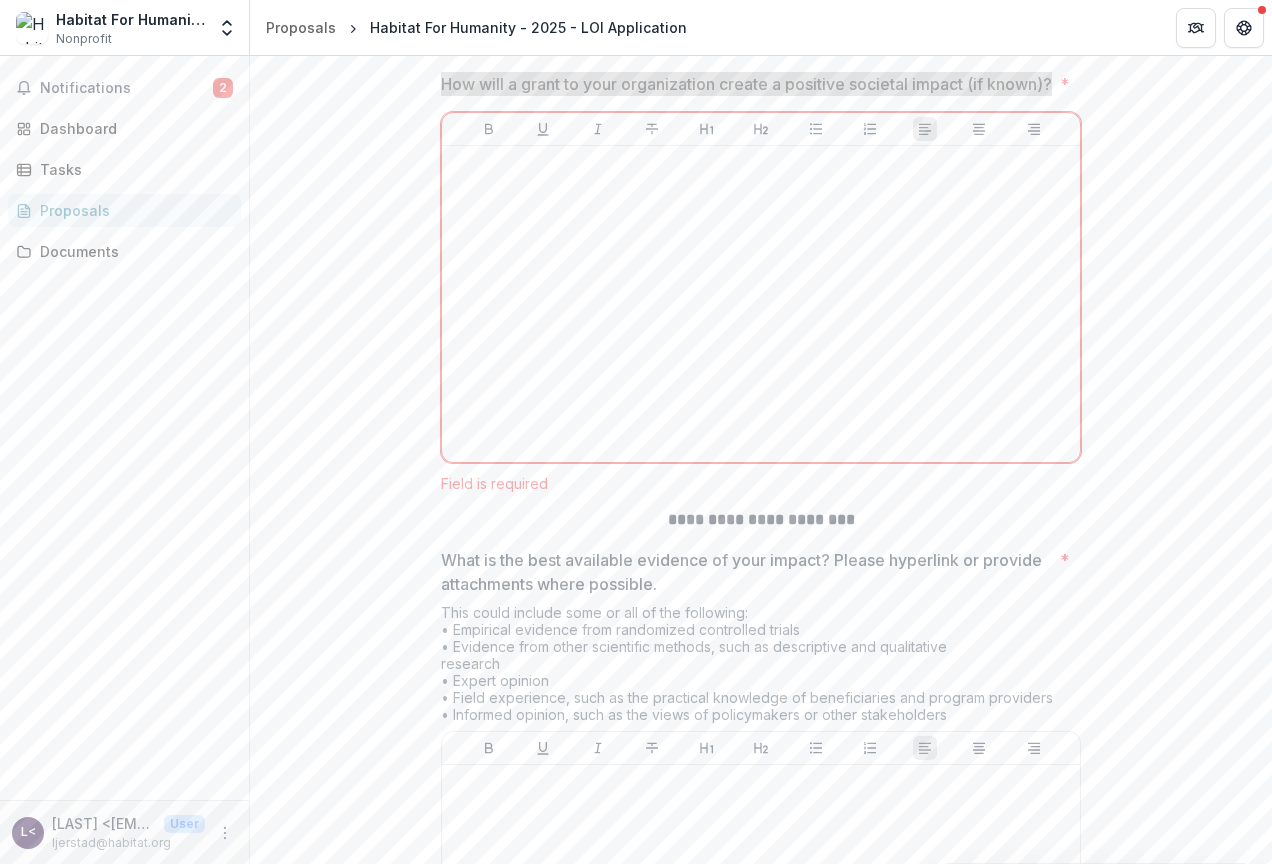 scroll, scrollTop: 4340, scrollLeft: 0, axis: vertical 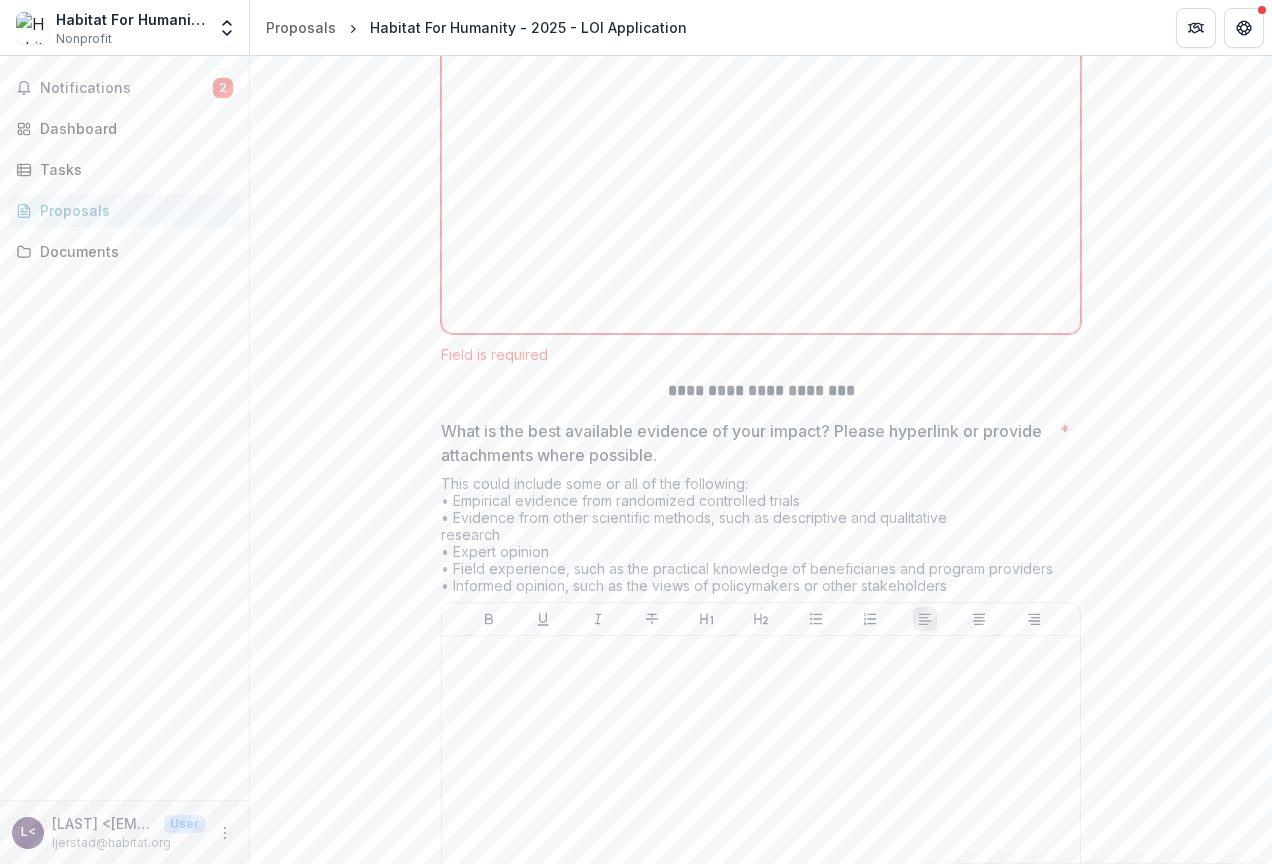 click on "**********" at bounding box center (761, 390) 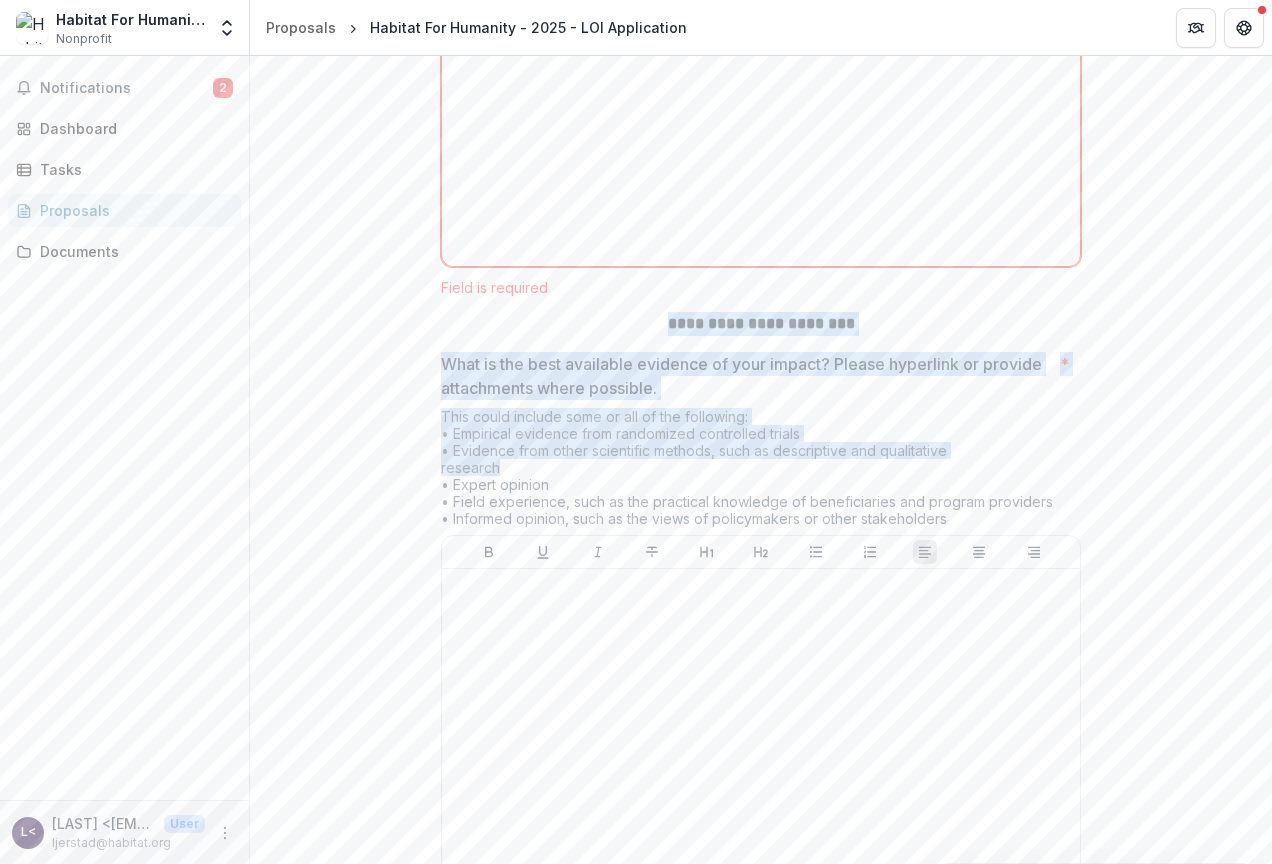 scroll, scrollTop: 4440, scrollLeft: 0, axis: vertical 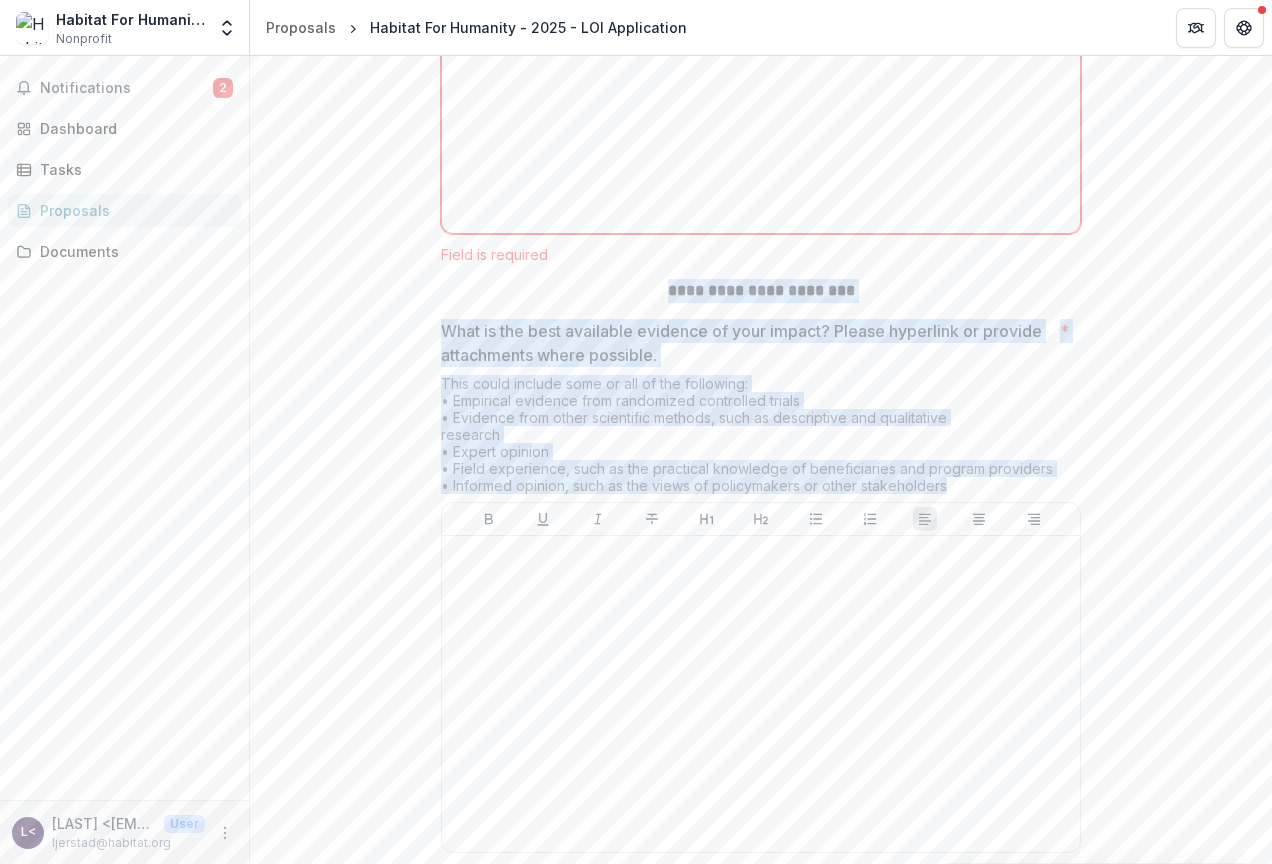 drag, startPoint x: 662, startPoint y: 417, endPoint x: 959, endPoint y: 502, distance: 308.92395 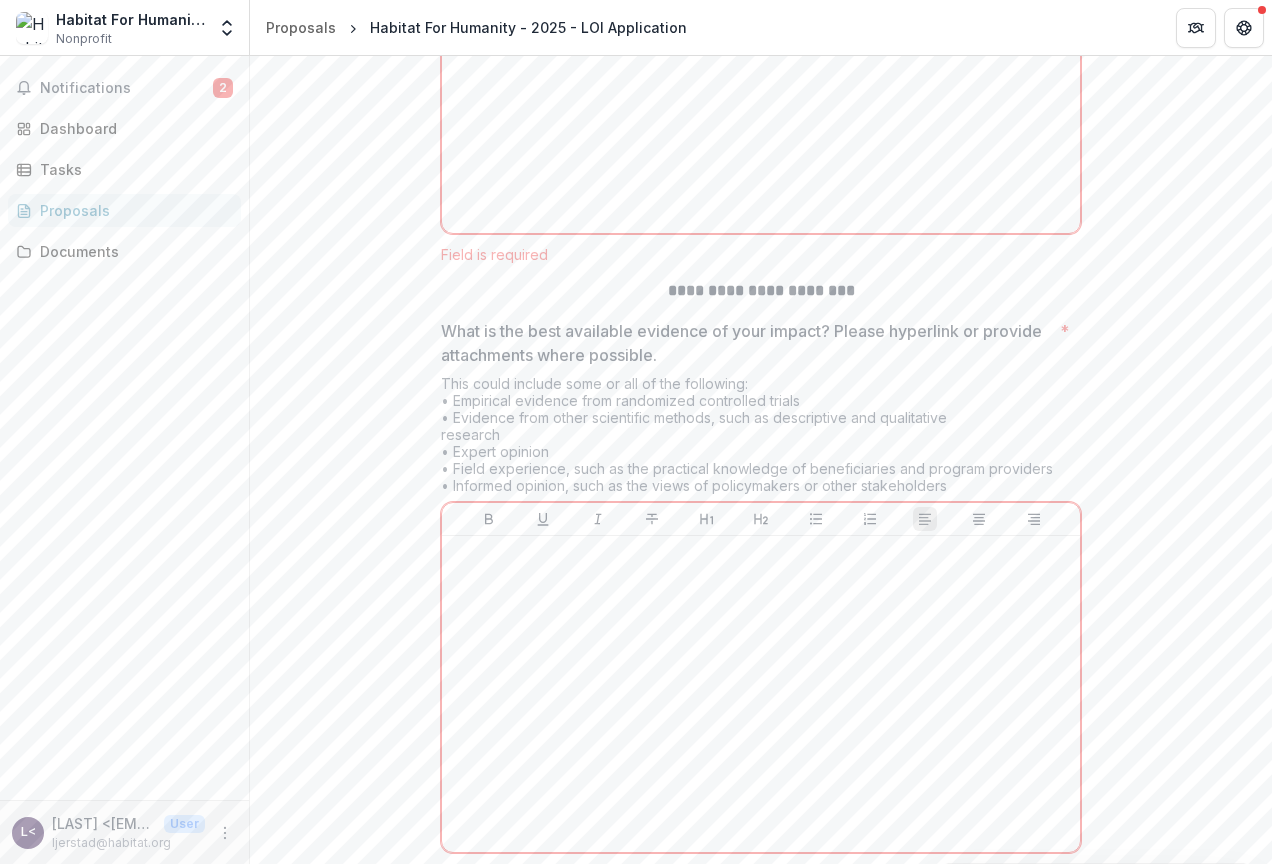 click on "This could include some or all of the following:
• Empirical evidence from randomized controlled trials
• Evidence from other scientific methods, such as descriptive and qualitative
research
• Expert opinion
• Field experience, such as the practical knowledge of beneficiaries and program providers
• Informed opinion, such as the views of policymakers or other stakeholders" at bounding box center (761, 438) 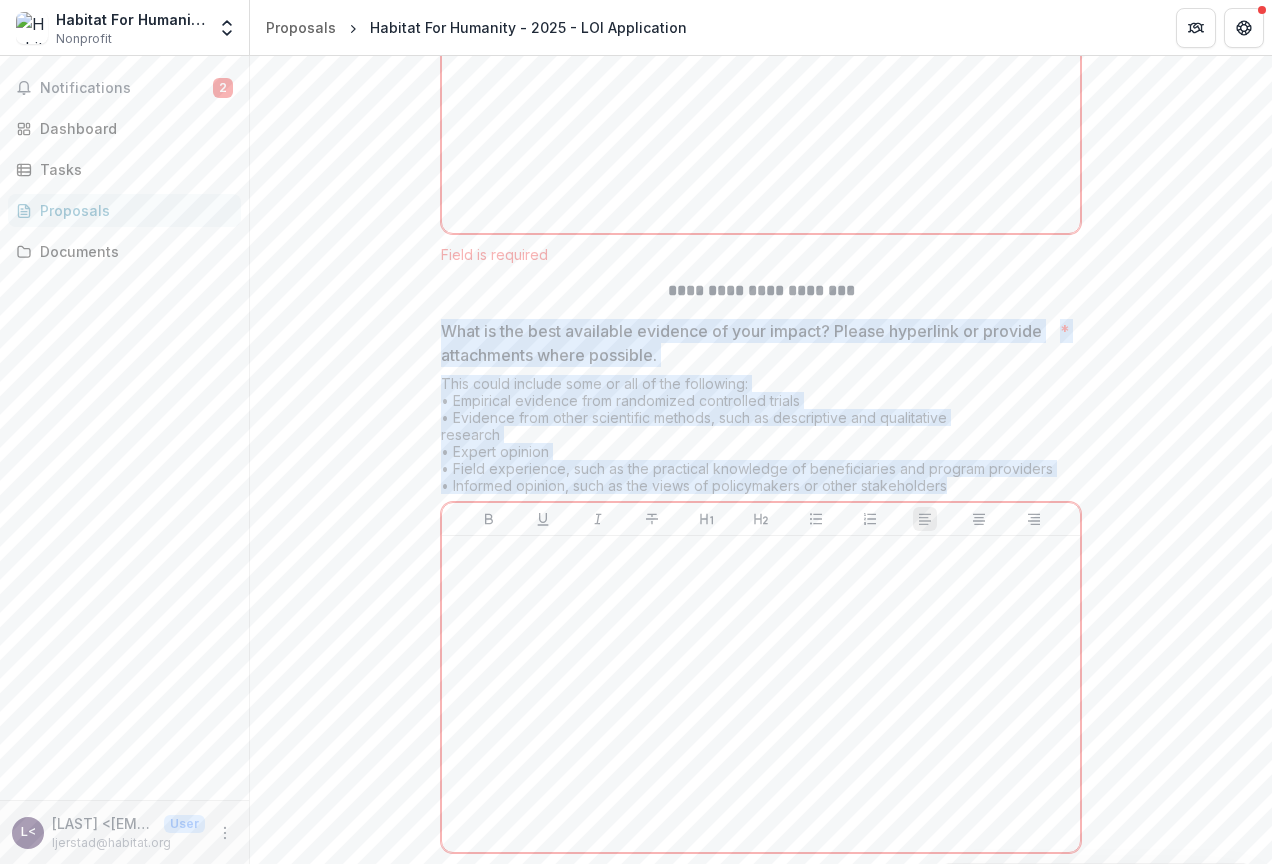 drag, startPoint x: 940, startPoint y: 505, endPoint x: 437, endPoint y: 348, distance: 526.9326 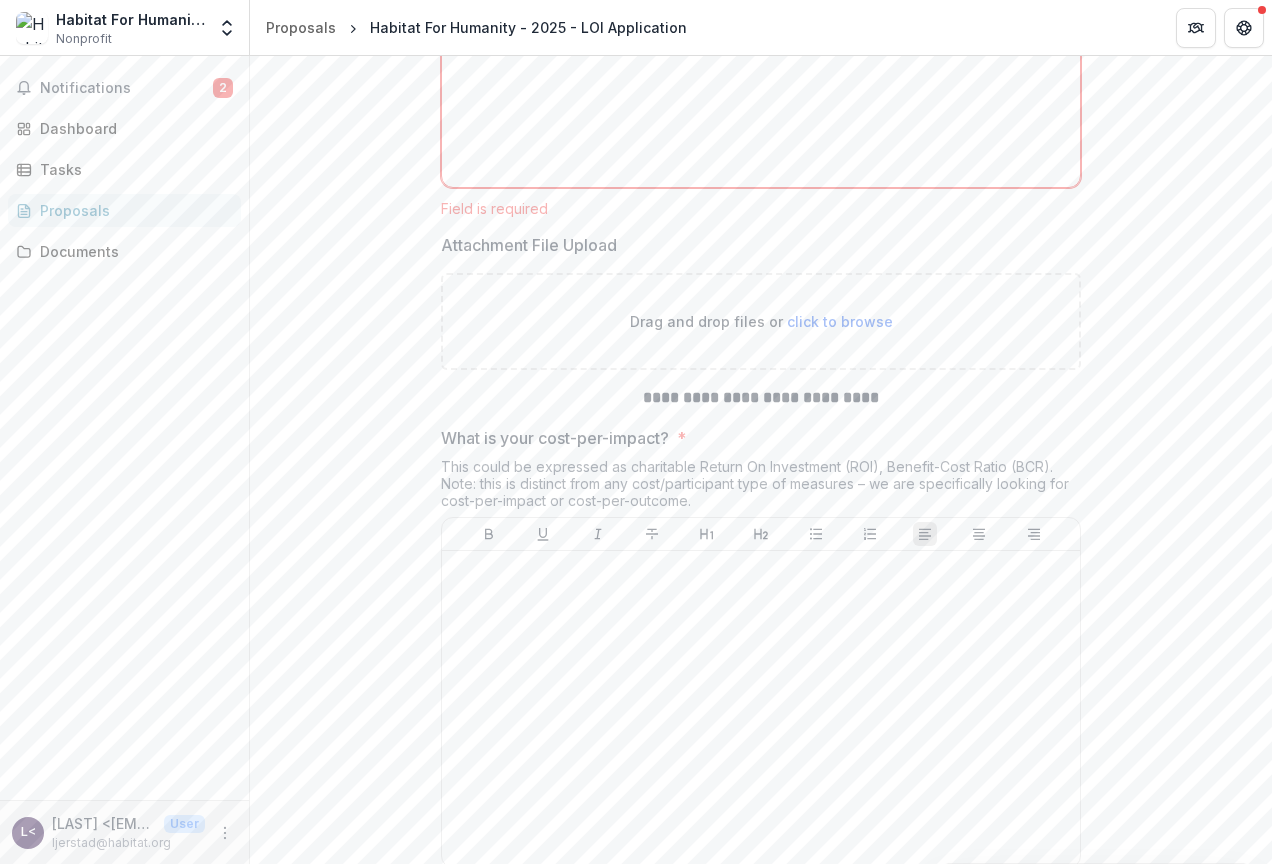scroll, scrollTop: 5240, scrollLeft: 0, axis: vertical 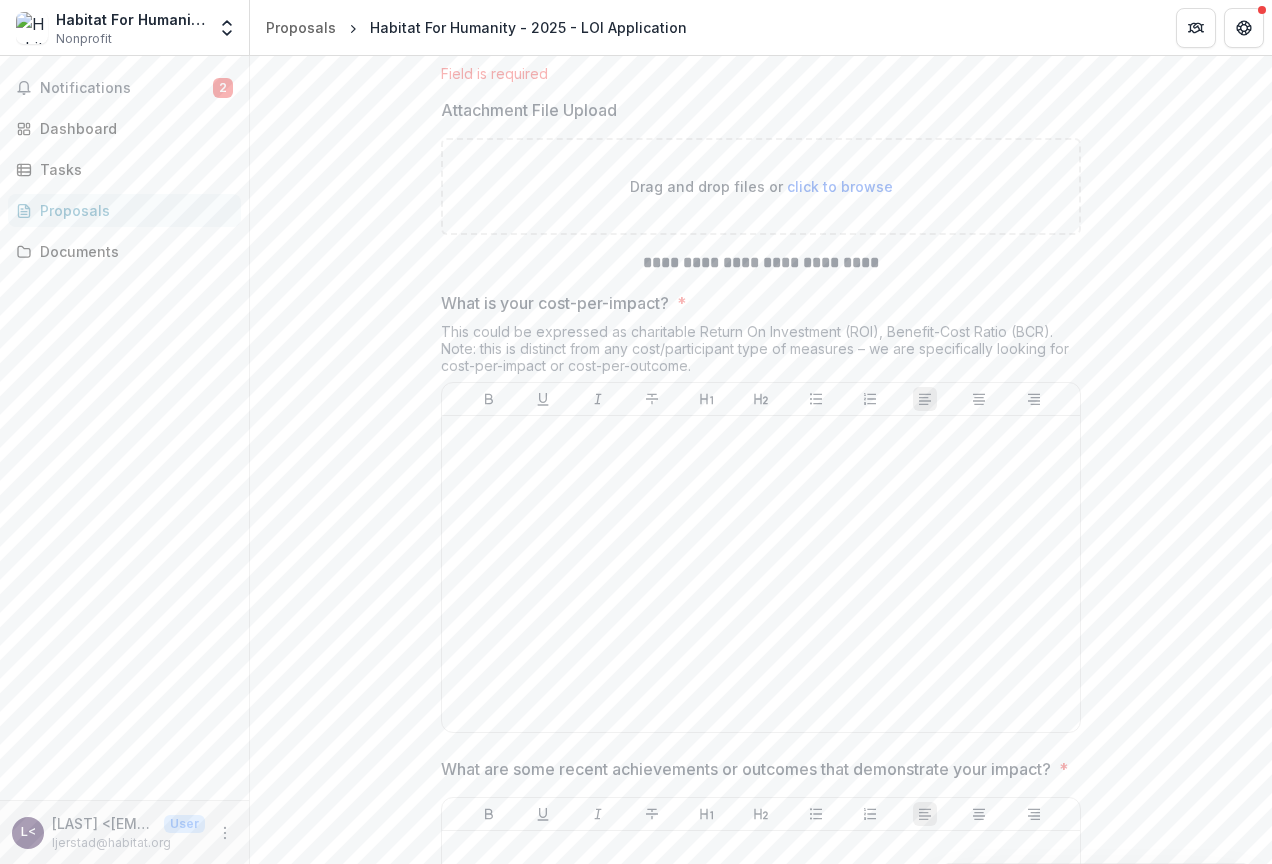 click on "**********" at bounding box center [761, 262] 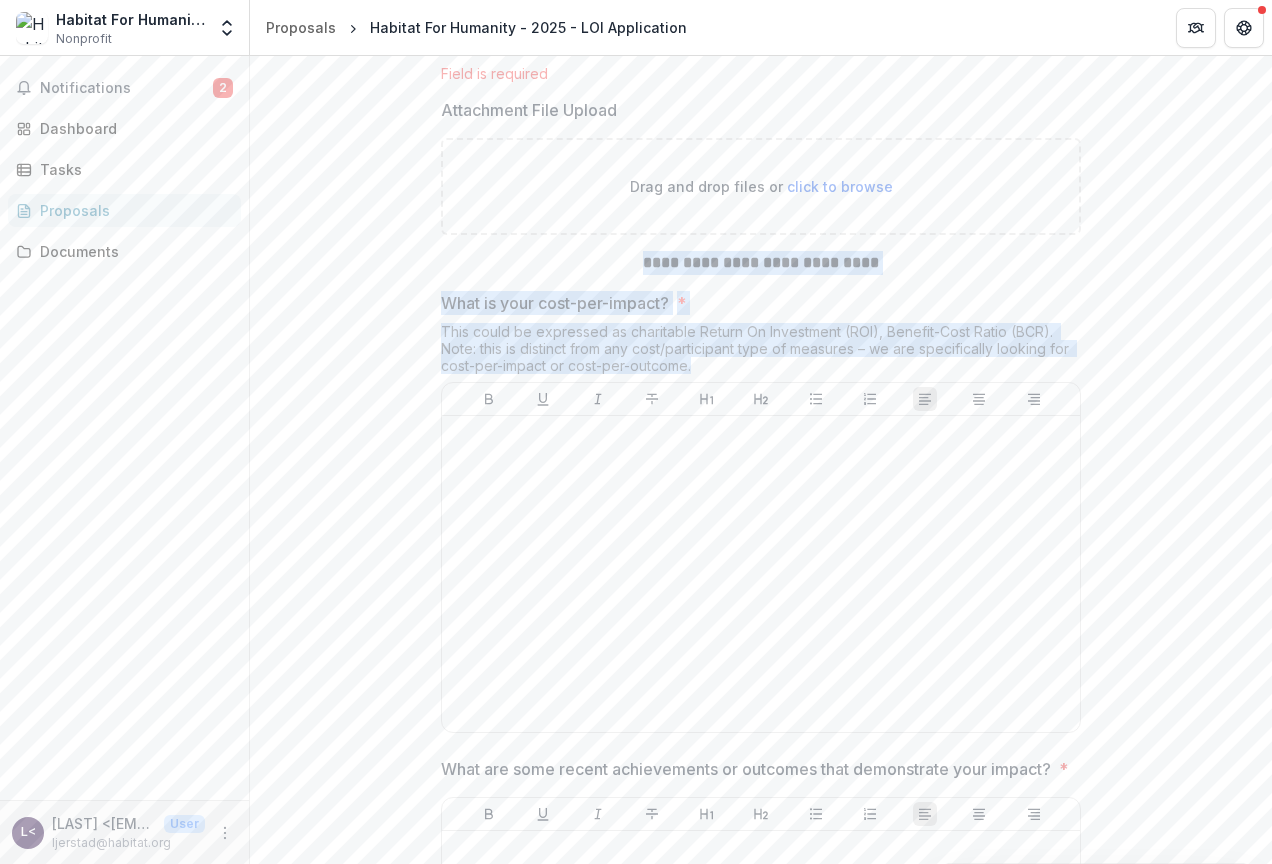 drag, startPoint x: 634, startPoint y: 285, endPoint x: 746, endPoint y: 389, distance: 152.83978 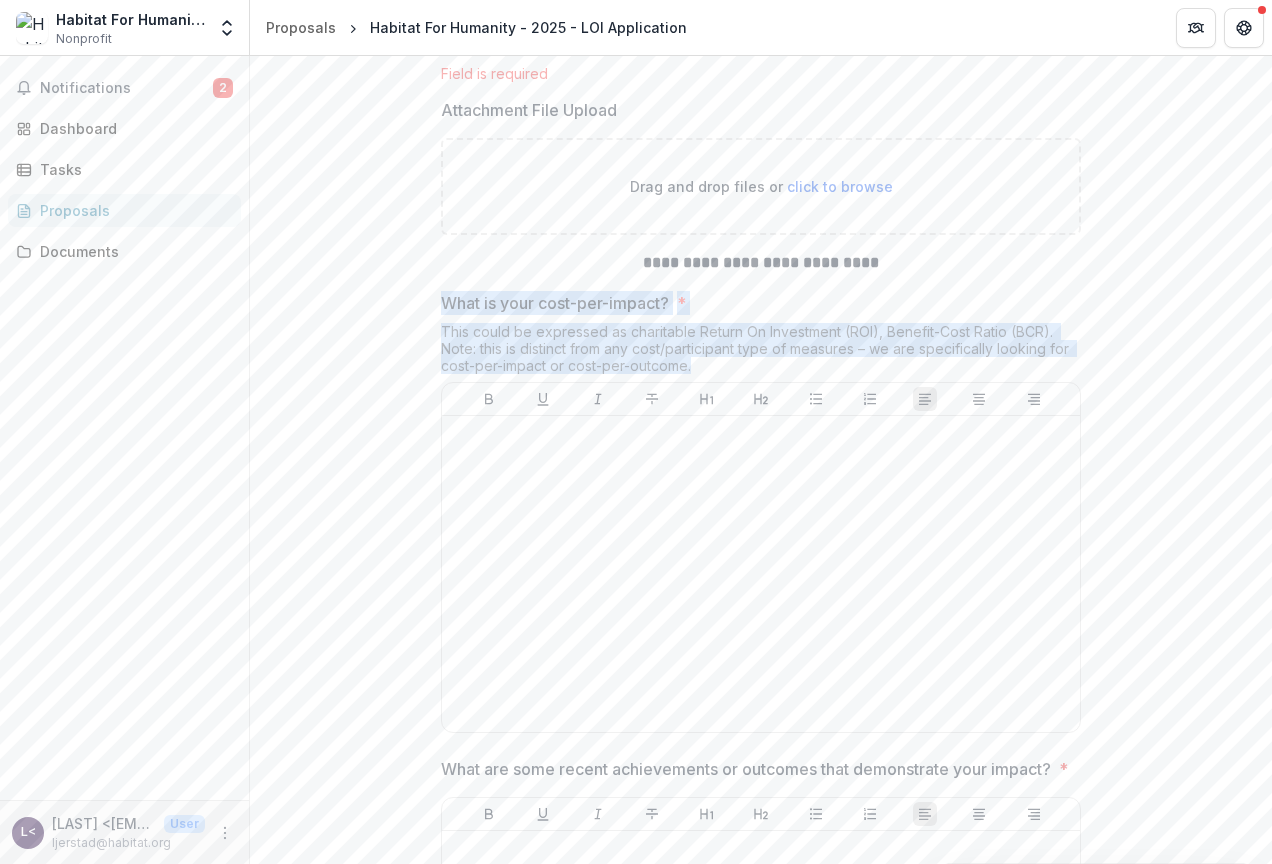 drag, startPoint x: 697, startPoint y: 387, endPoint x: 432, endPoint y: 322, distance: 272.8553 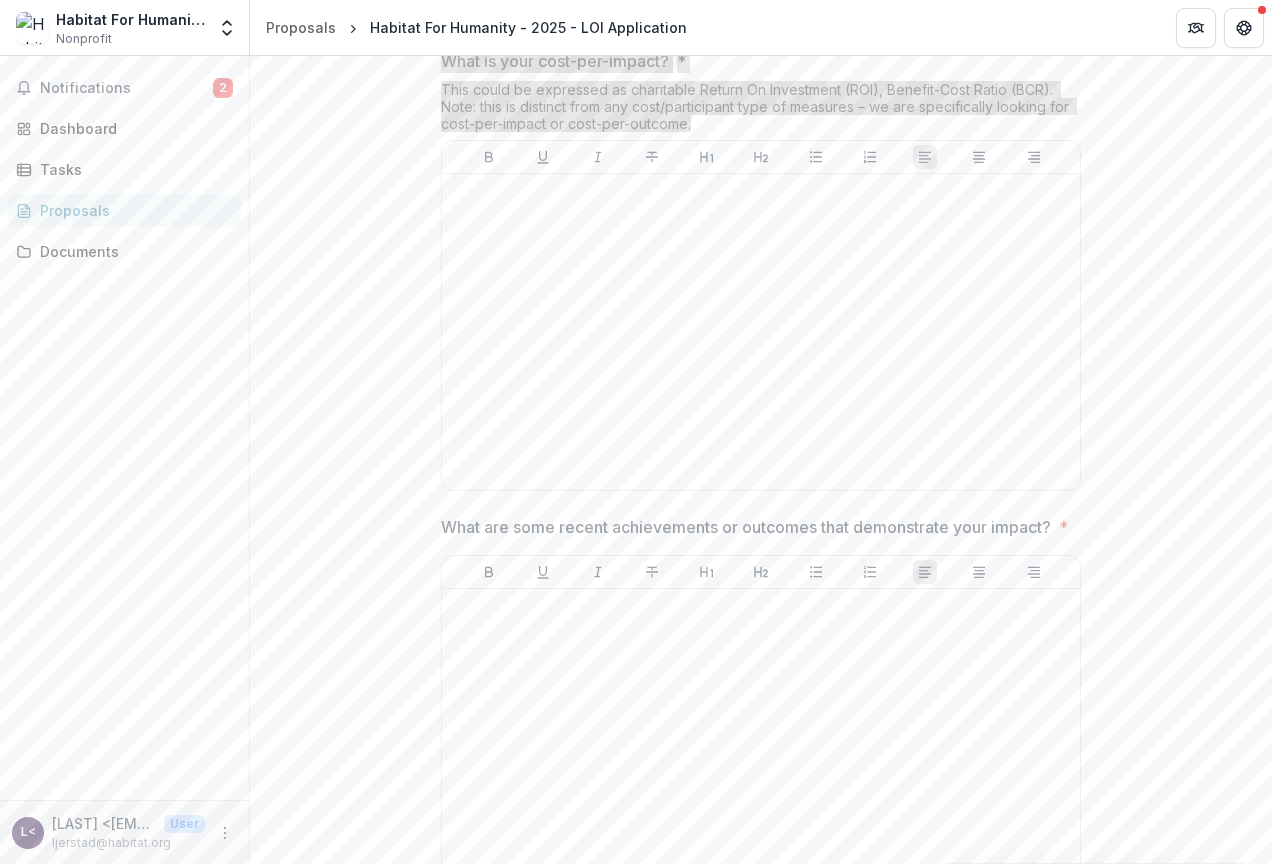scroll, scrollTop: 5540, scrollLeft: 0, axis: vertical 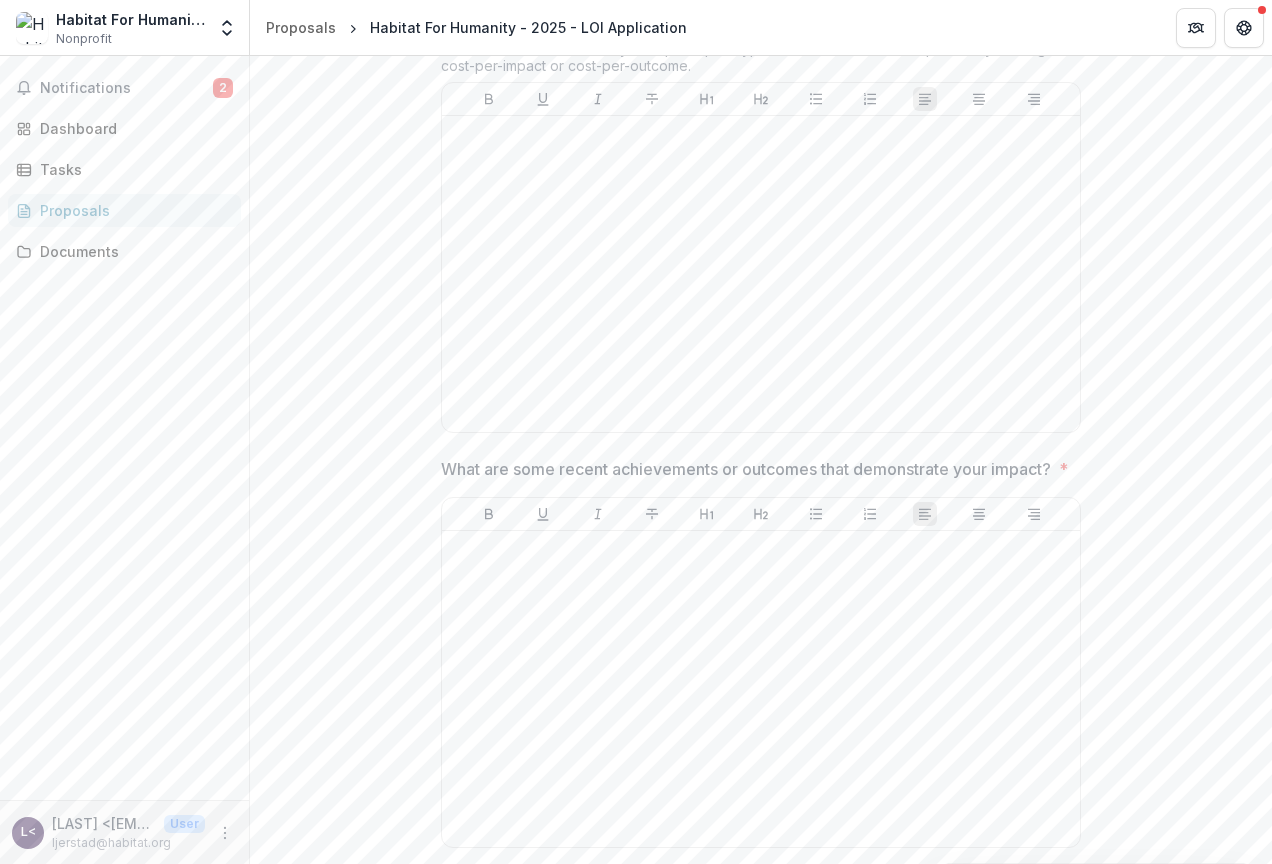 click on "What are some recent achievements or outcomes that demonstrate your impact?" at bounding box center (746, 469) 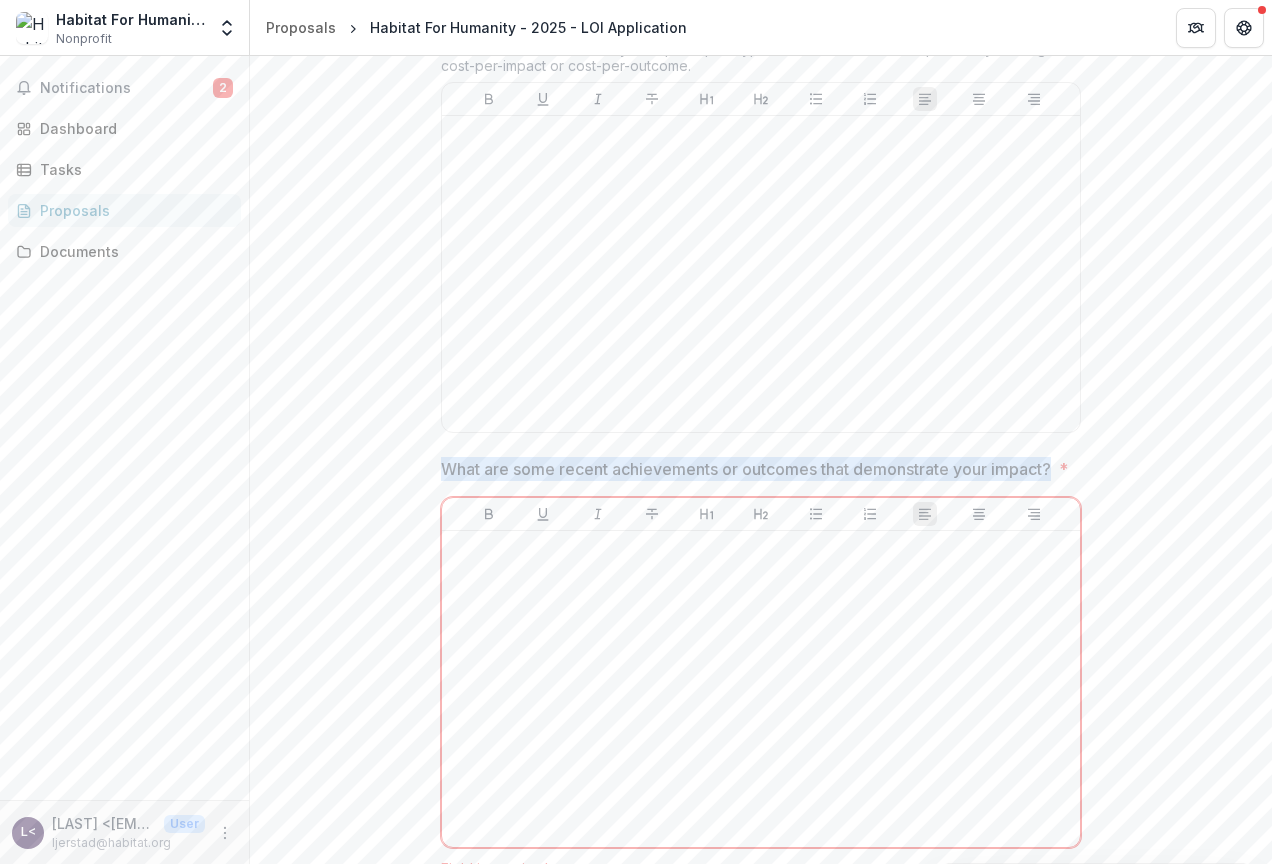 drag, startPoint x: 503, startPoint y: 508, endPoint x: 440, endPoint y: 496, distance: 64.132675 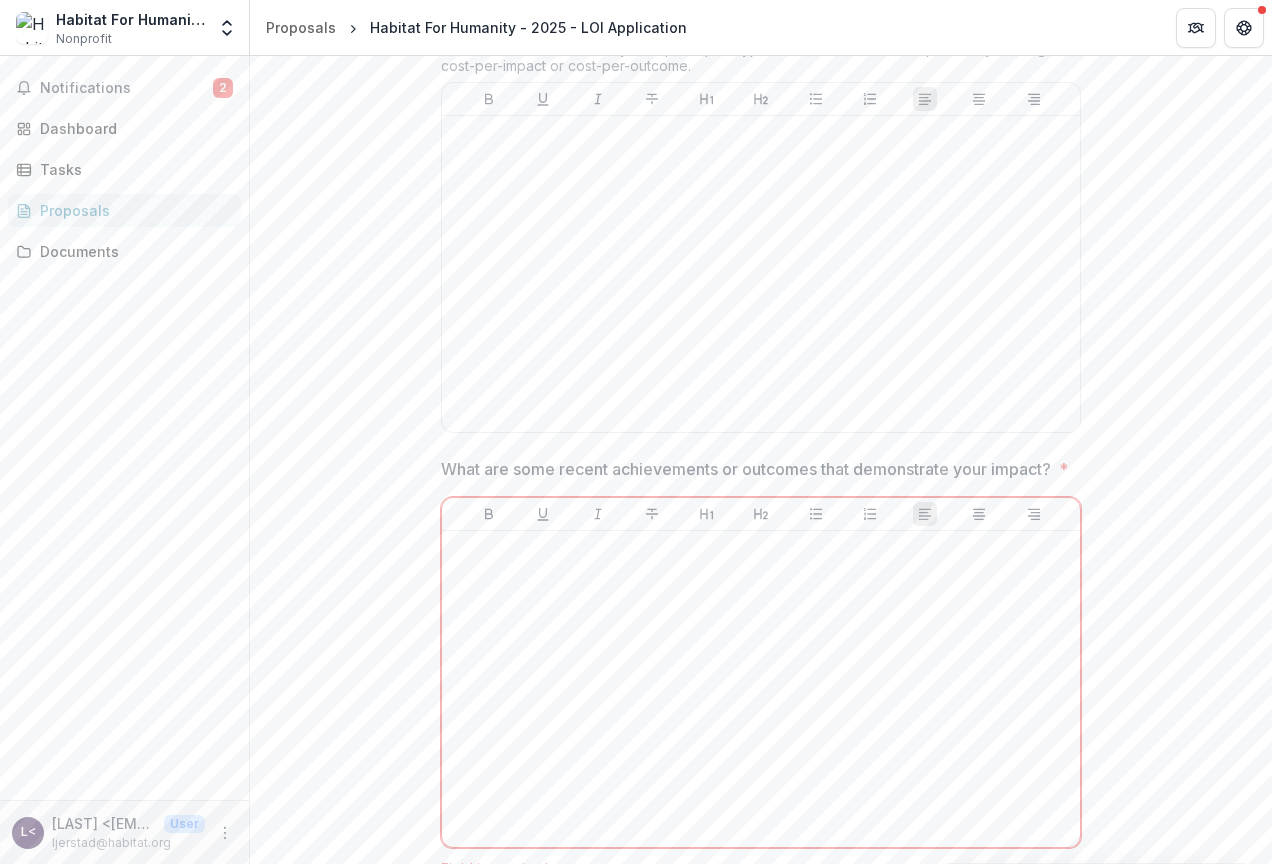 drag, startPoint x: 456, startPoint y: 486, endPoint x: 505, endPoint y: 513, distance: 55.946404 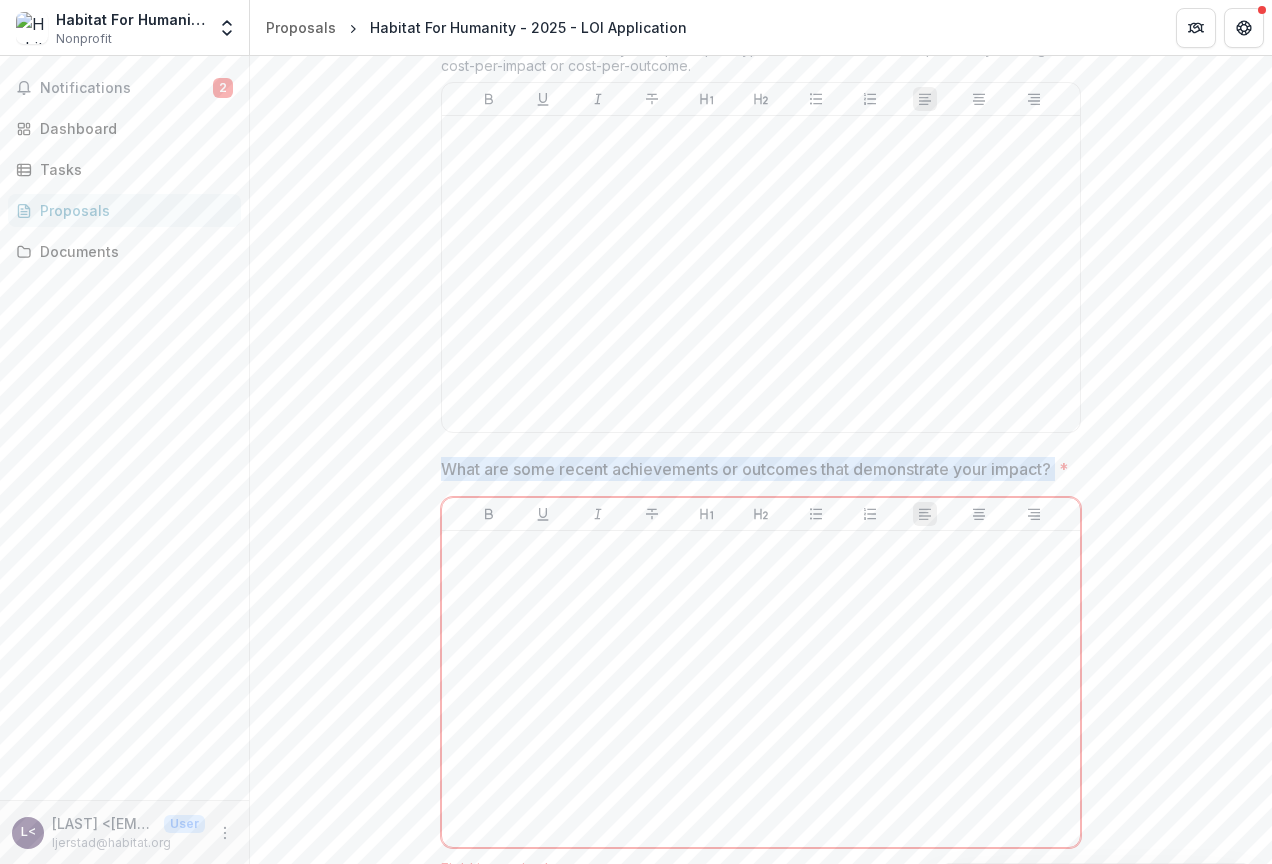 drag, startPoint x: 505, startPoint y: 513, endPoint x: 428, endPoint y: 492, distance: 79.81228 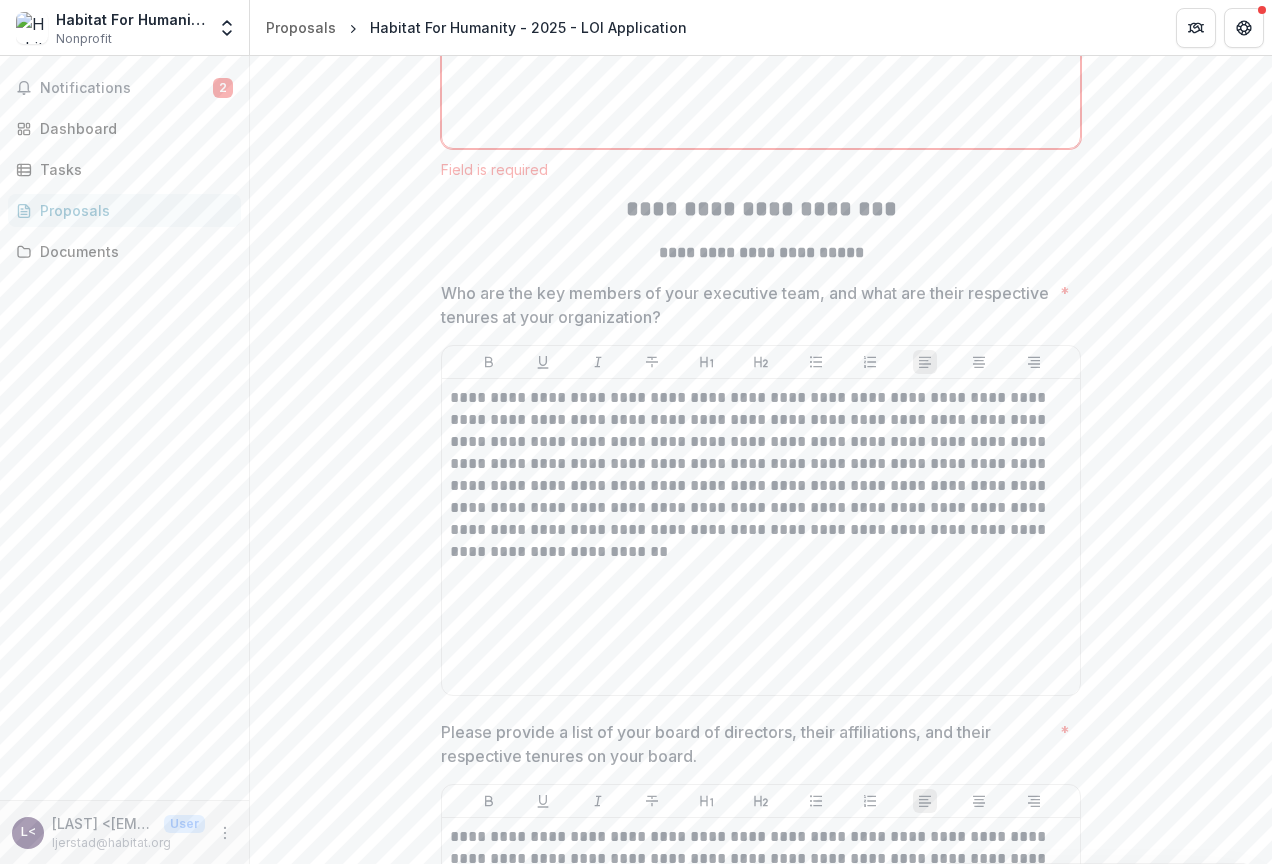 scroll, scrollTop: 6240, scrollLeft: 0, axis: vertical 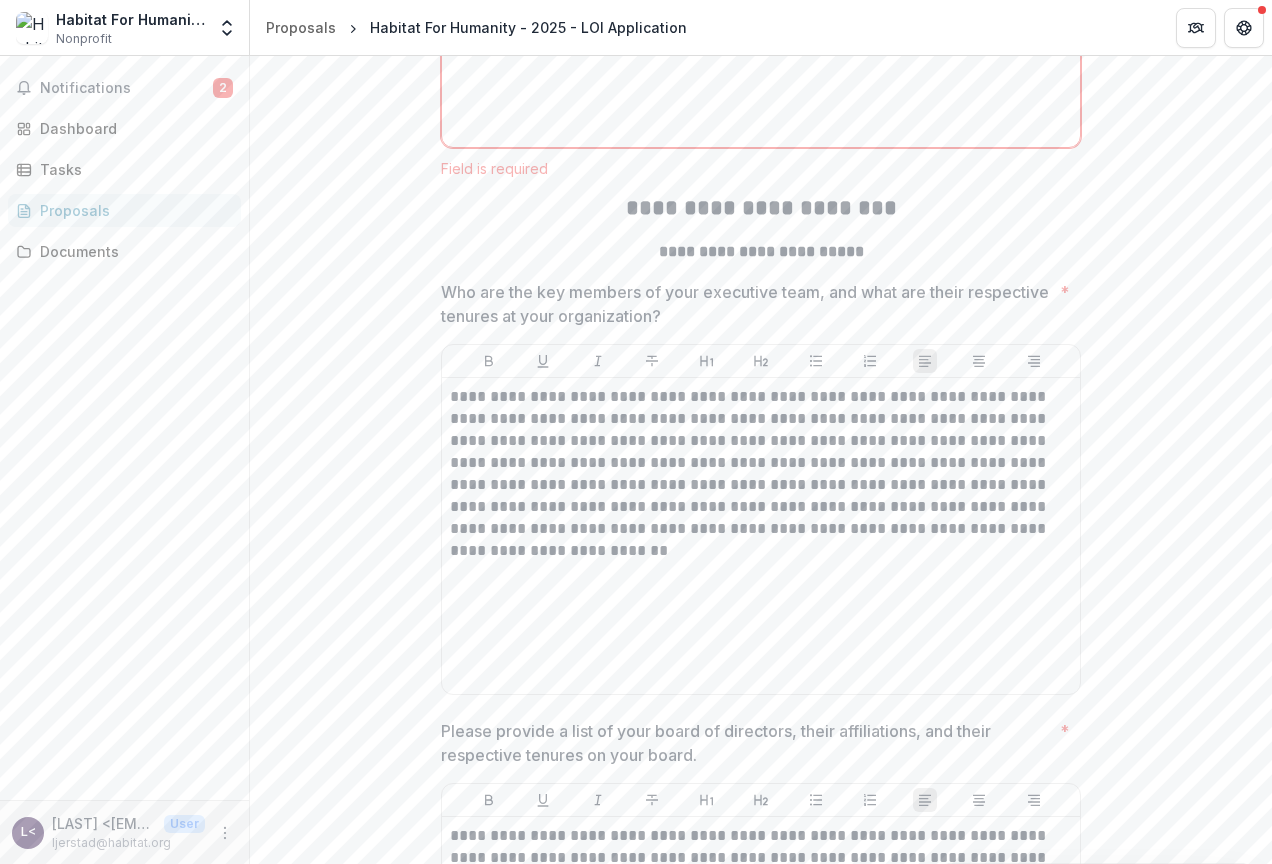 click on "Who are the key members of your executive team, and what are their respective tenures at your organization?" at bounding box center [746, 304] 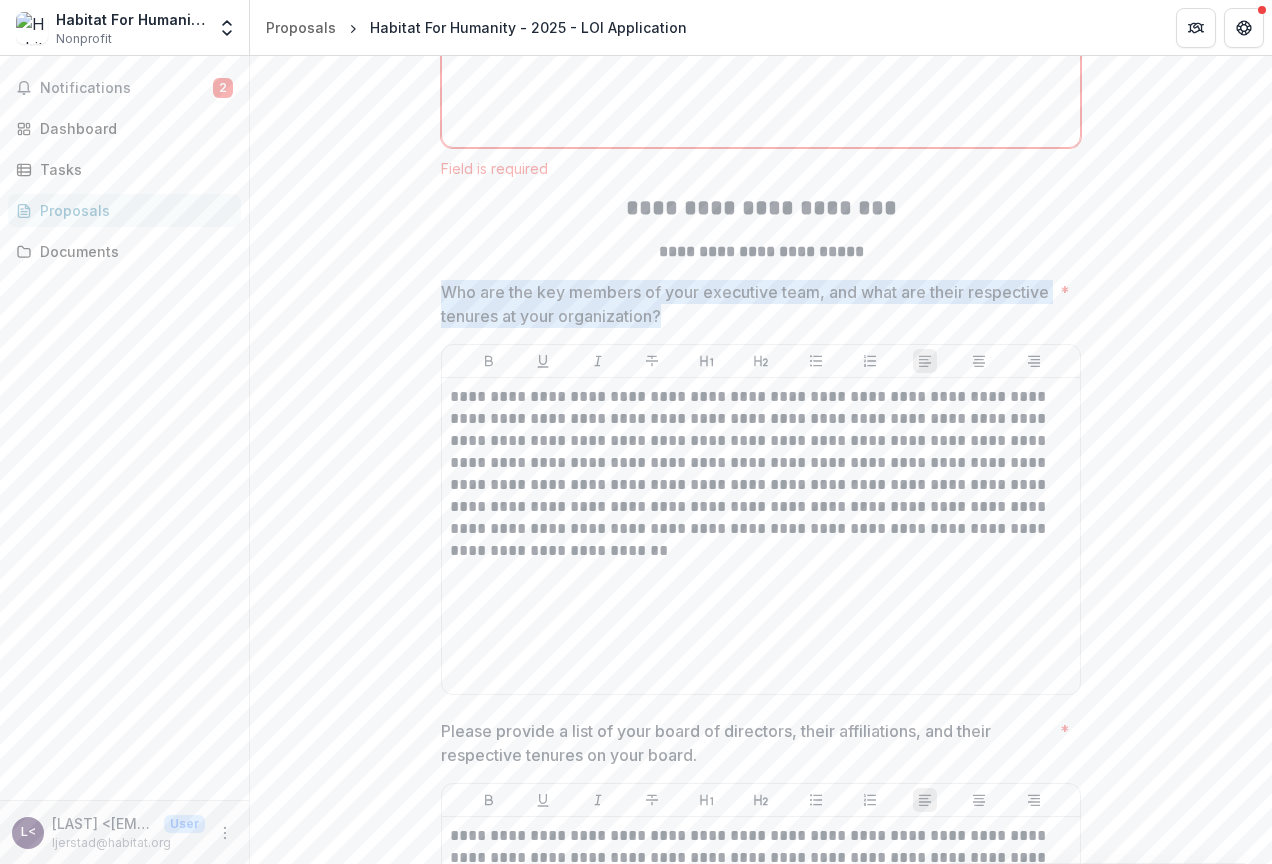 drag, startPoint x: 674, startPoint y: 357, endPoint x: 406, endPoint y: 347, distance: 268.1865 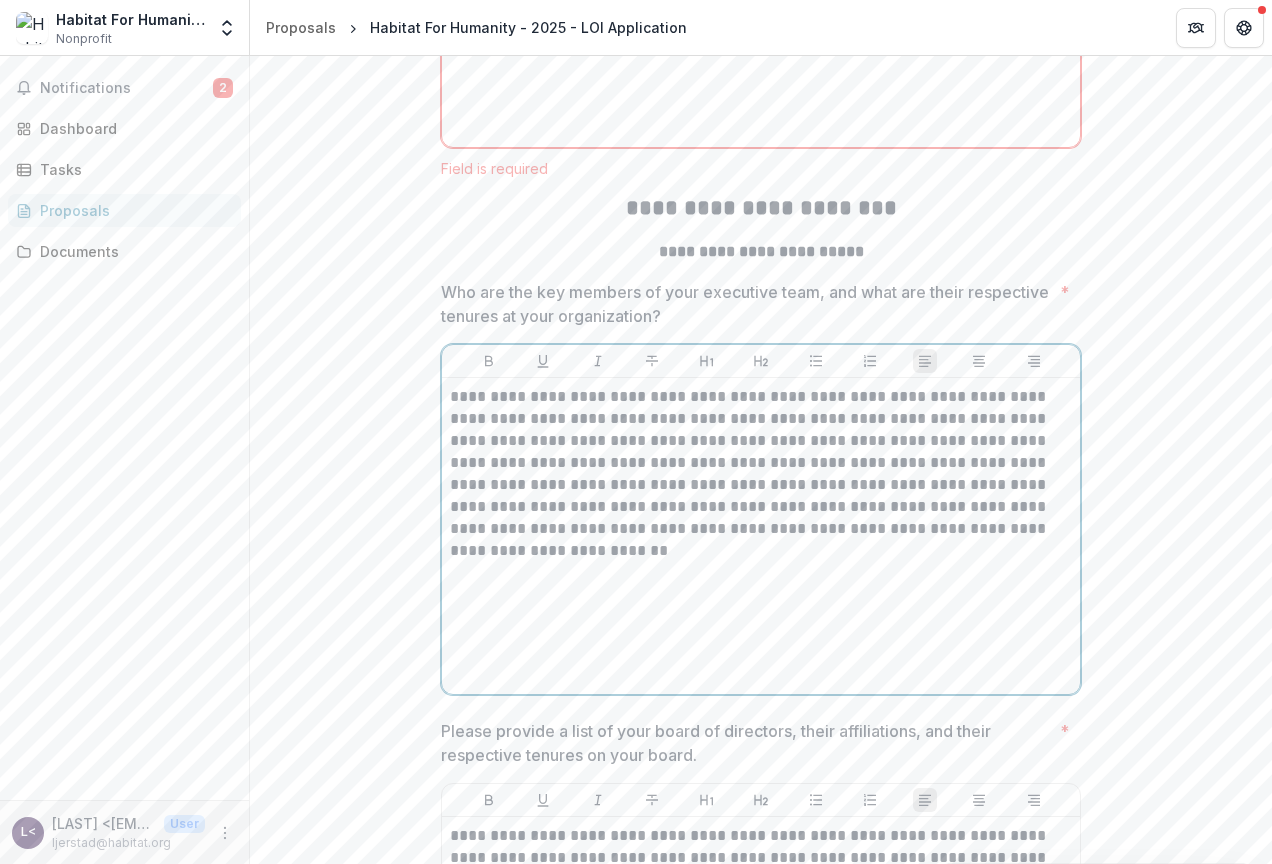 click on "**********" at bounding box center (761, 474) 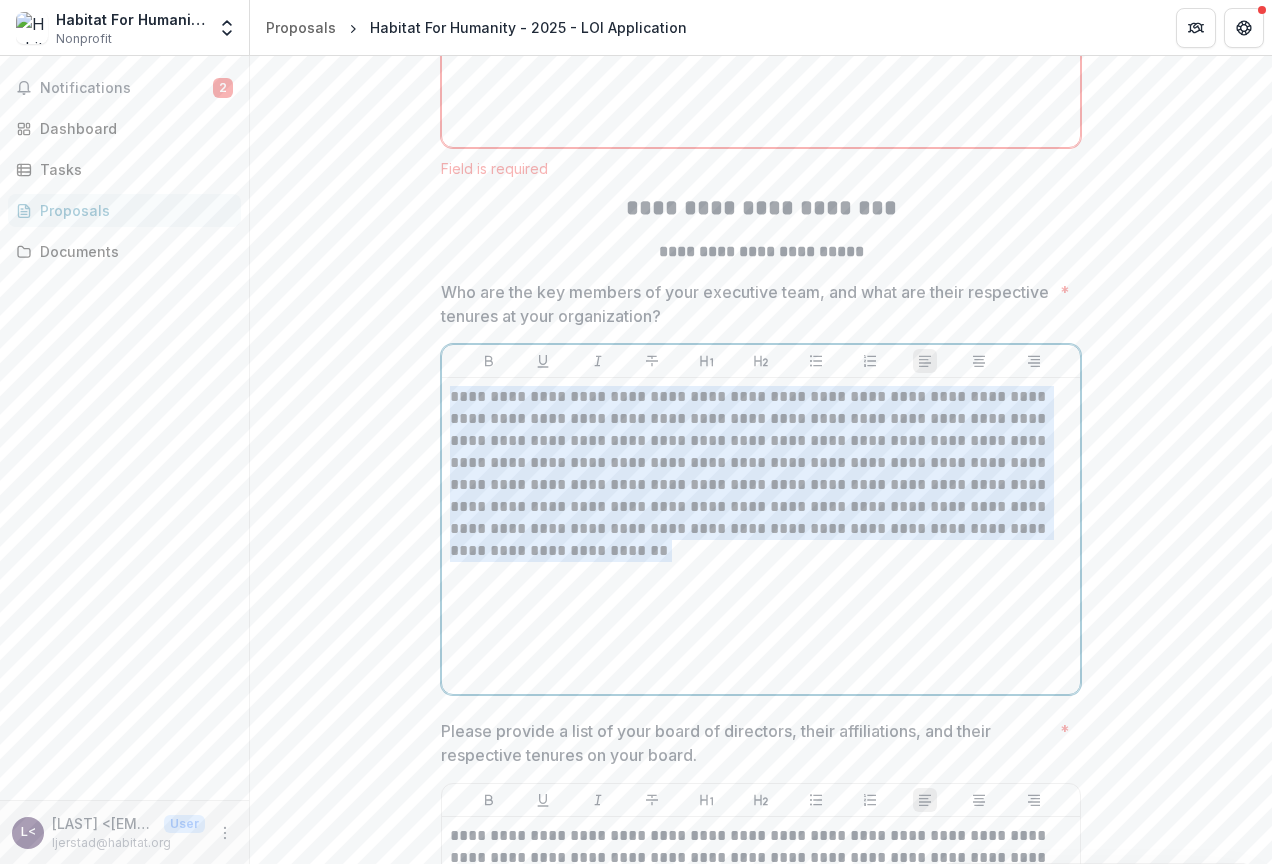 drag, startPoint x: 566, startPoint y: 596, endPoint x: 474, endPoint y: 443, distance: 178.5301 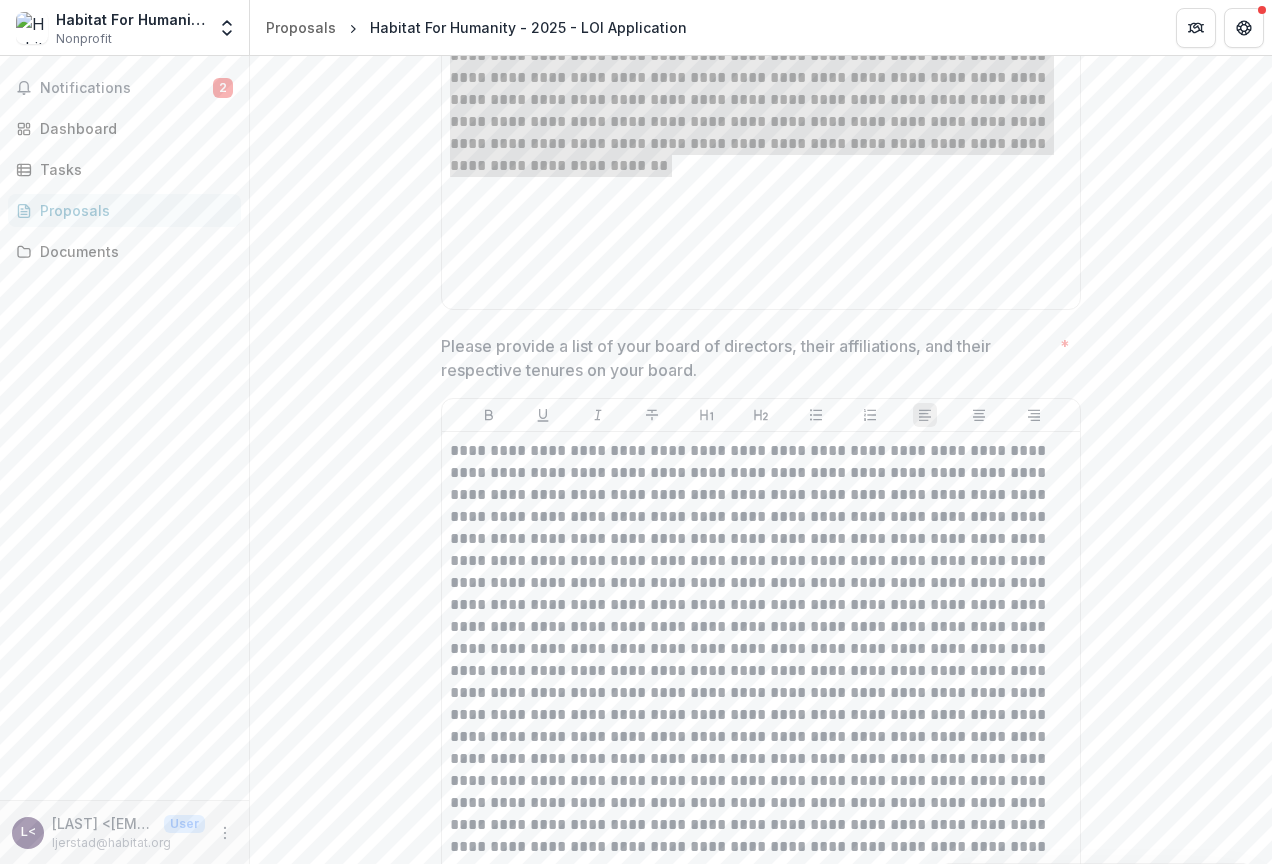 scroll, scrollTop: 6740, scrollLeft: 0, axis: vertical 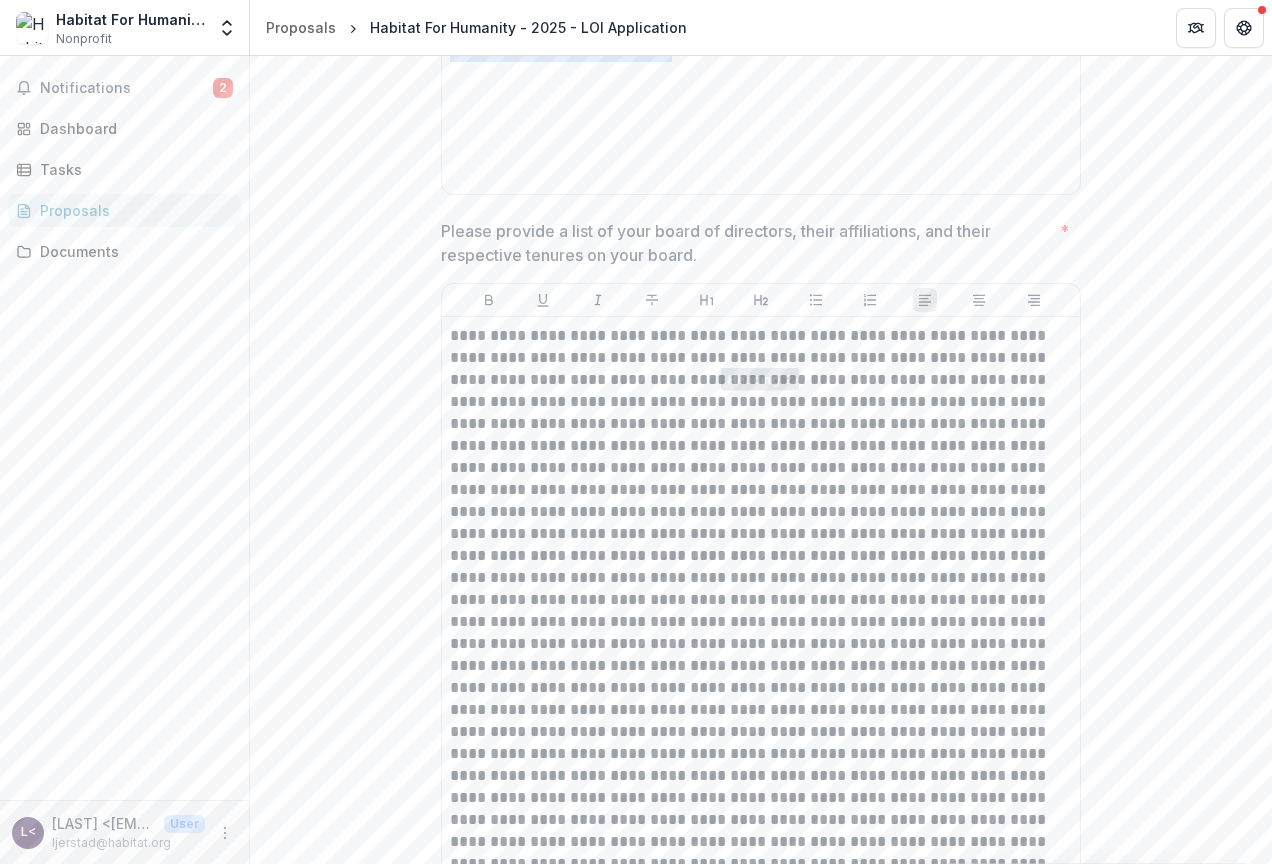 click on "Please provide a list of your board of directors, their affiliations, and their respective tenures on your board." at bounding box center [746, 243] 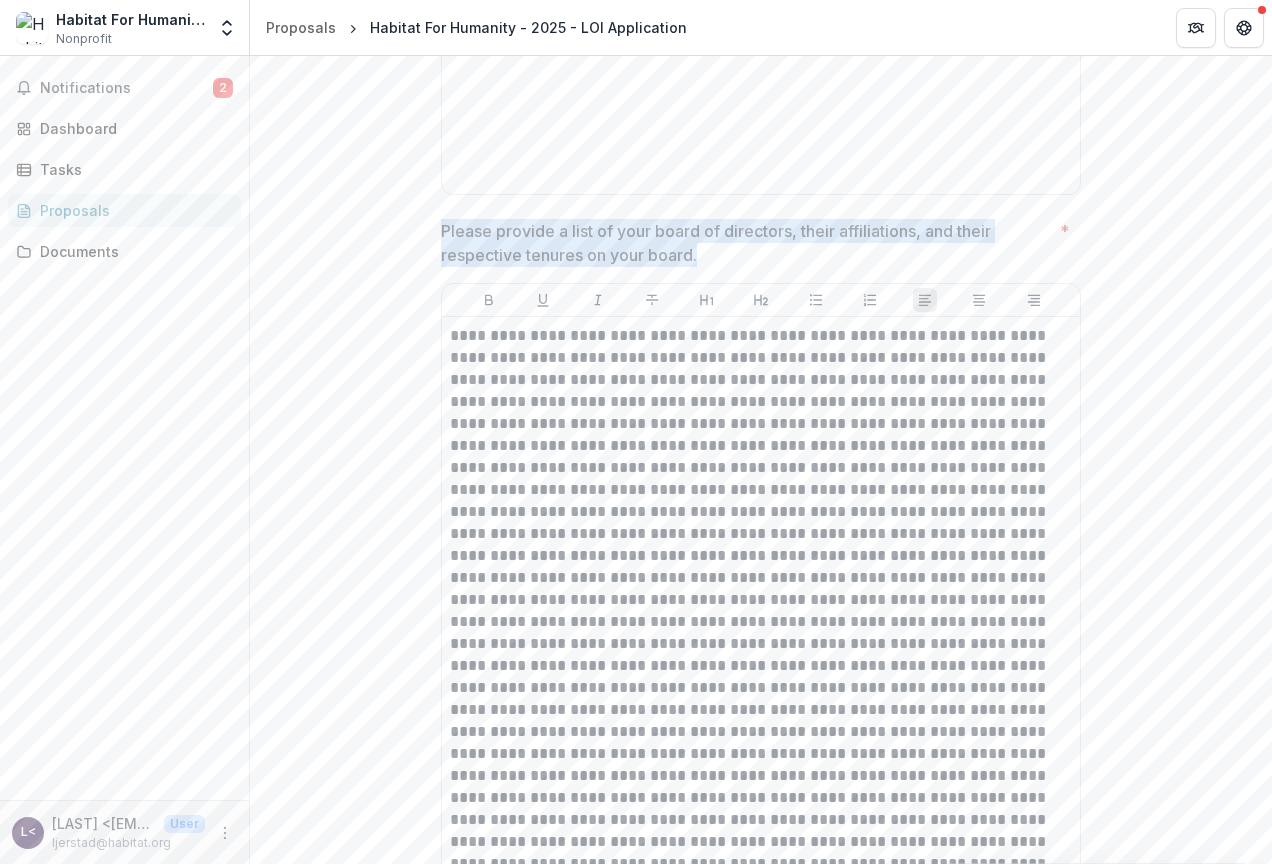 drag, startPoint x: 704, startPoint y: 306, endPoint x: 425, endPoint y: 278, distance: 280.4015 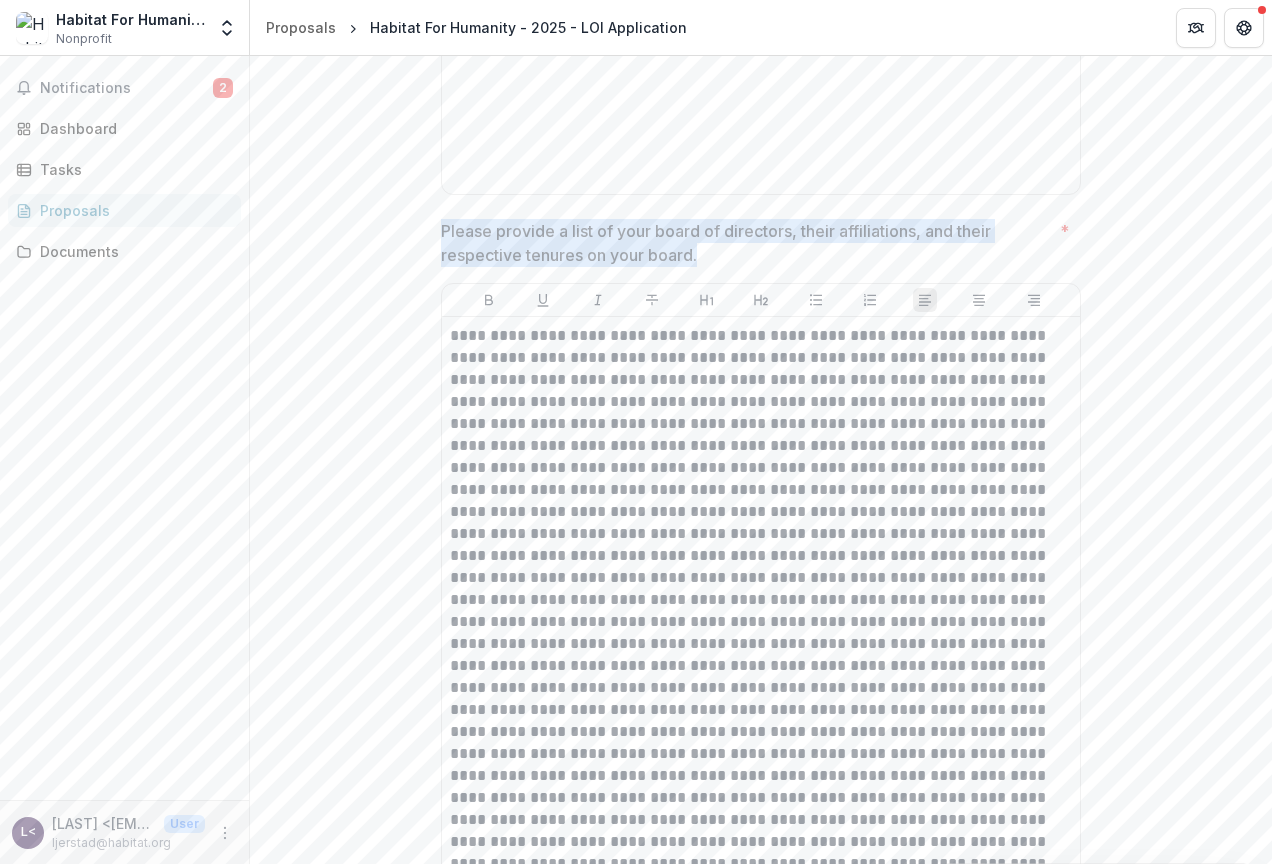 drag, startPoint x: 425, startPoint y: 278, endPoint x: 473, endPoint y: 292, distance: 50 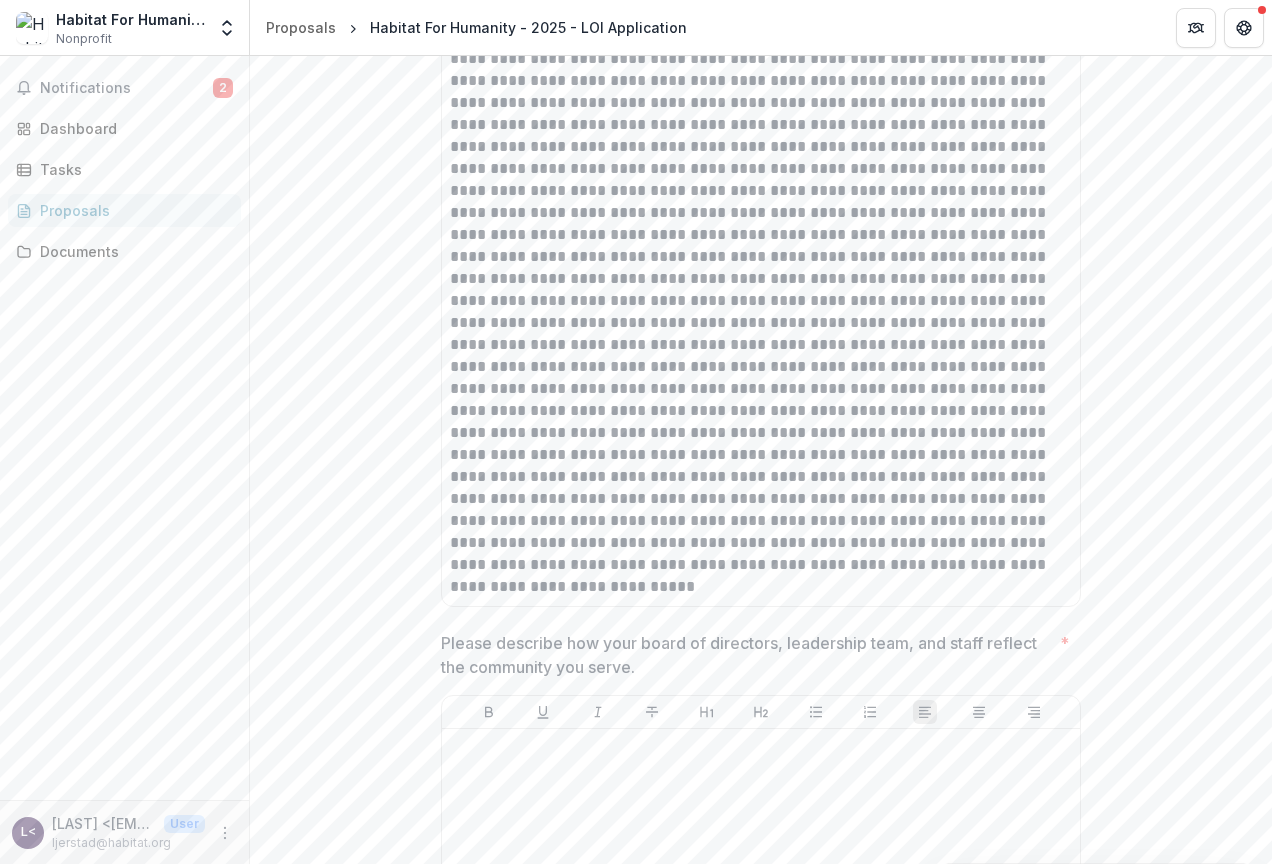 scroll, scrollTop: 7040, scrollLeft: 0, axis: vertical 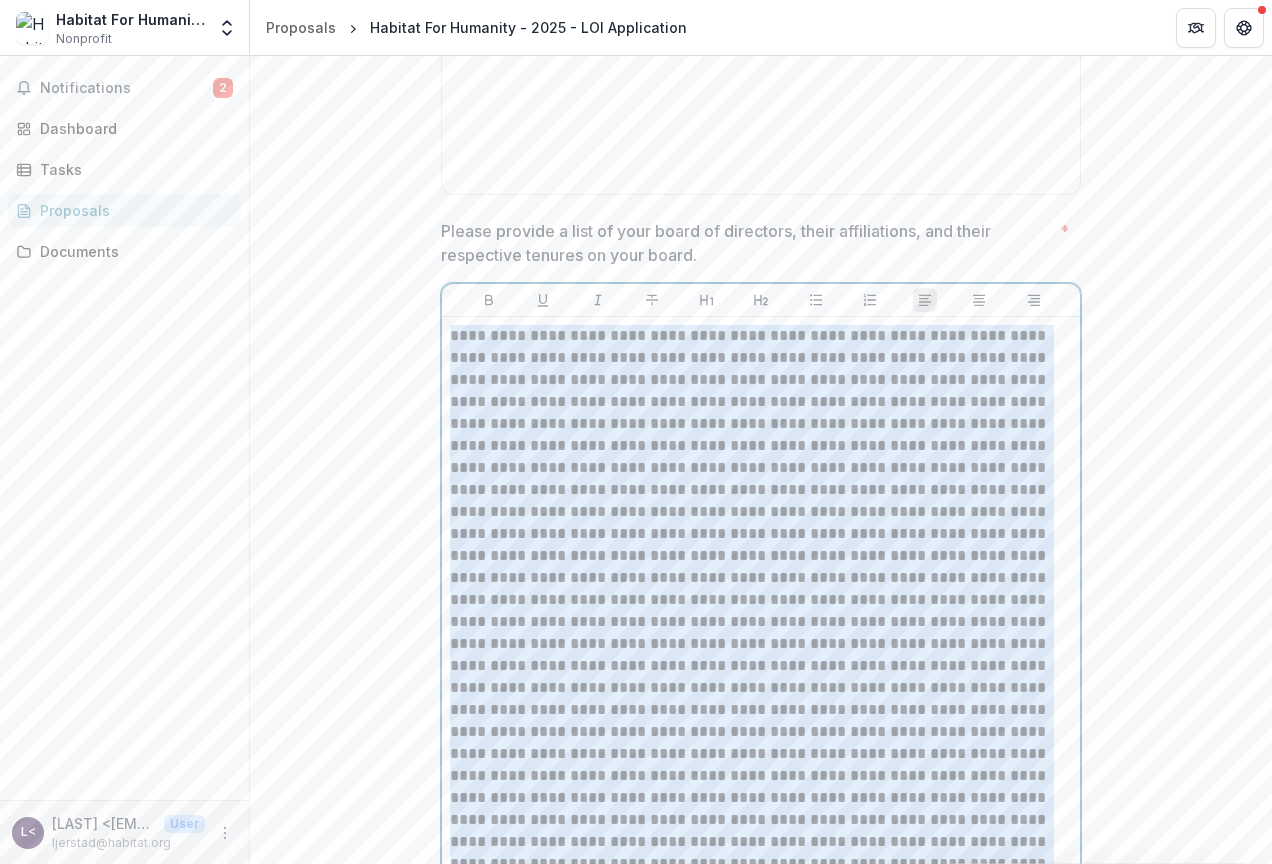 drag, startPoint x: 899, startPoint y: 633, endPoint x: 433, endPoint y: 385, distance: 527.88257 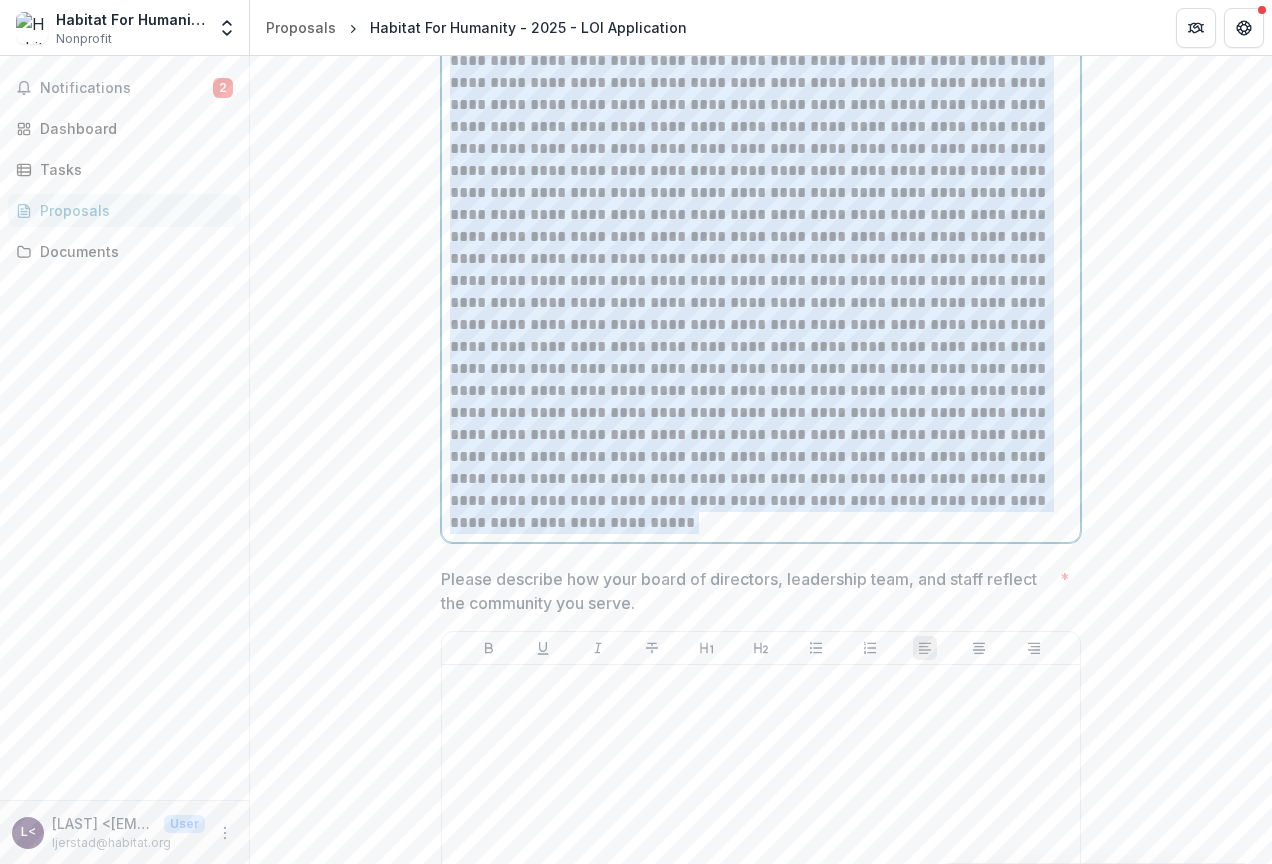 scroll, scrollTop: 7440, scrollLeft: 0, axis: vertical 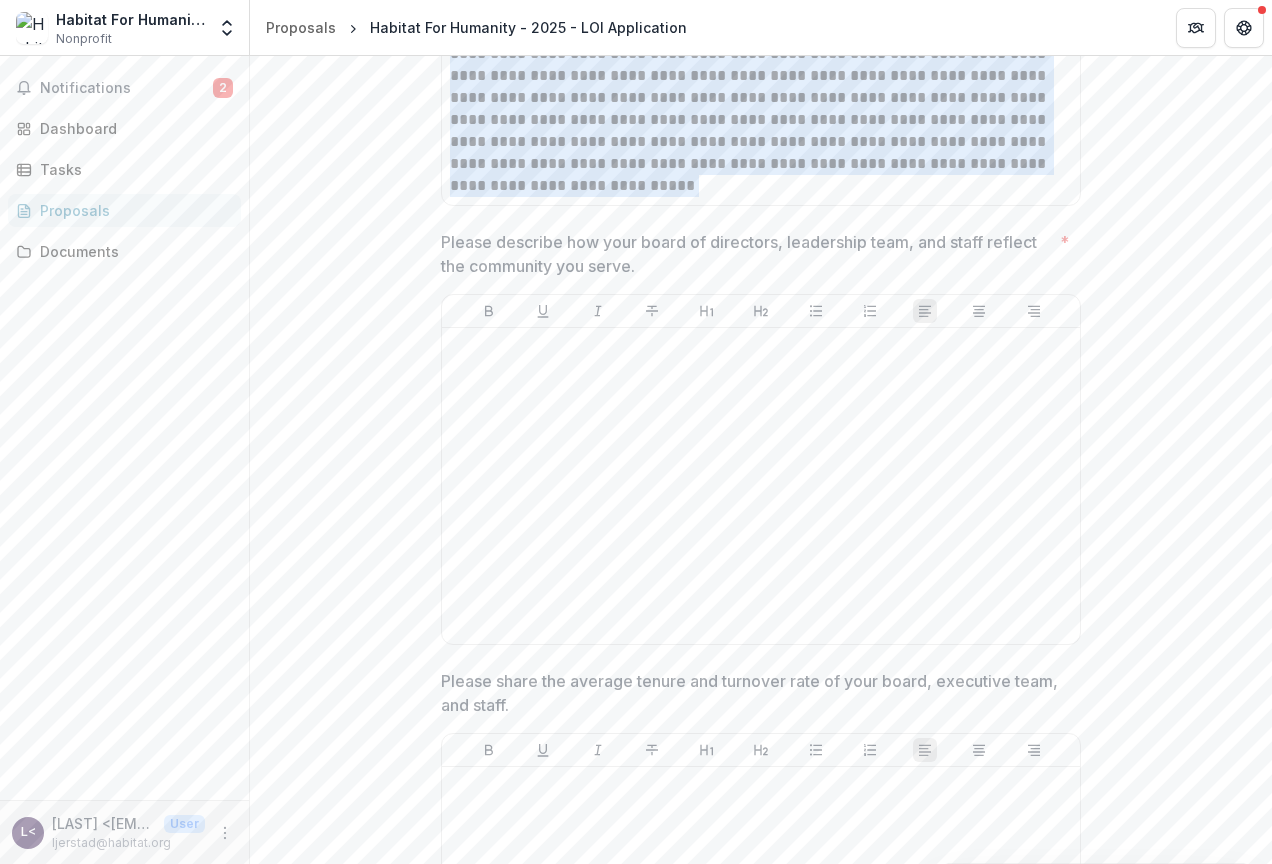 click on "**********" at bounding box center [761, -861] 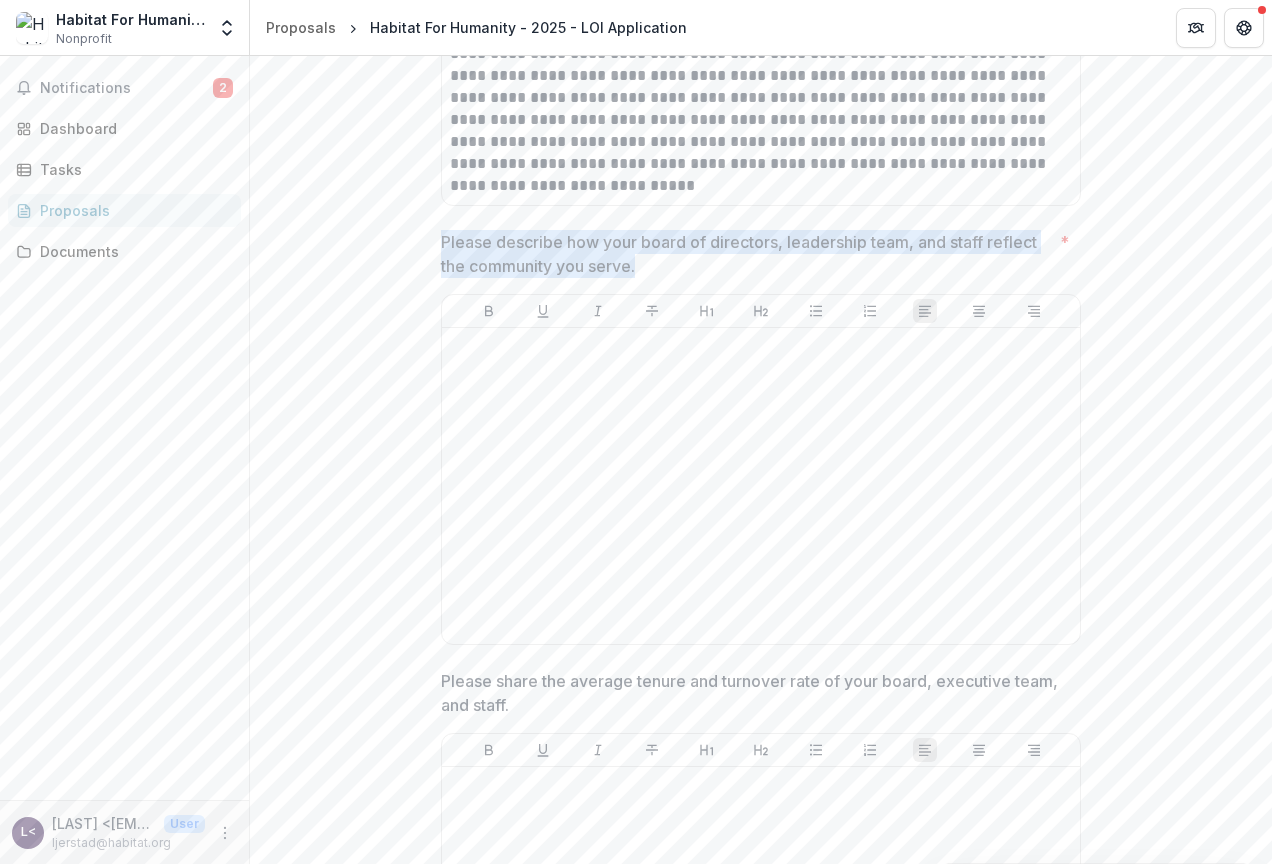 drag, startPoint x: 659, startPoint y: 313, endPoint x: 409, endPoint y: 277, distance: 252.5787 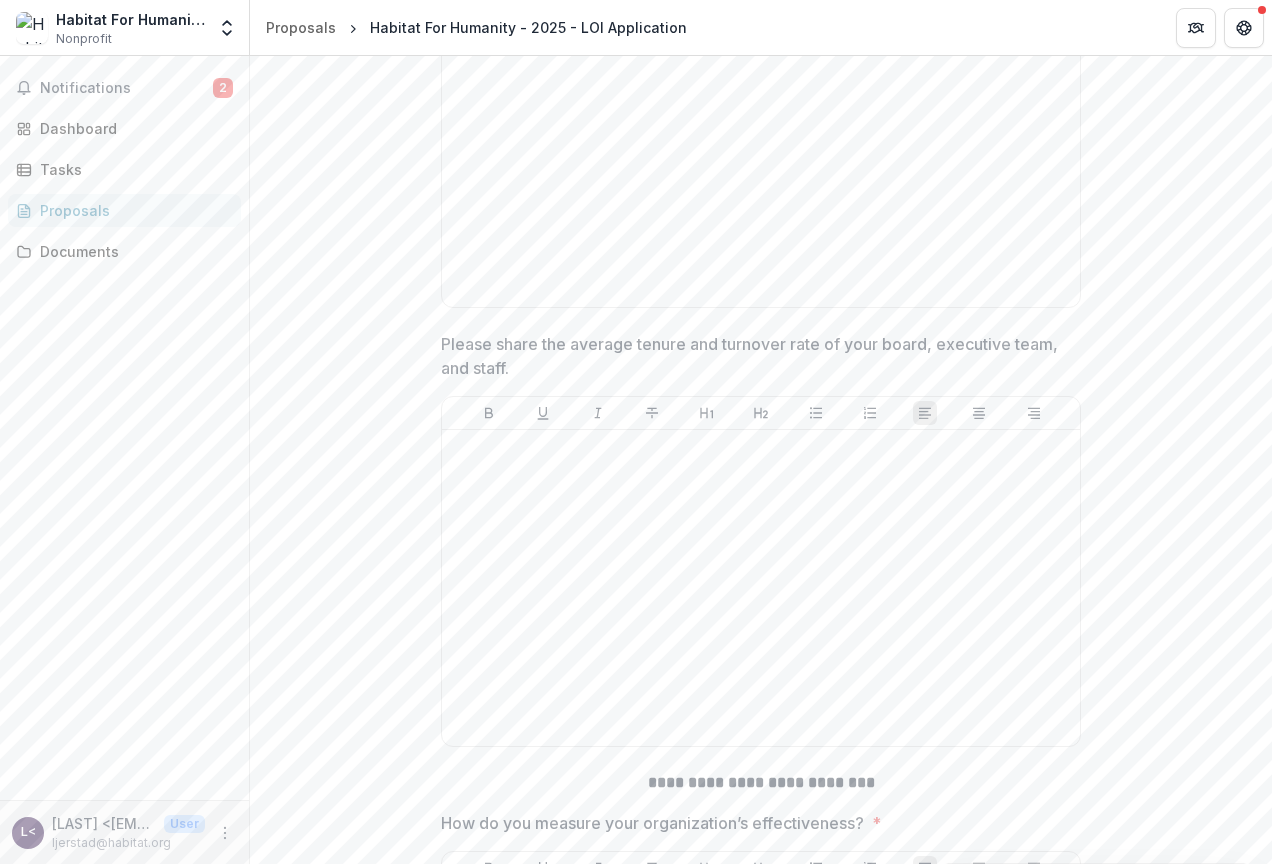 scroll, scrollTop: 7940, scrollLeft: 0, axis: vertical 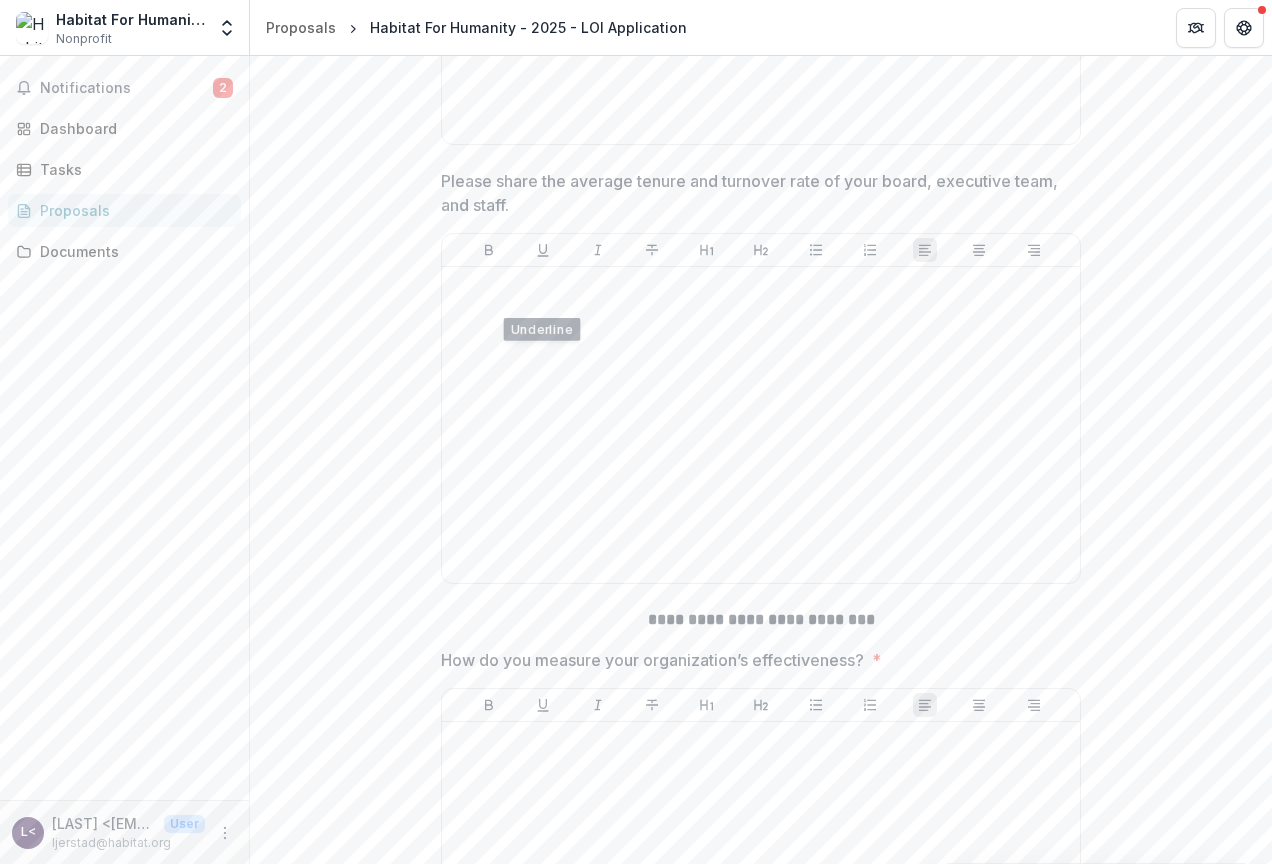 click on "Please share the average tenure and turnover rate of your board, executive team, and staff." at bounding box center [755, 193] 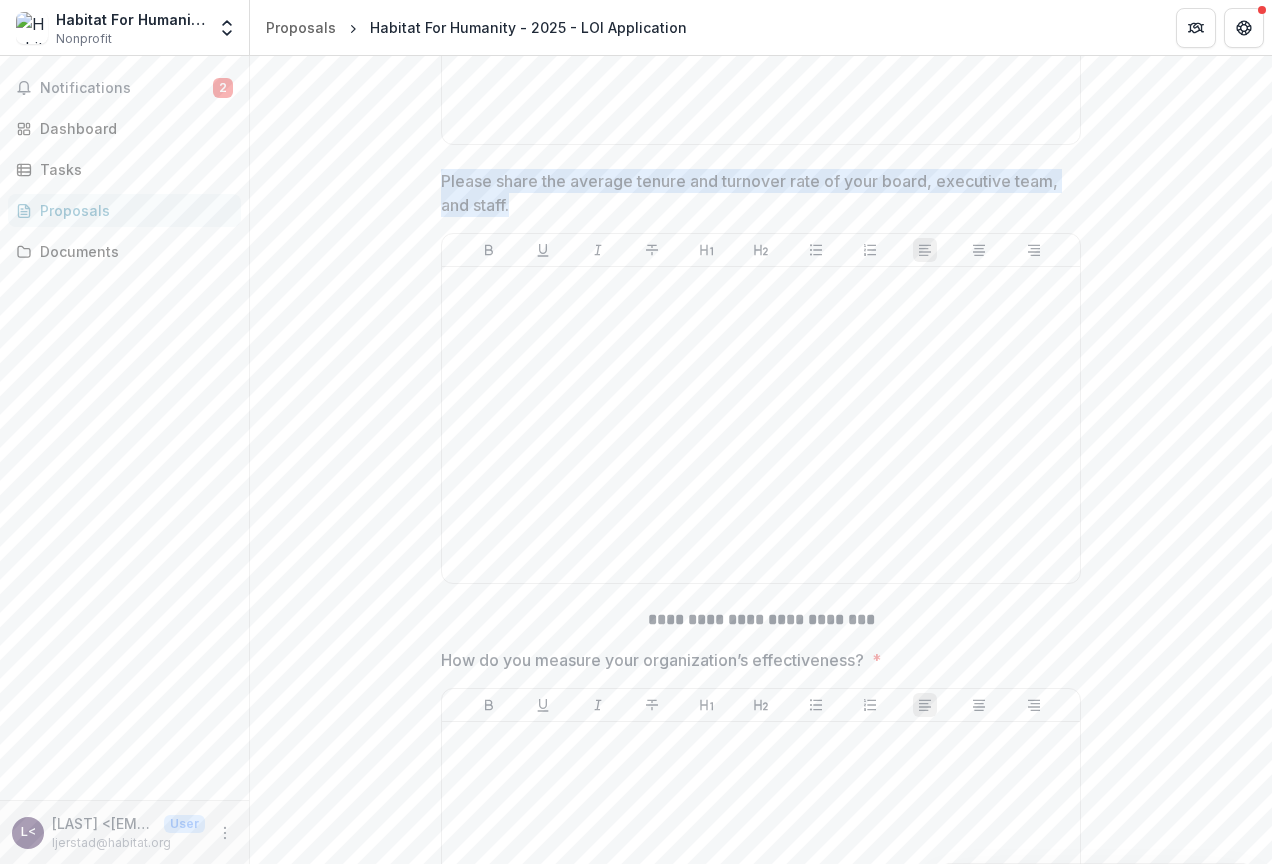 drag, startPoint x: 515, startPoint y: 252, endPoint x: 433, endPoint y: 230, distance: 84.89994 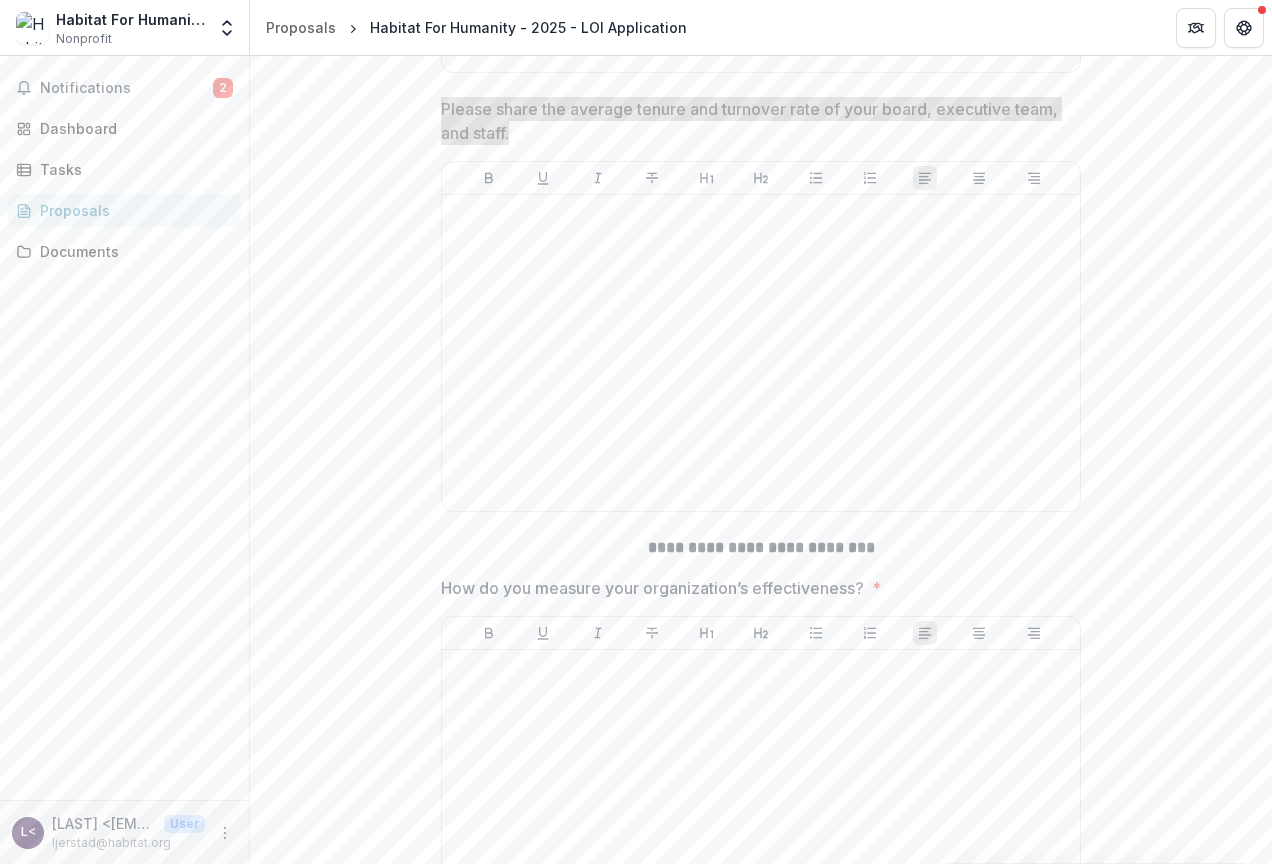 scroll, scrollTop: 8240, scrollLeft: 0, axis: vertical 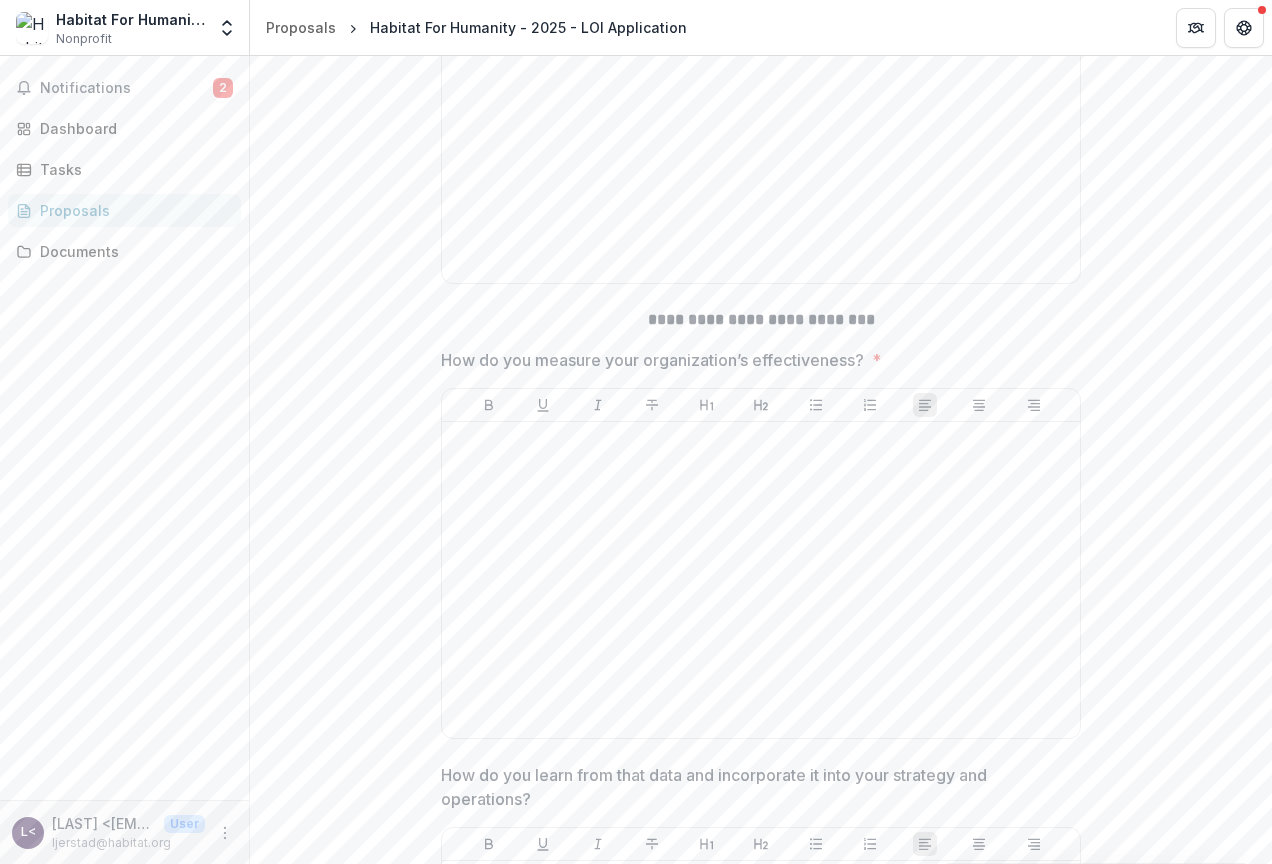 click on "How do you measure your organization’s effectiveness? *" at bounding box center (755, 360) 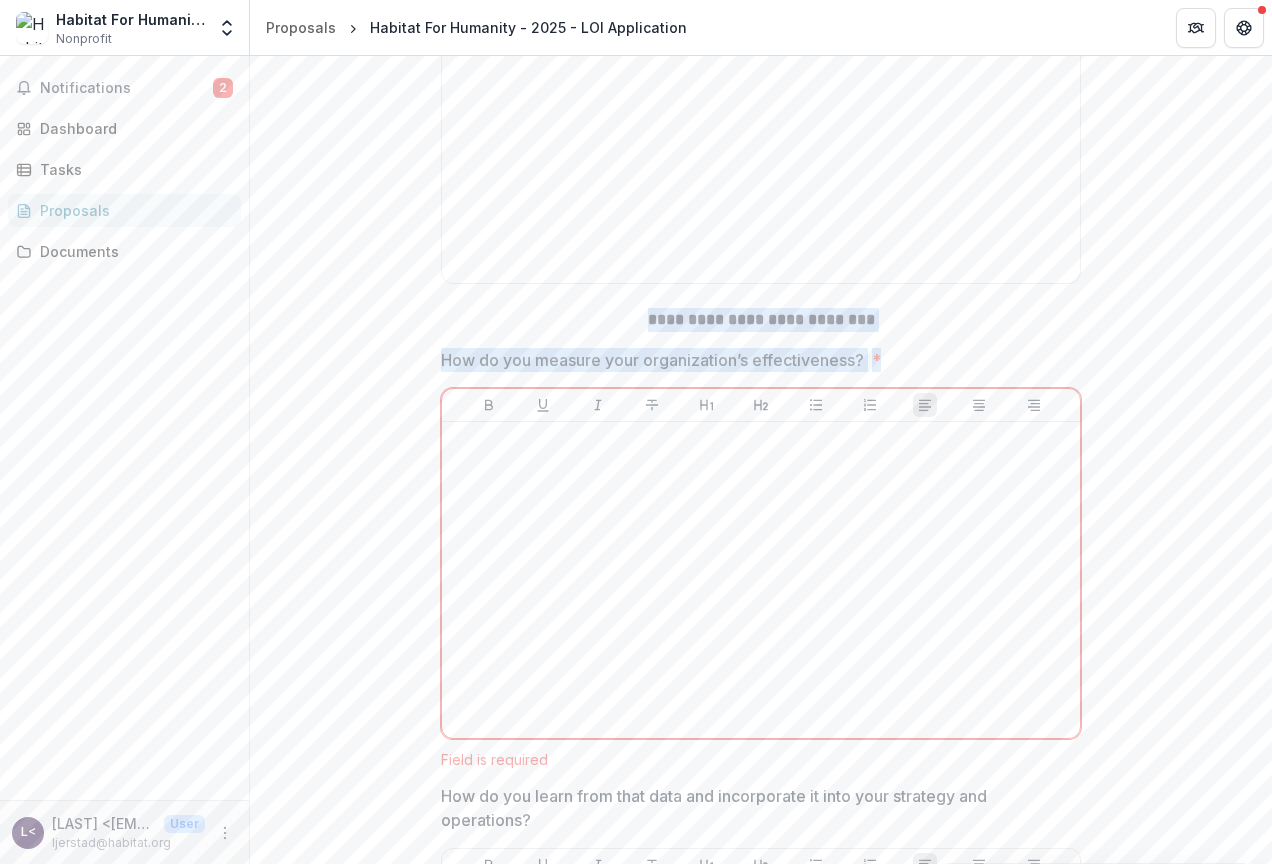 drag, startPoint x: 892, startPoint y: 404, endPoint x: 629, endPoint y: 347, distance: 269.10593 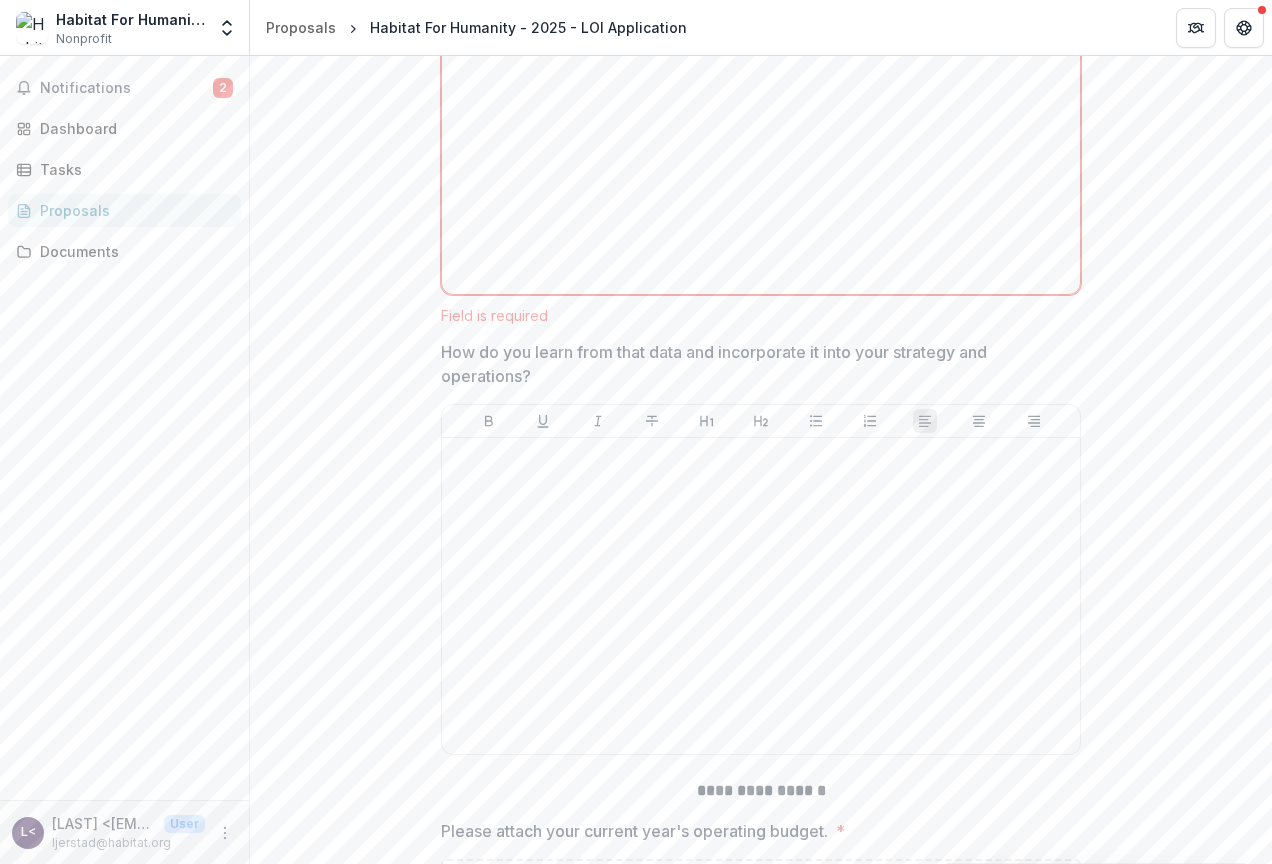 scroll, scrollTop: 8740, scrollLeft: 0, axis: vertical 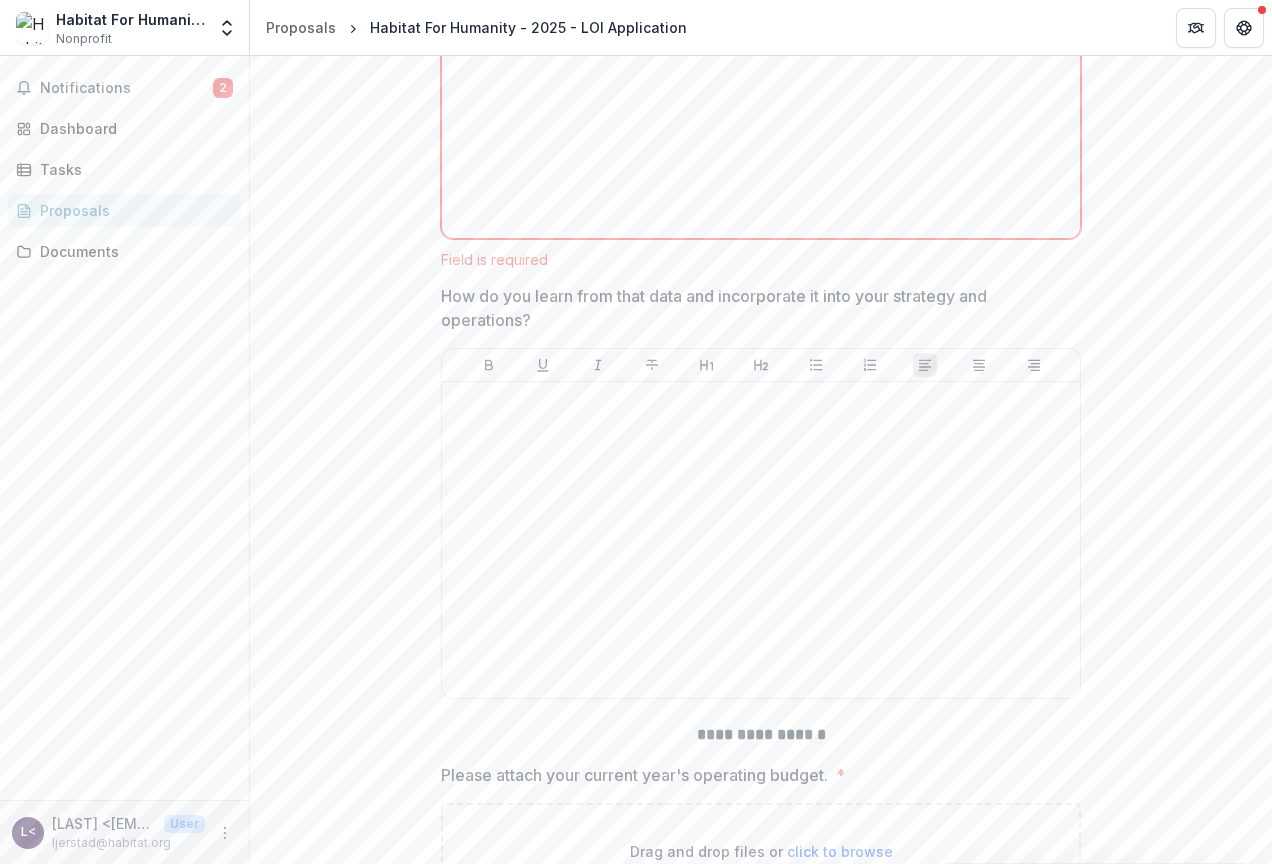 click on "How do you learn from that data and incorporate it into your strategy and operations?" at bounding box center [755, 308] 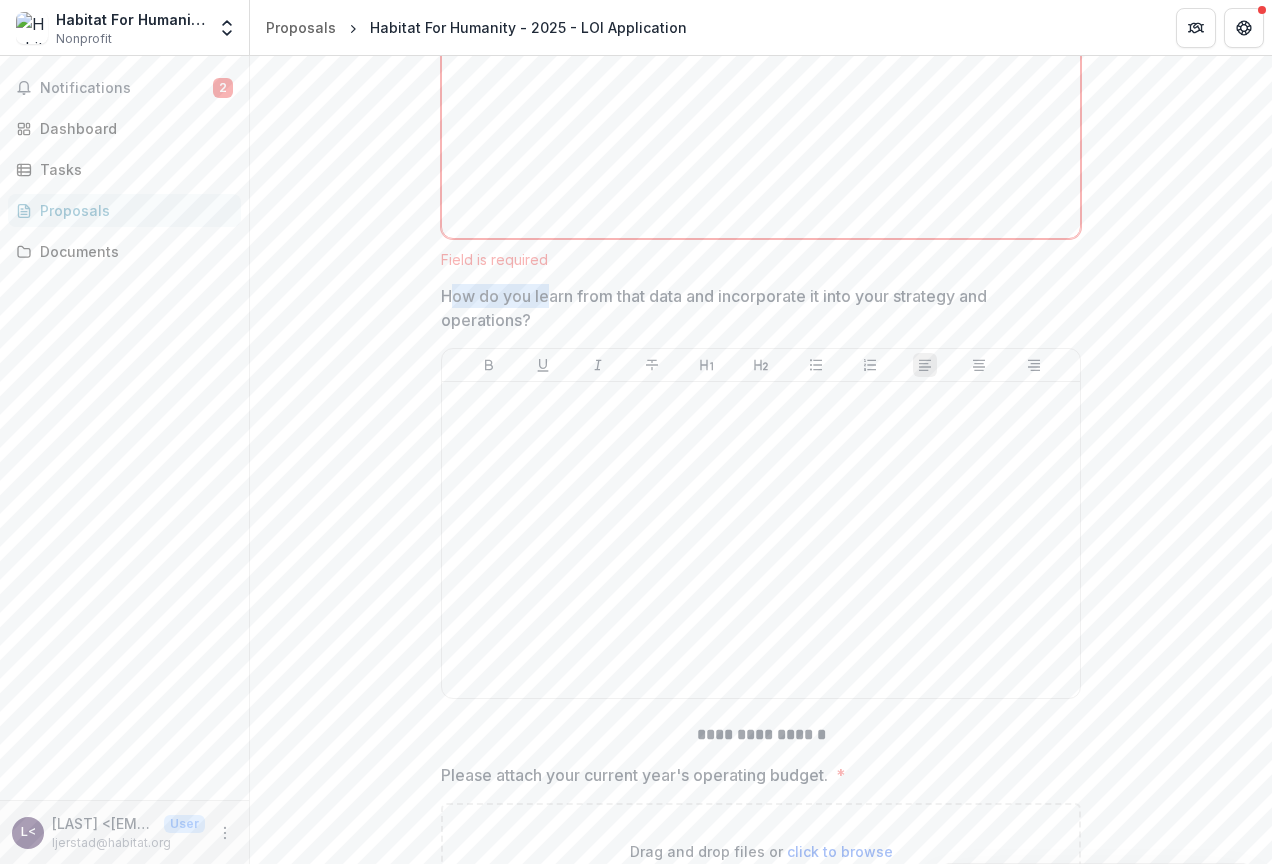 drag, startPoint x: 548, startPoint y: 354, endPoint x: 446, endPoint y: 349, distance: 102.122475 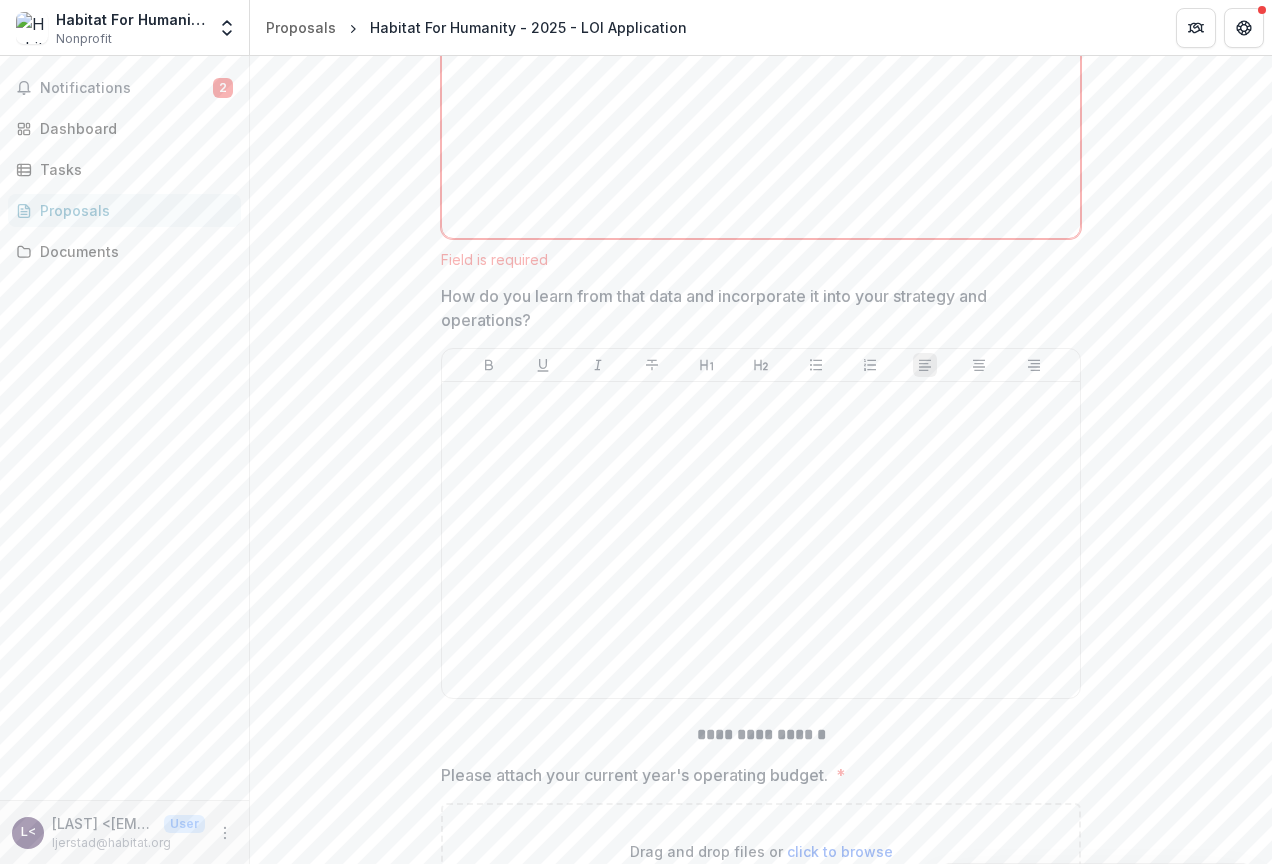 click on "How do you learn from that data and incorporate it into your strategy and operations?" at bounding box center [755, 308] 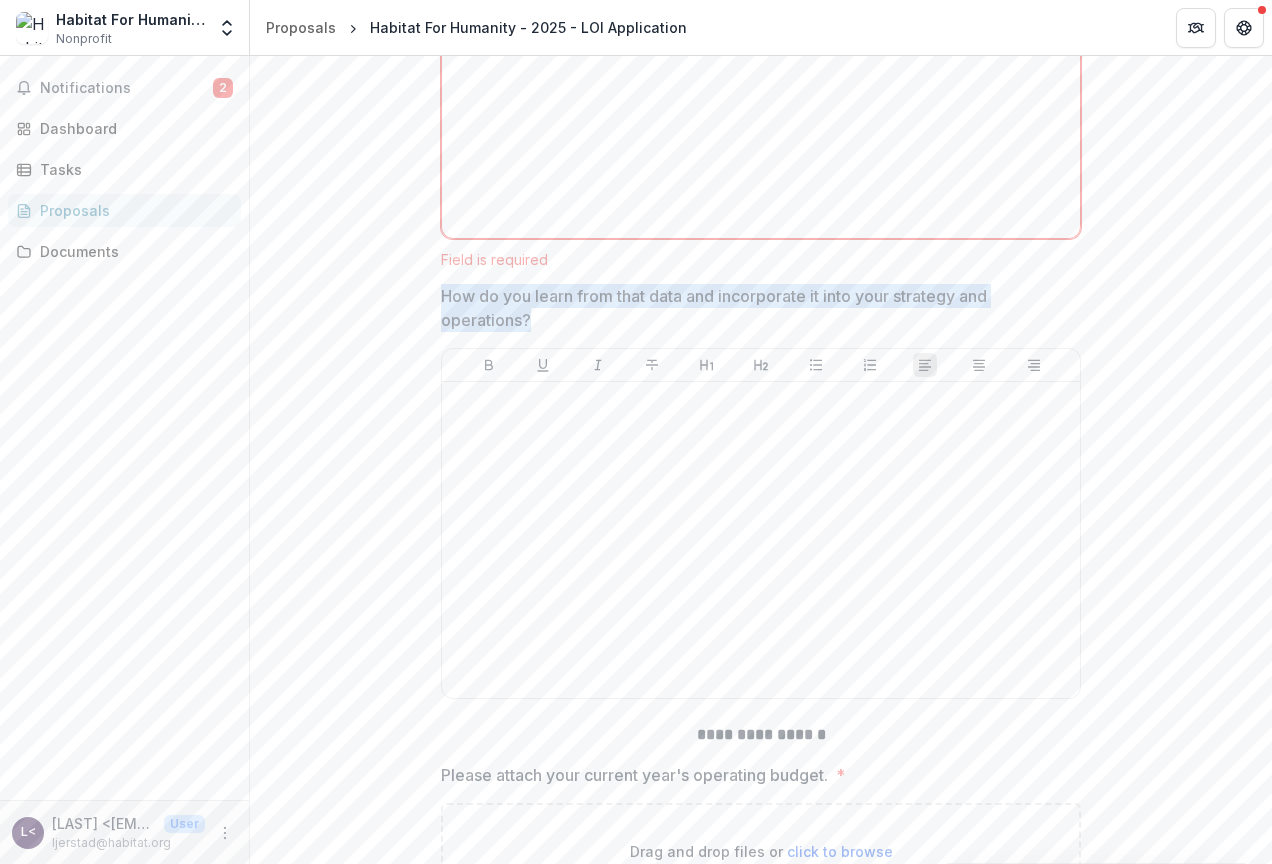 drag, startPoint x: 538, startPoint y: 366, endPoint x: 425, endPoint y: 335, distance: 117.17508 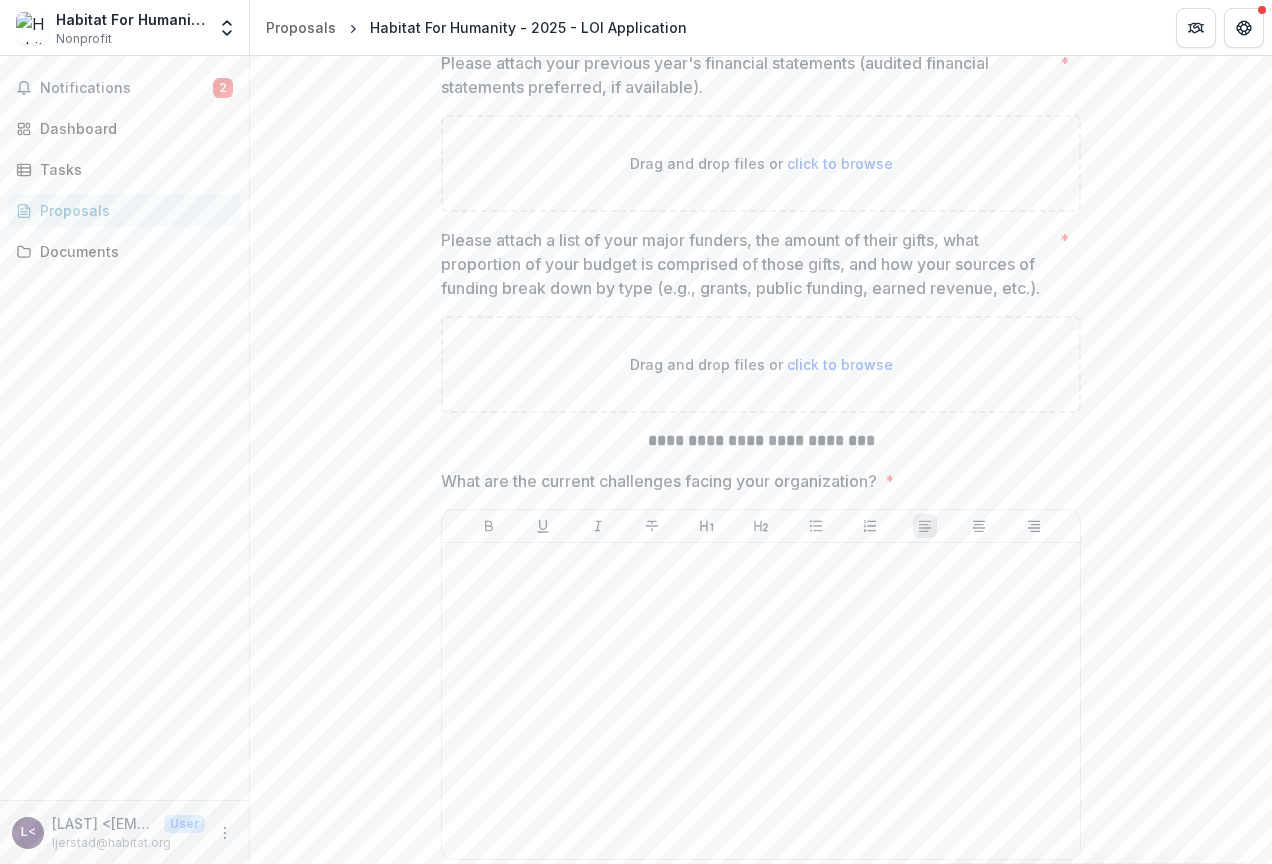 scroll, scrollTop: 9640, scrollLeft: 0, axis: vertical 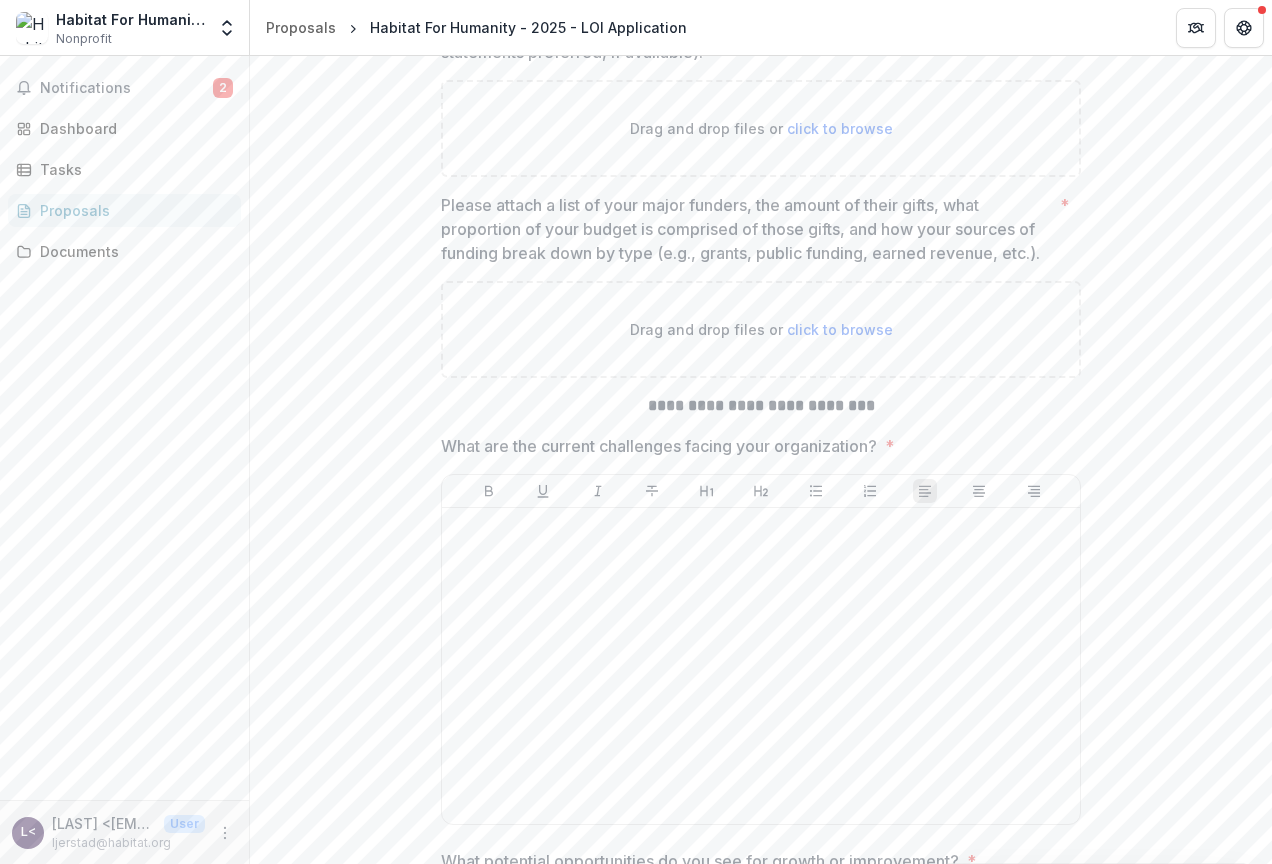 click on "**********" at bounding box center [761, -3051] 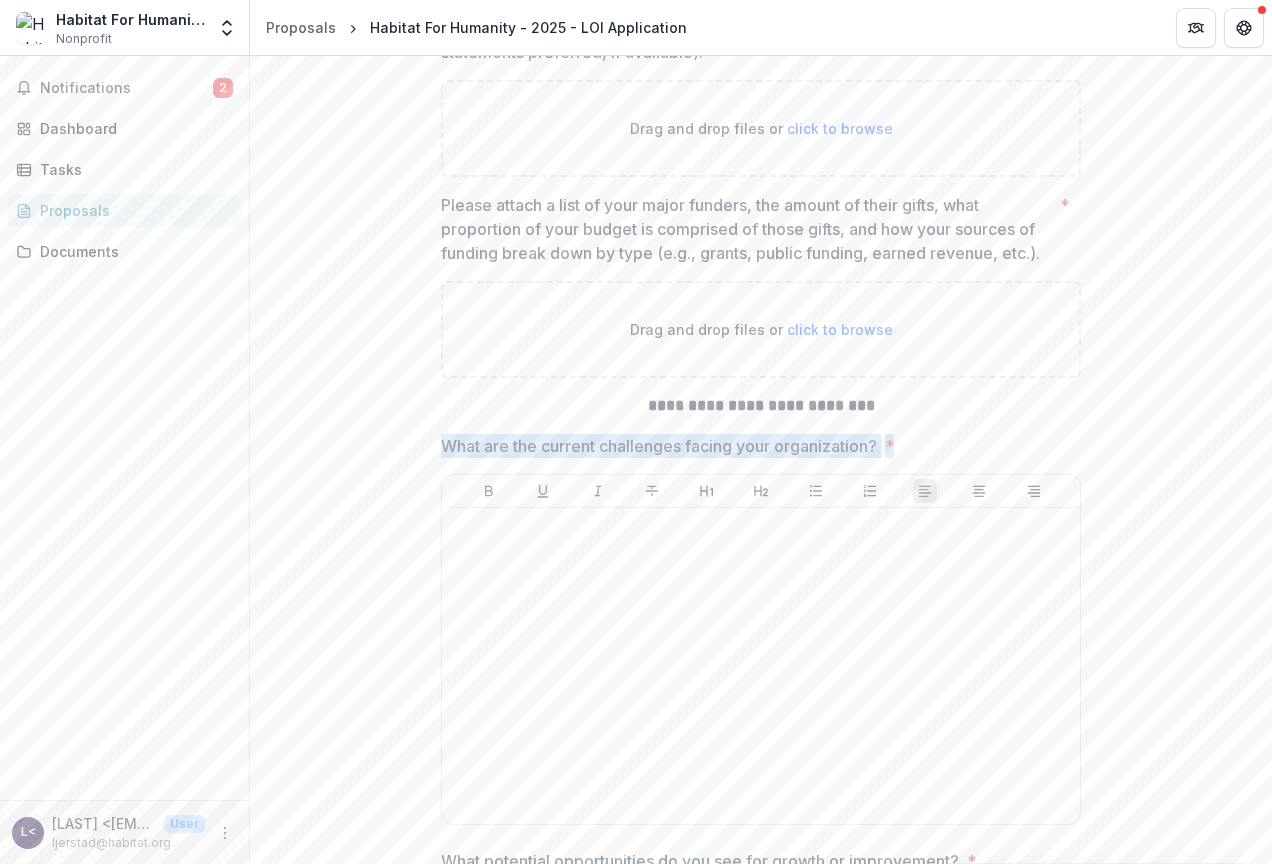 drag, startPoint x: 900, startPoint y: 487, endPoint x: 372, endPoint y: 492, distance: 528.0237 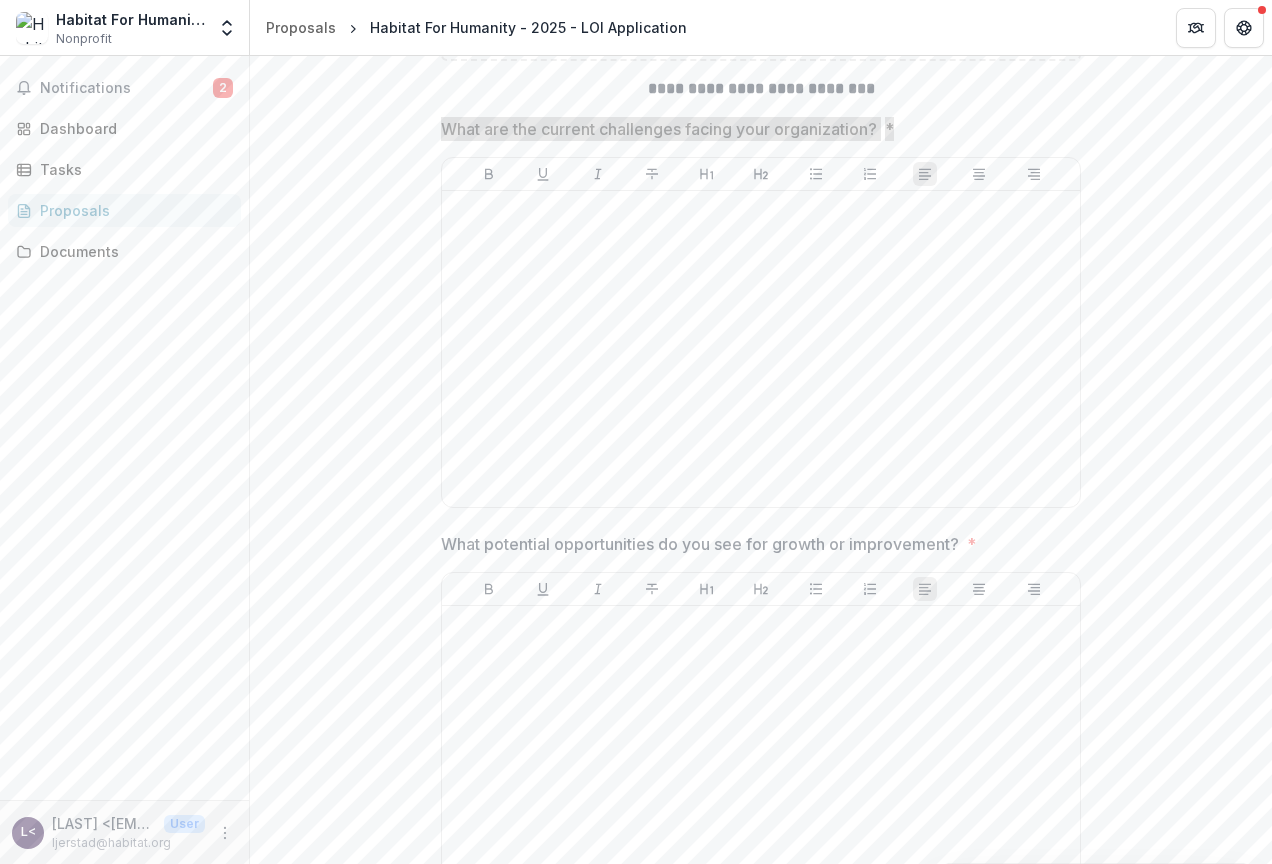 scroll, scrollTop: 9640, scrollLeft: 0, axis: vertical 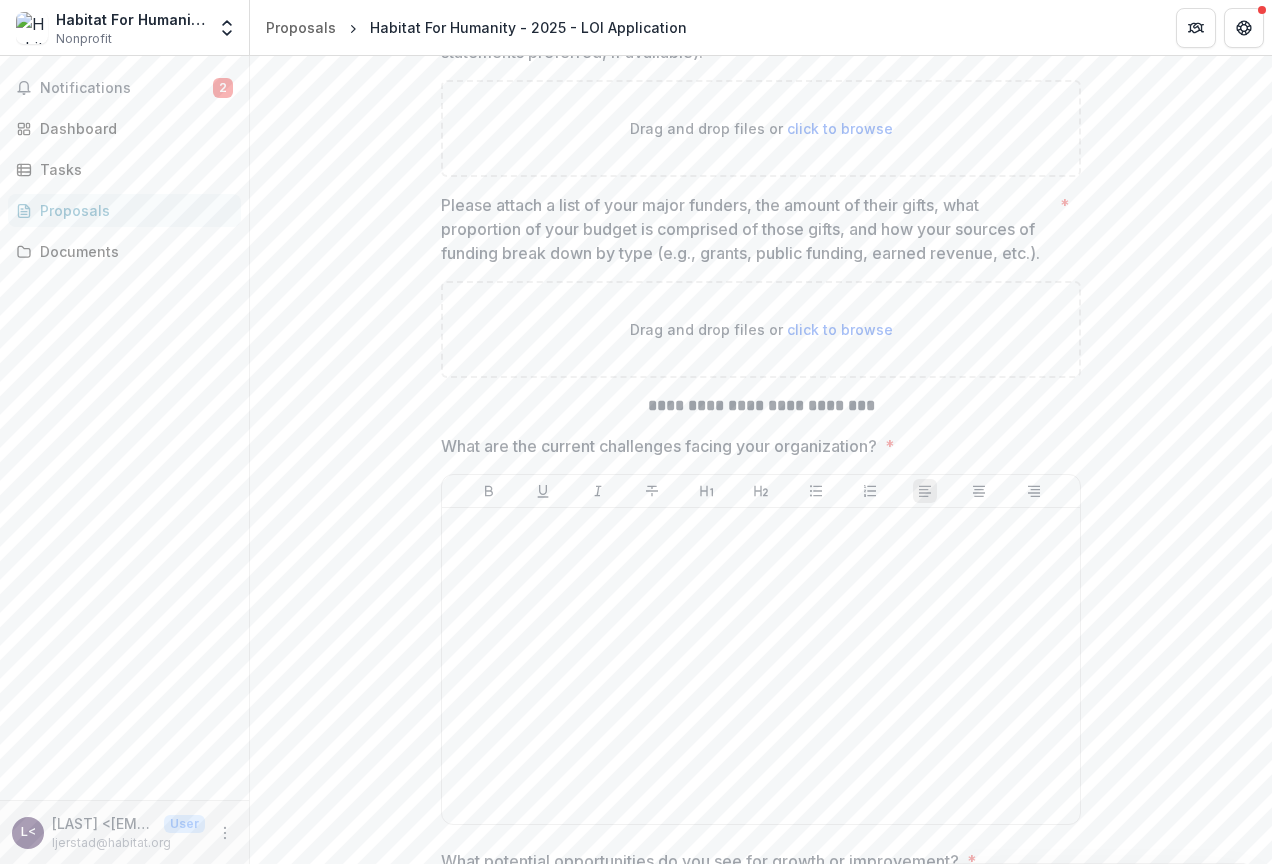 click on "**********" at bounding box center [761, 405] 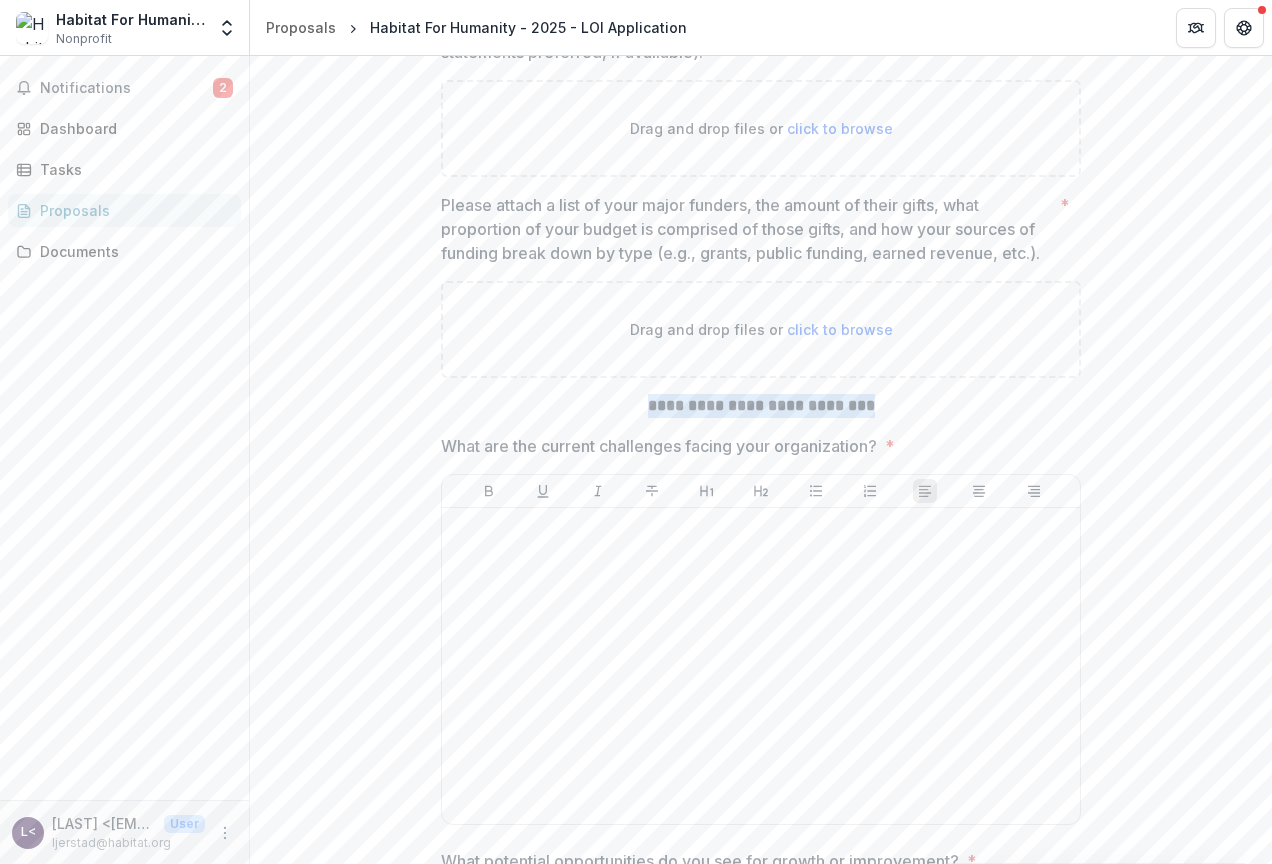 drag, startPoint x: 876, startPoint y: 450, endPoint x: 628, endPoint y: 456, distance: 248.07257 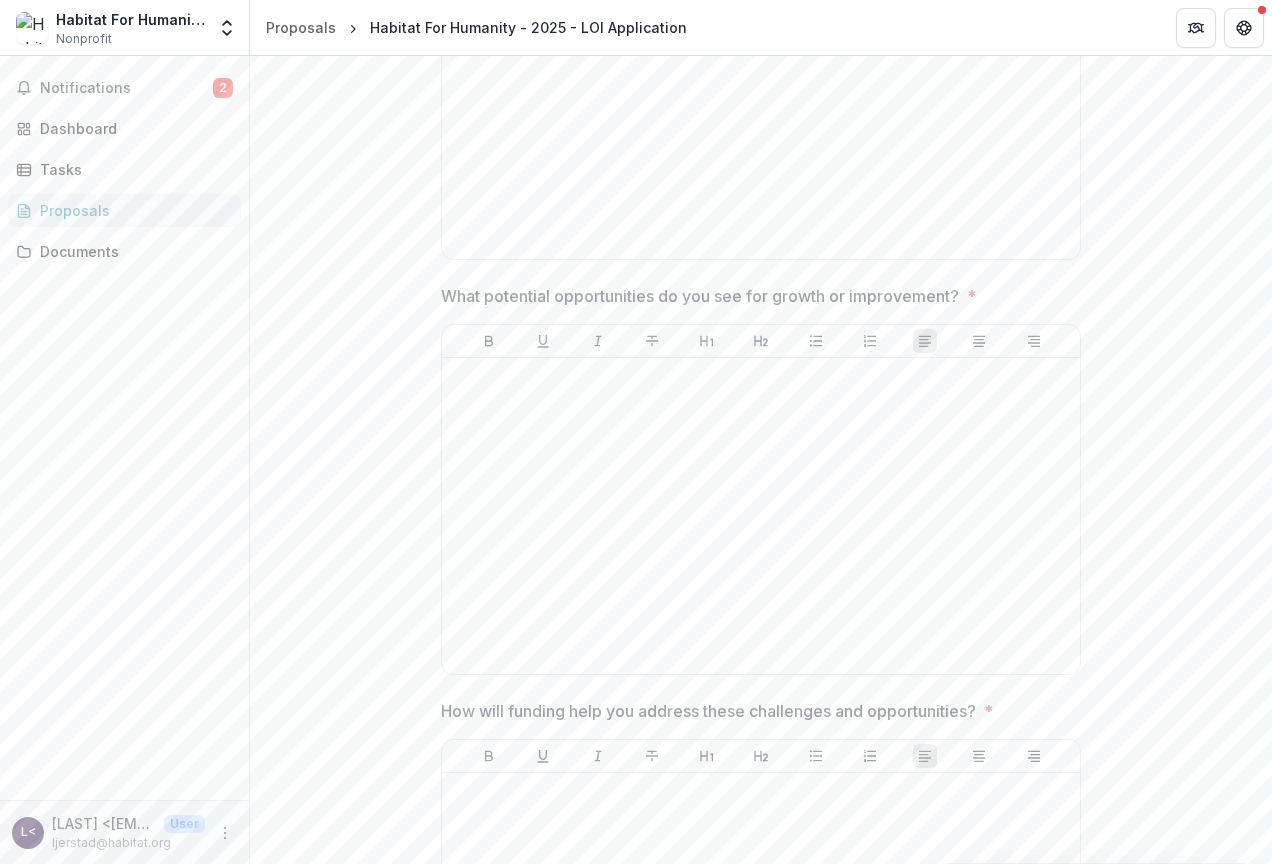 scroll, scrollTop: 10240, scrollLeft: 0, axis: vertical 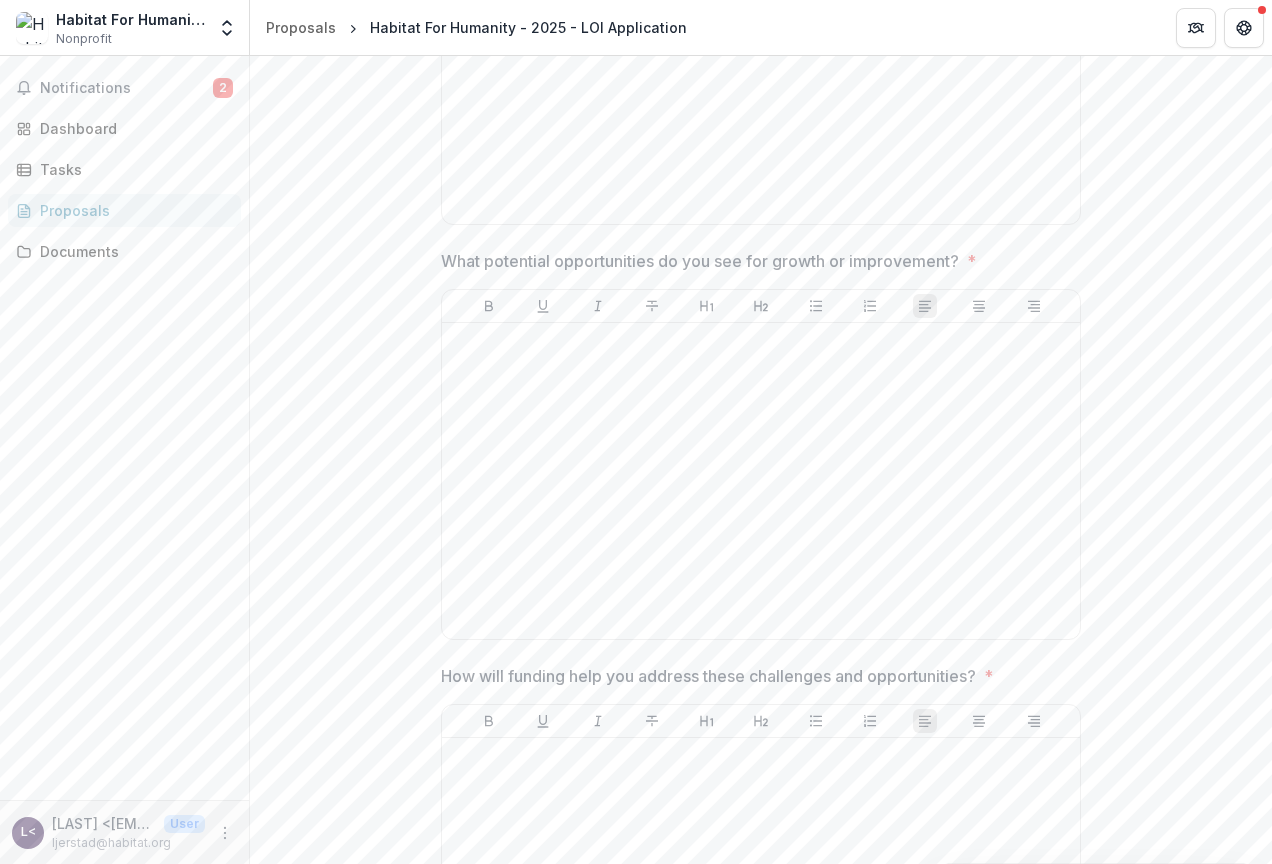 click on "What potential opportunities do you see for growth or improvement? *" at bounding box center [755, 261] 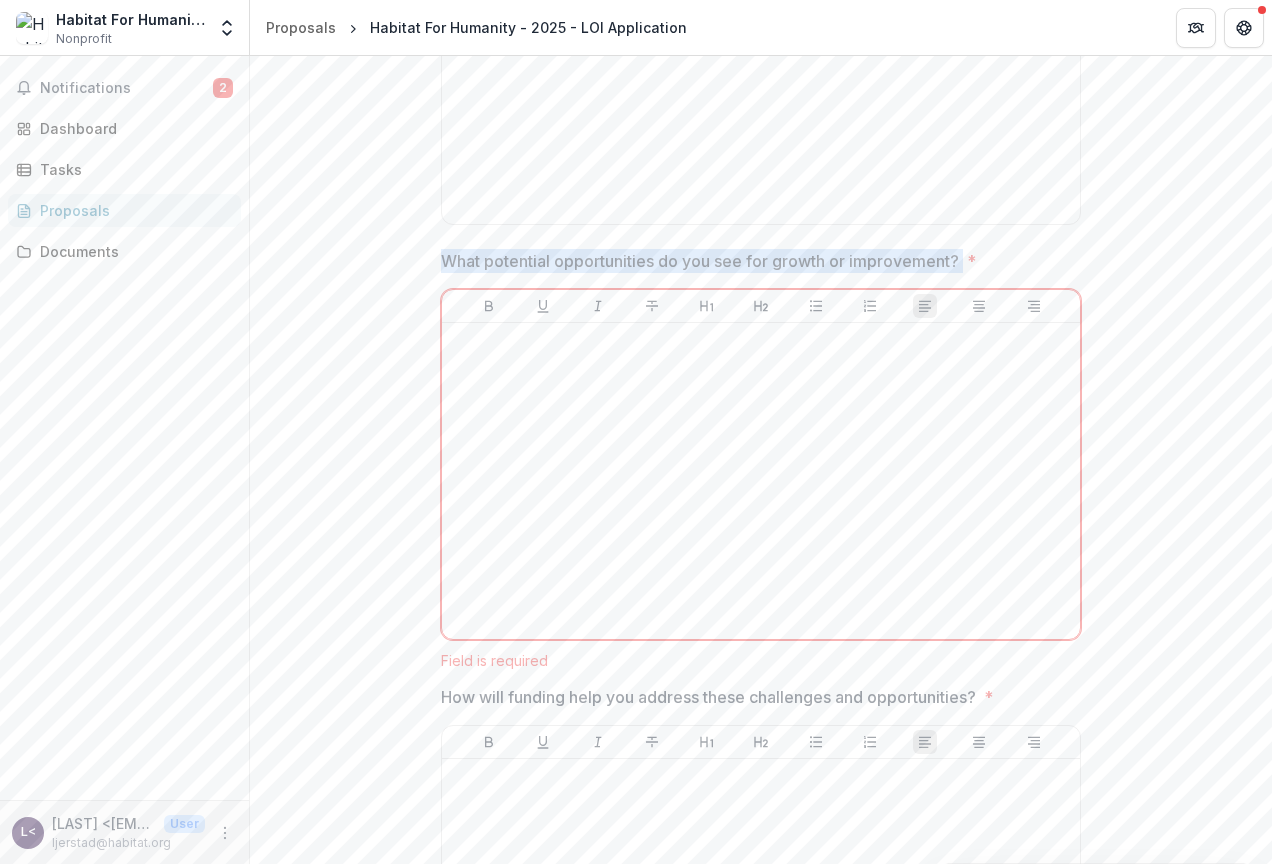 drag, startPoint x: 971, startPoint y: 309, endPoint x: 395, endPoint y: 286, distance: 576.45905 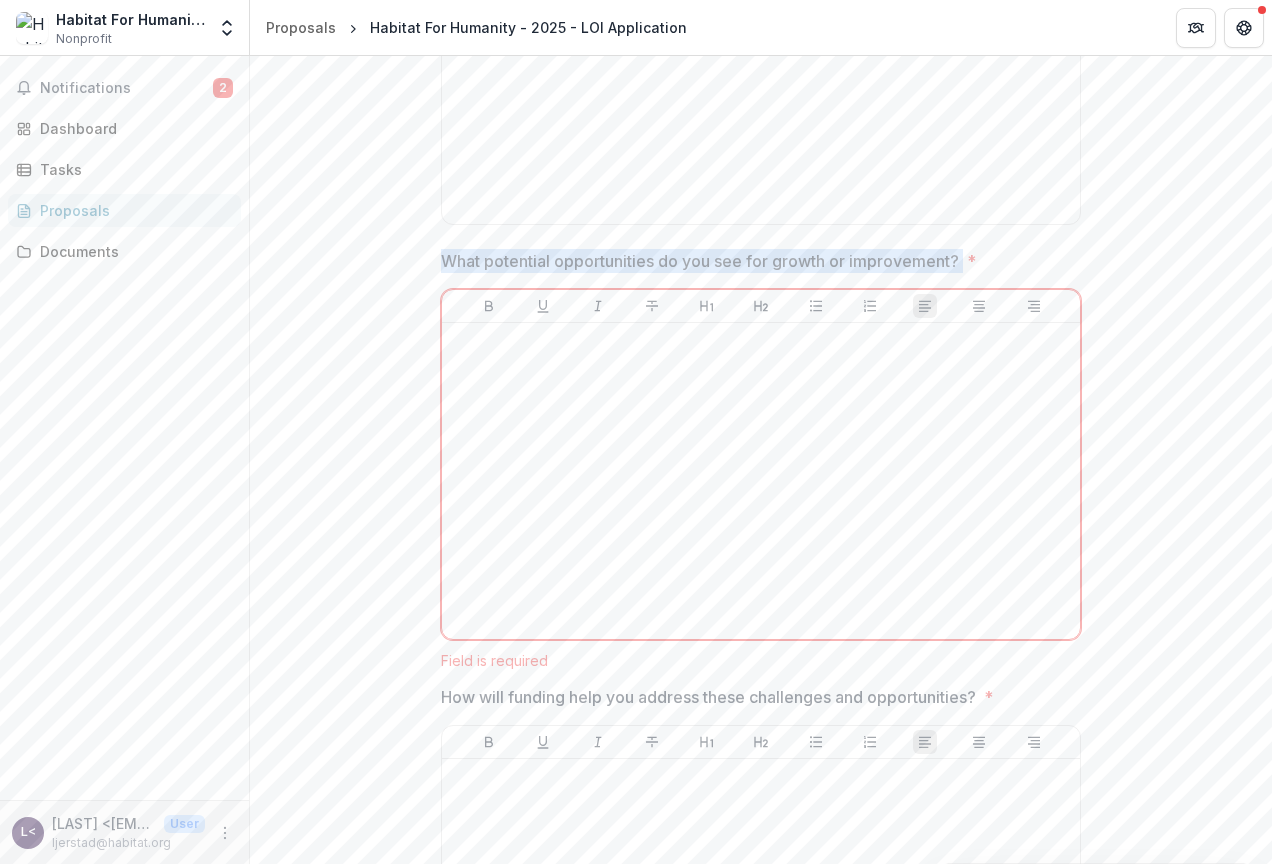 drag, startPoint x: 395, startPoint y: 286, endPoint x: 456, endPoint y: 315, distance: 67.54258 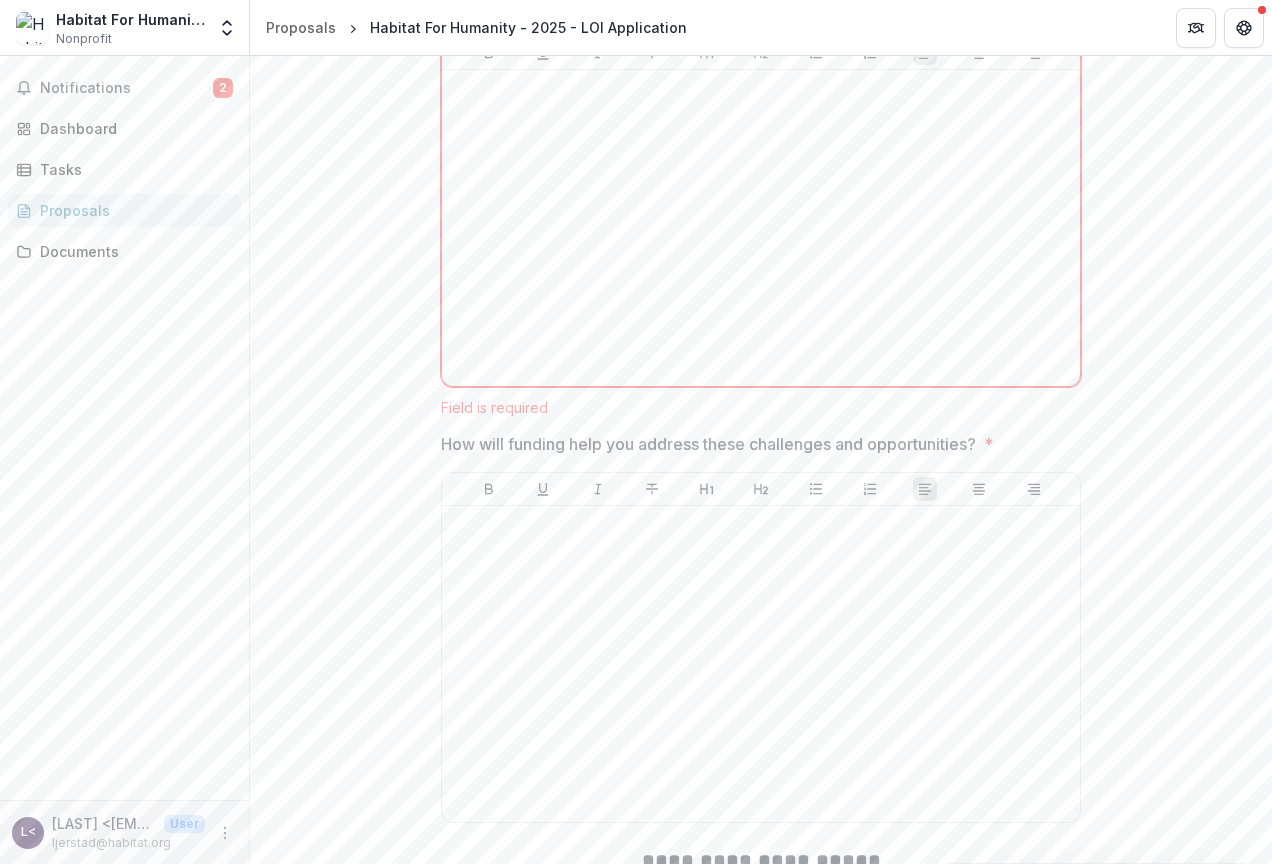 scroll, scrollTop: 10640, scrollLeft: 0, axis: vertical 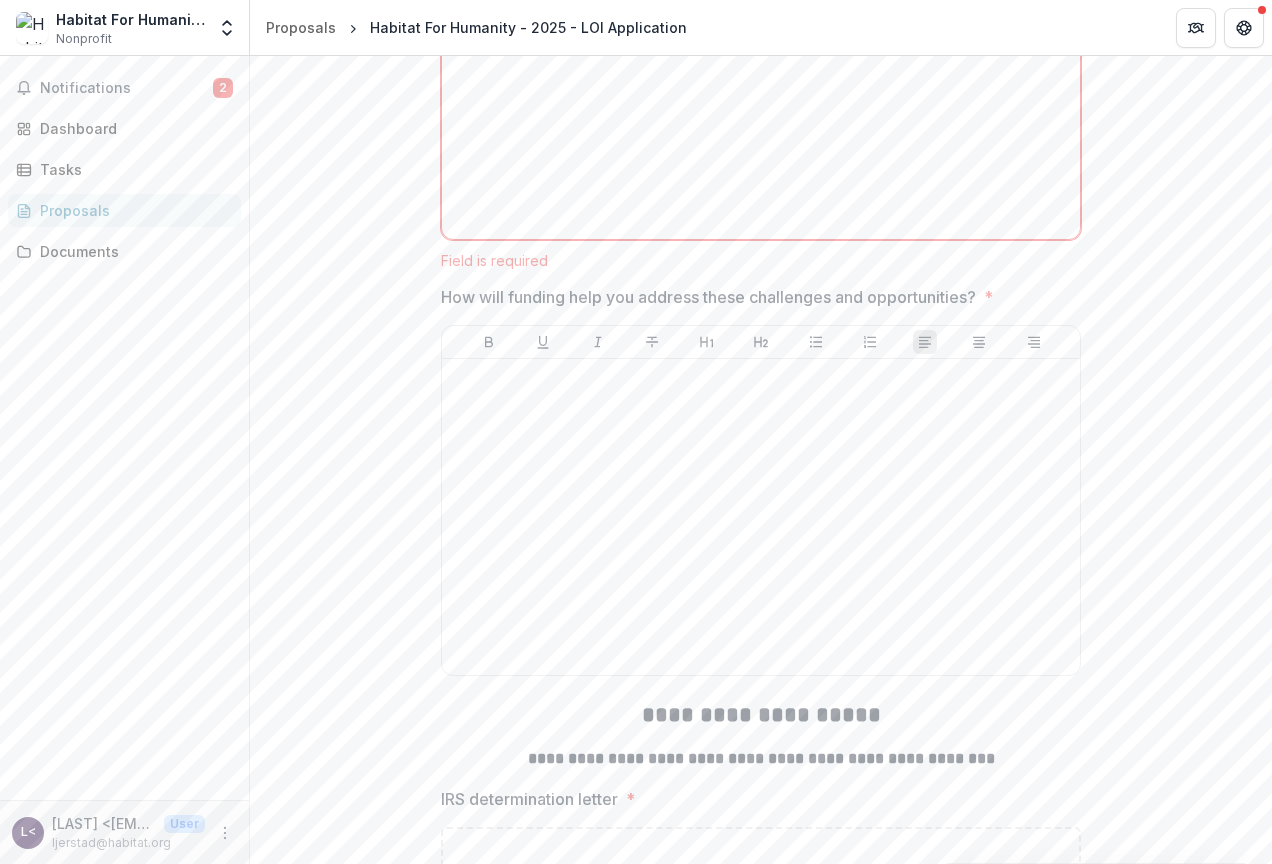 drag, startPoint x: 1056, startPoint y: 342, endPoint x: 1022, endPoint y: 346, distance: 34.234486 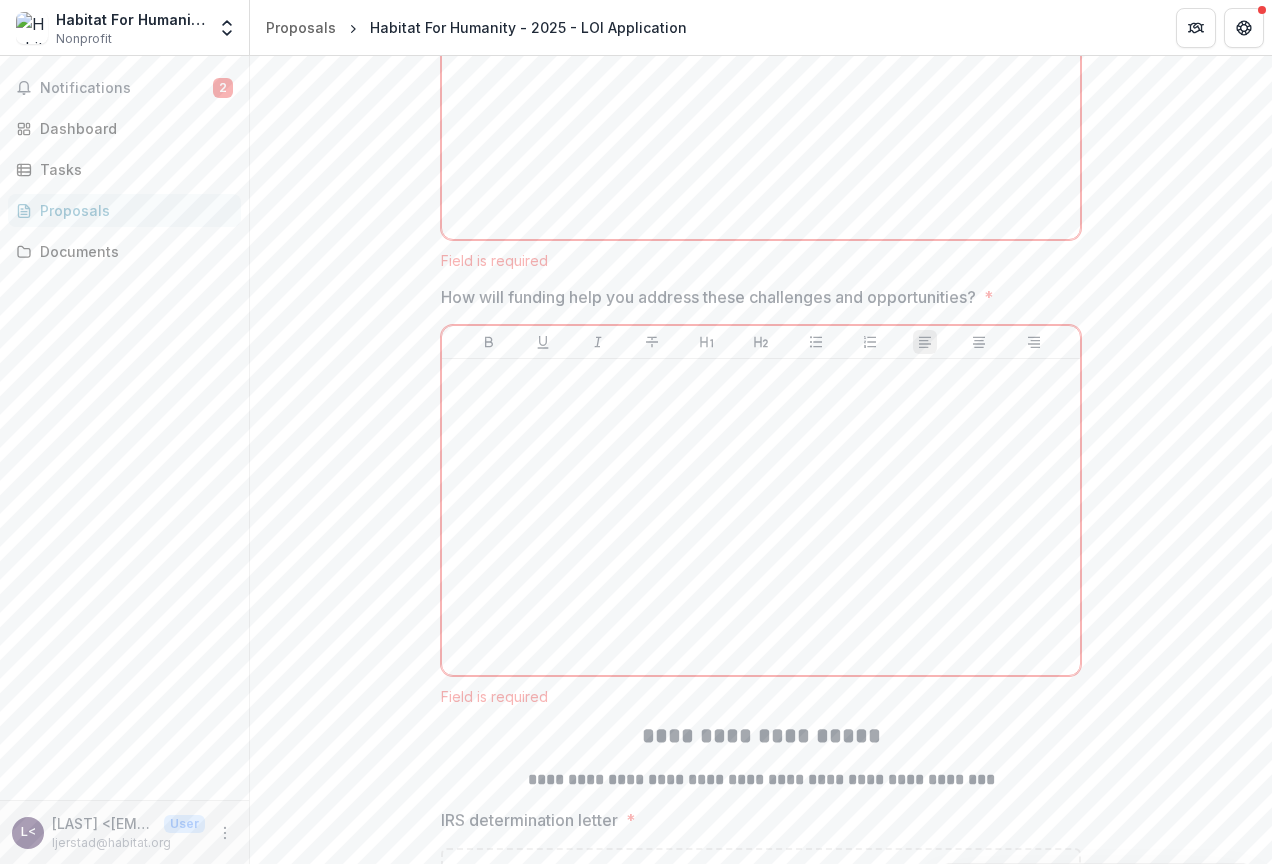 drag, startPoint x: 1016, startPoint y: 347, endPoint x: 354, endPoint y: 358, distance: 662.0914 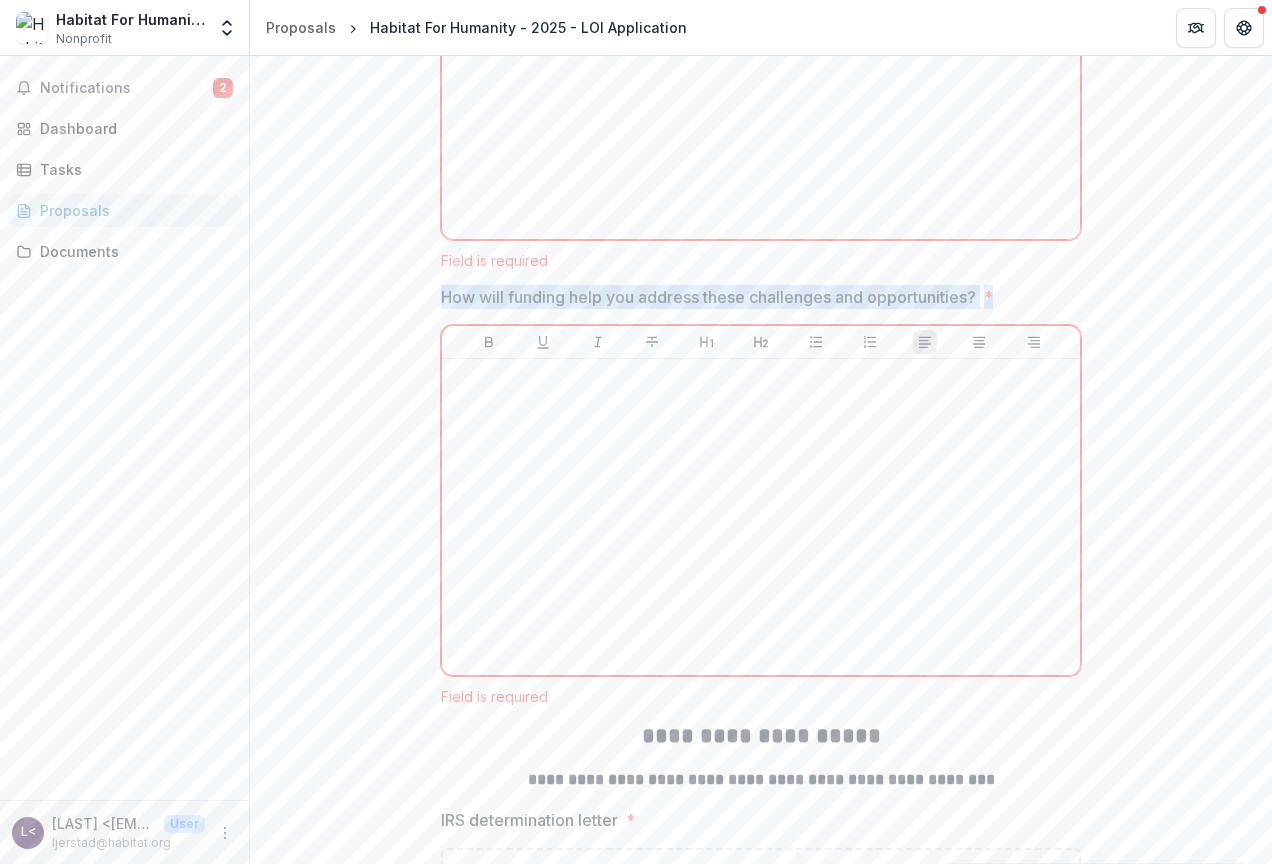drag, startPoint x: 422, startPoint y: 344, endPoint x: 1011, endPoint y: 353, distance: 589.0688 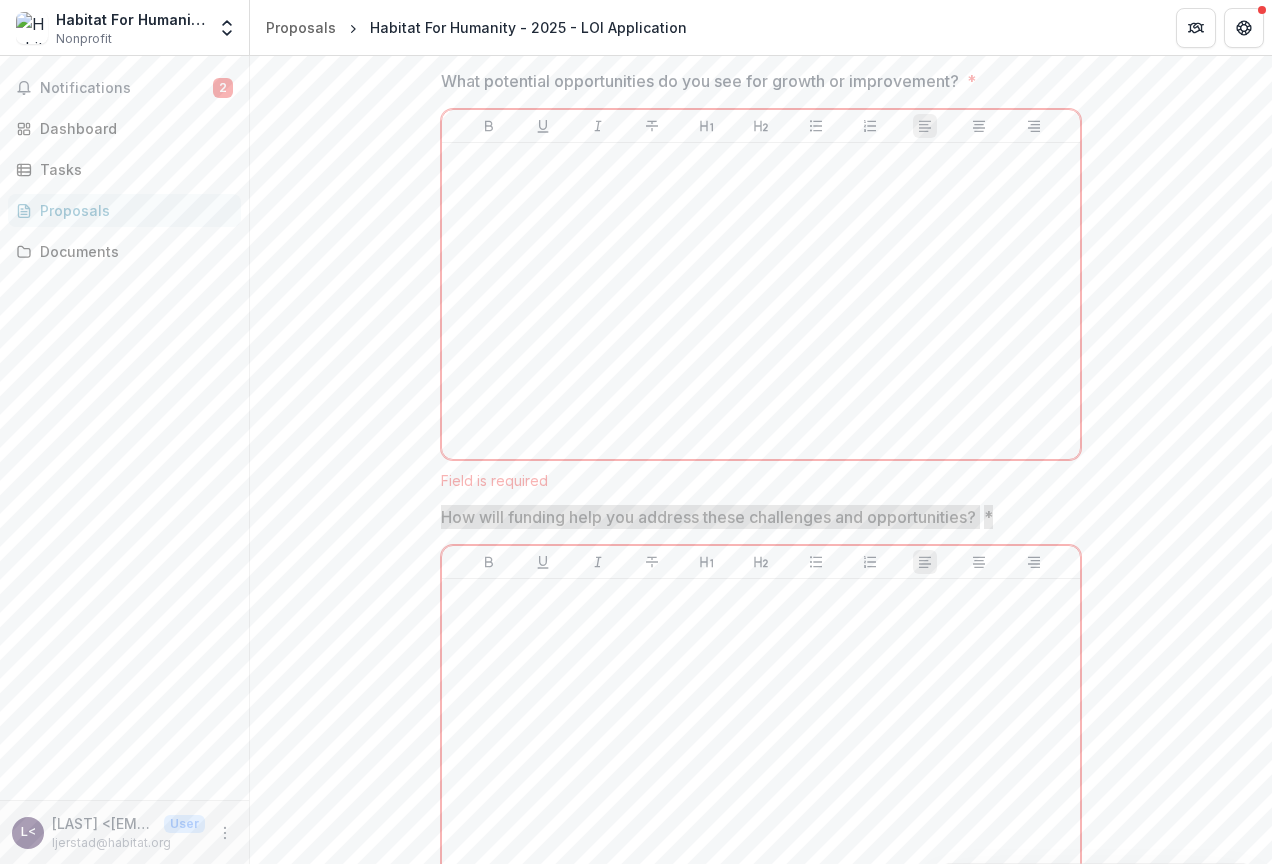 scroll, scrollTop: 10258, scrollLeft: 0, axis: vertical 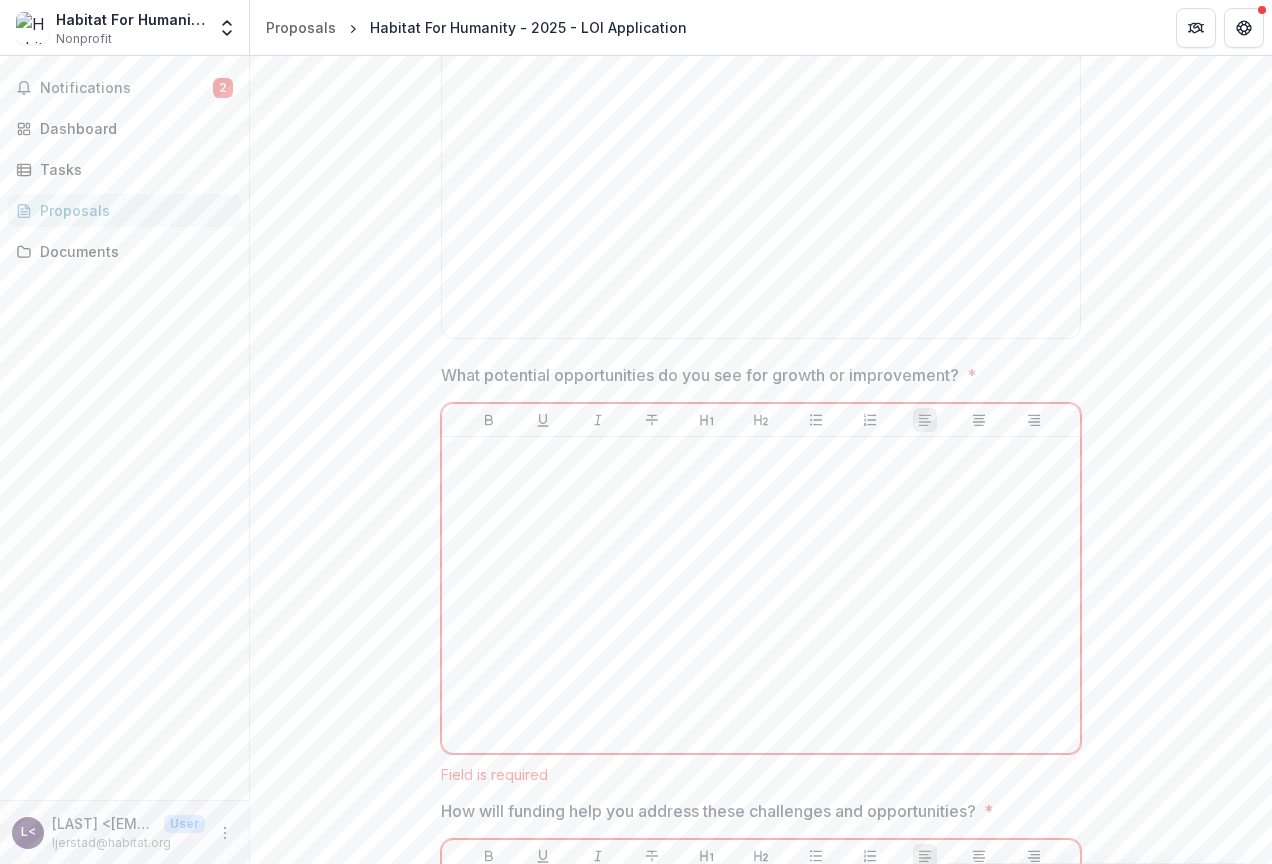 click on "**********" at bounding box center [761, -3516] 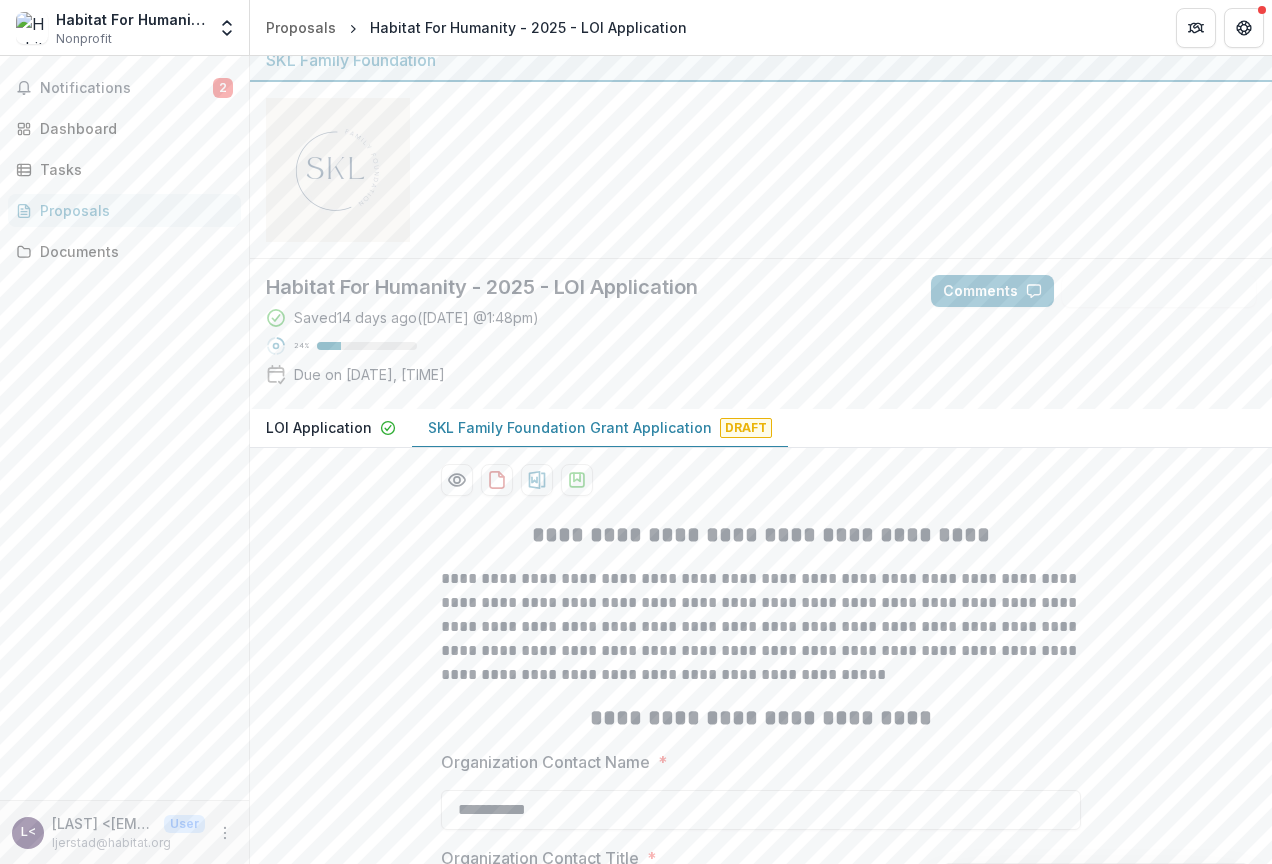 scroll, scrollTop: 0, scrollLeft: 0, axis: both 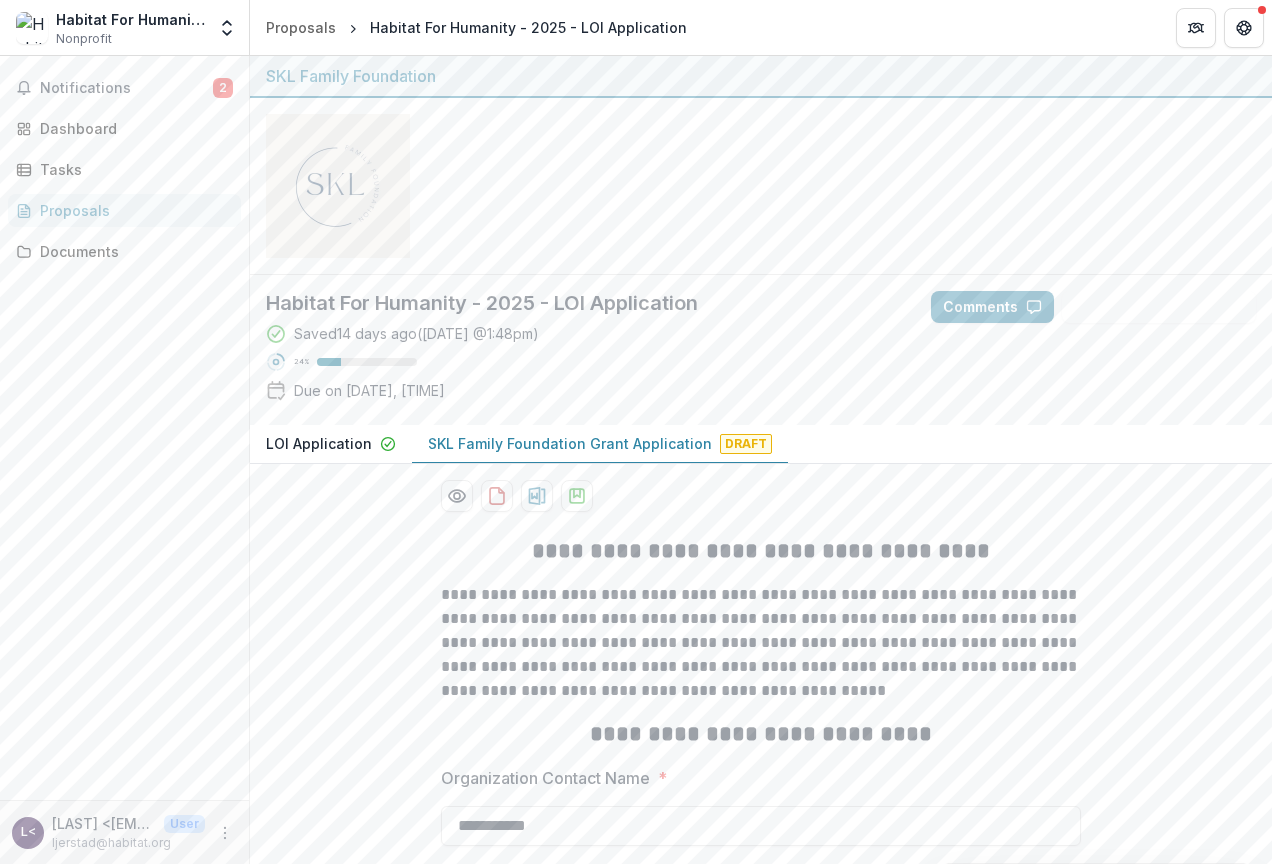 click on "**********" at bounding box center [761, 643] 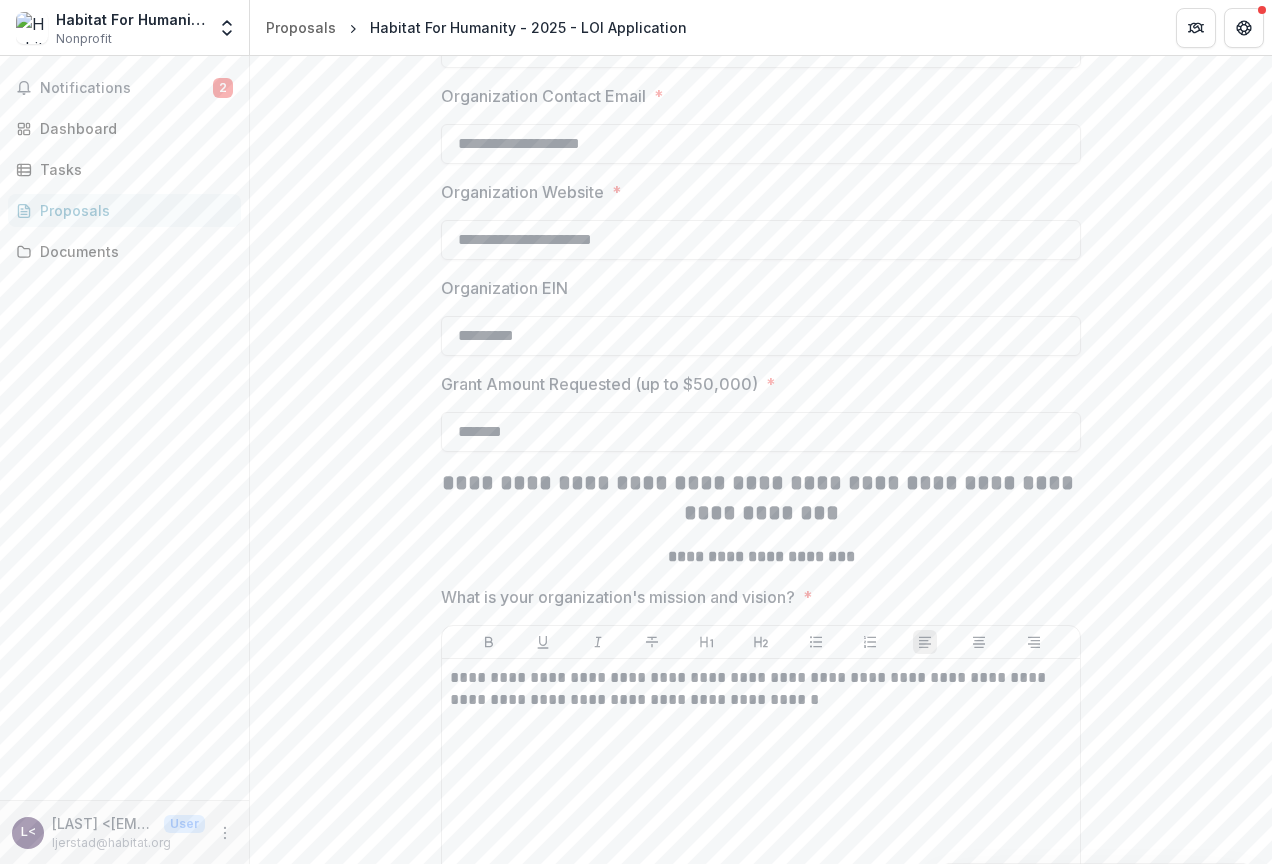 scroll, scrollTop: 1000, scrollLeft: 0, axis: vertical 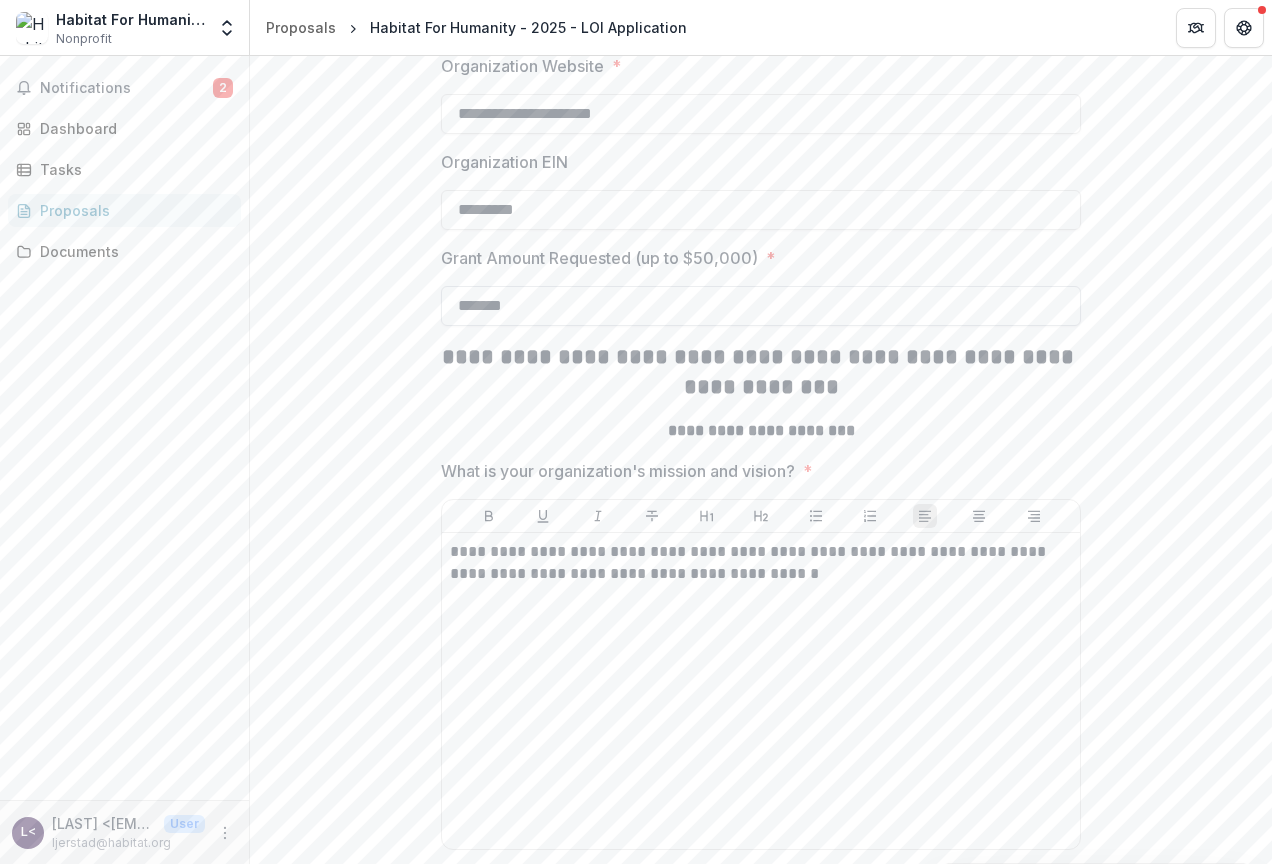 click on "*******" at bounding box center [761, 306] 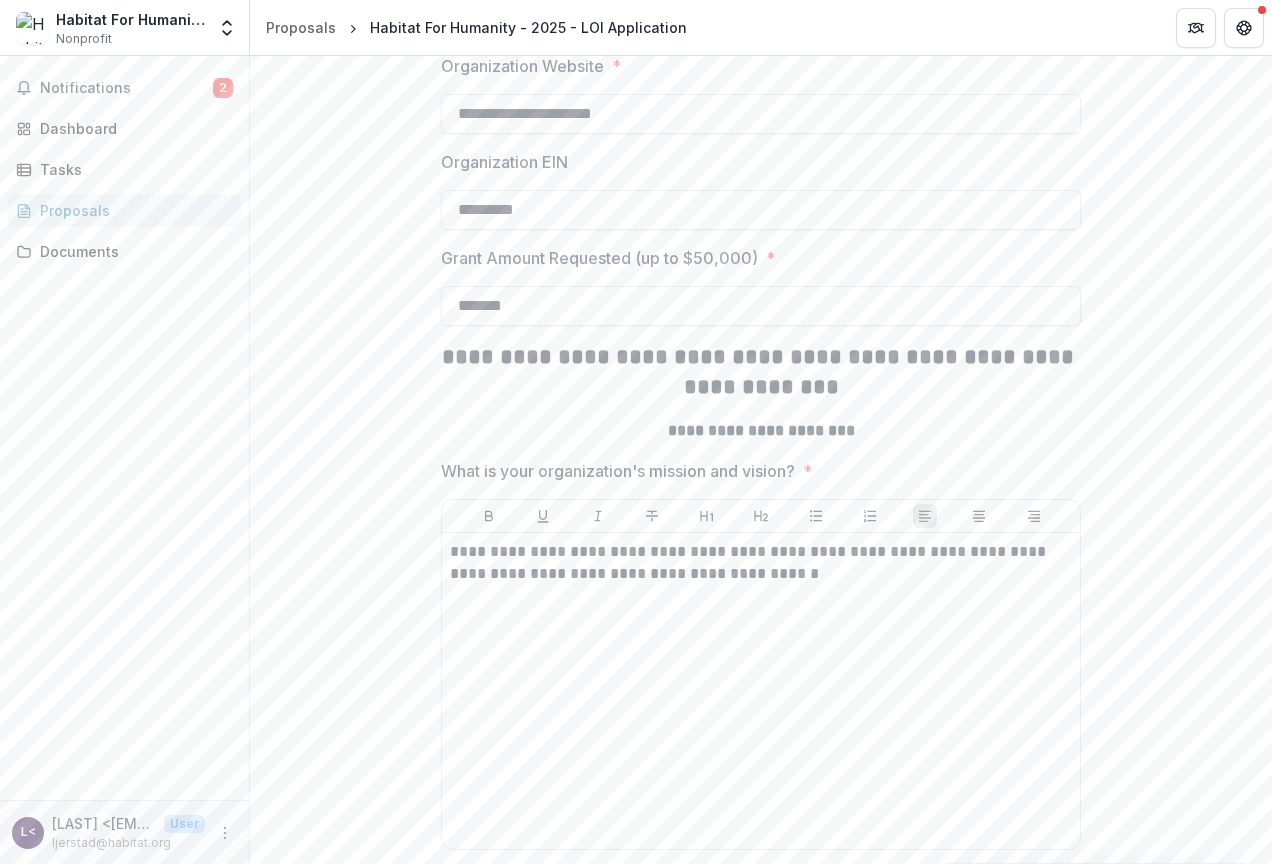 type on "*******" 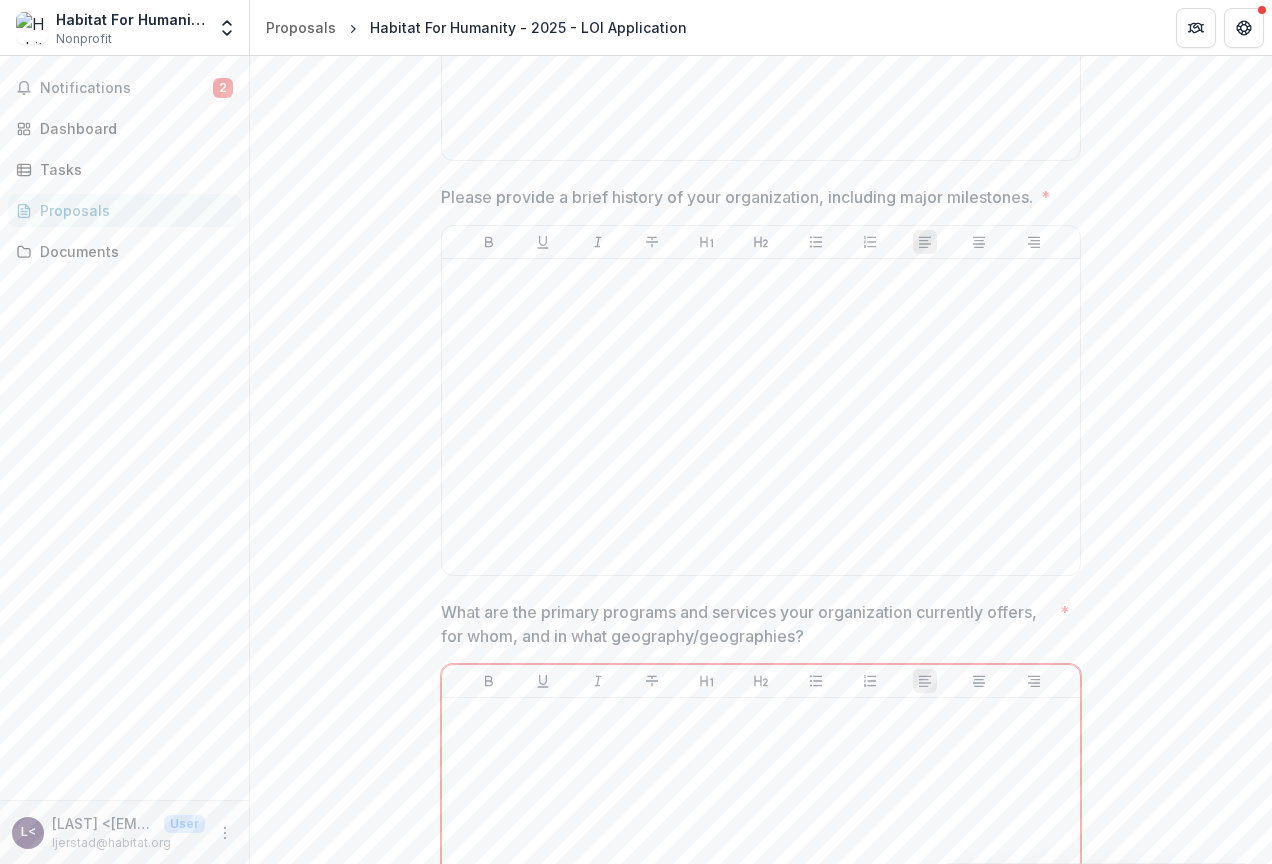 scroll, scrollTop: 1800, scrollLeft: 0, axis: vertical 